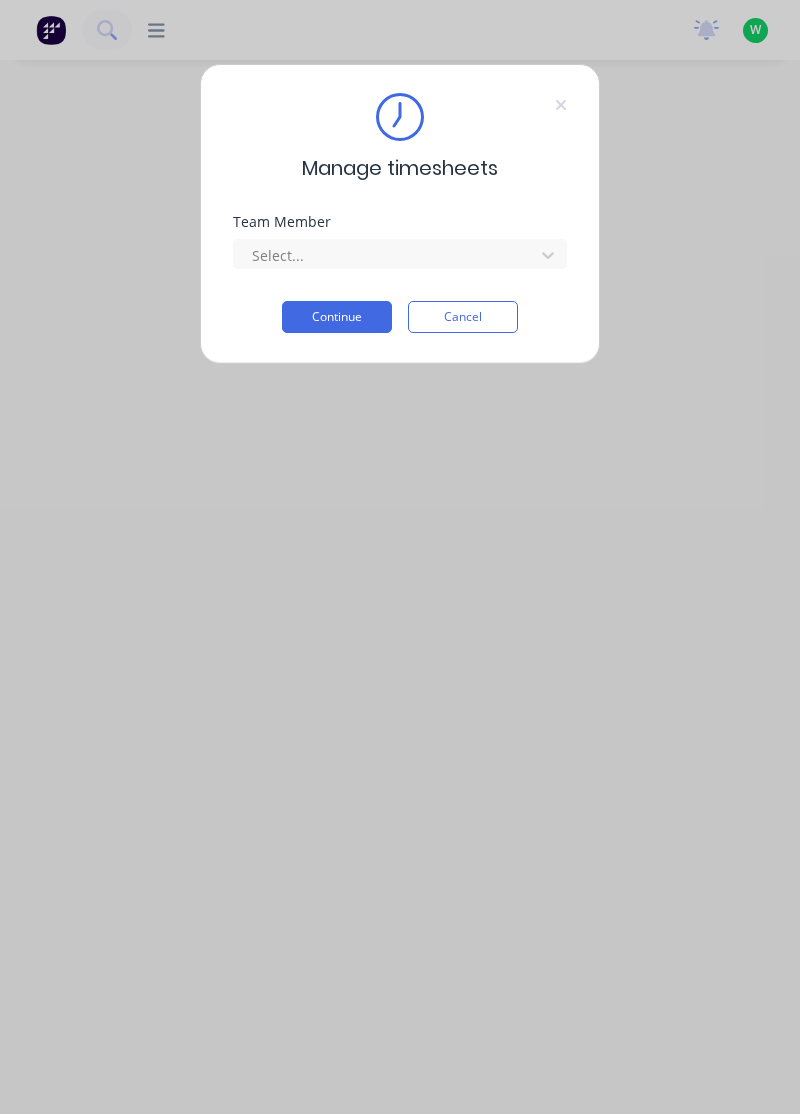 scroll, scrollTop: 0, scrollLeft: 0, axis: both 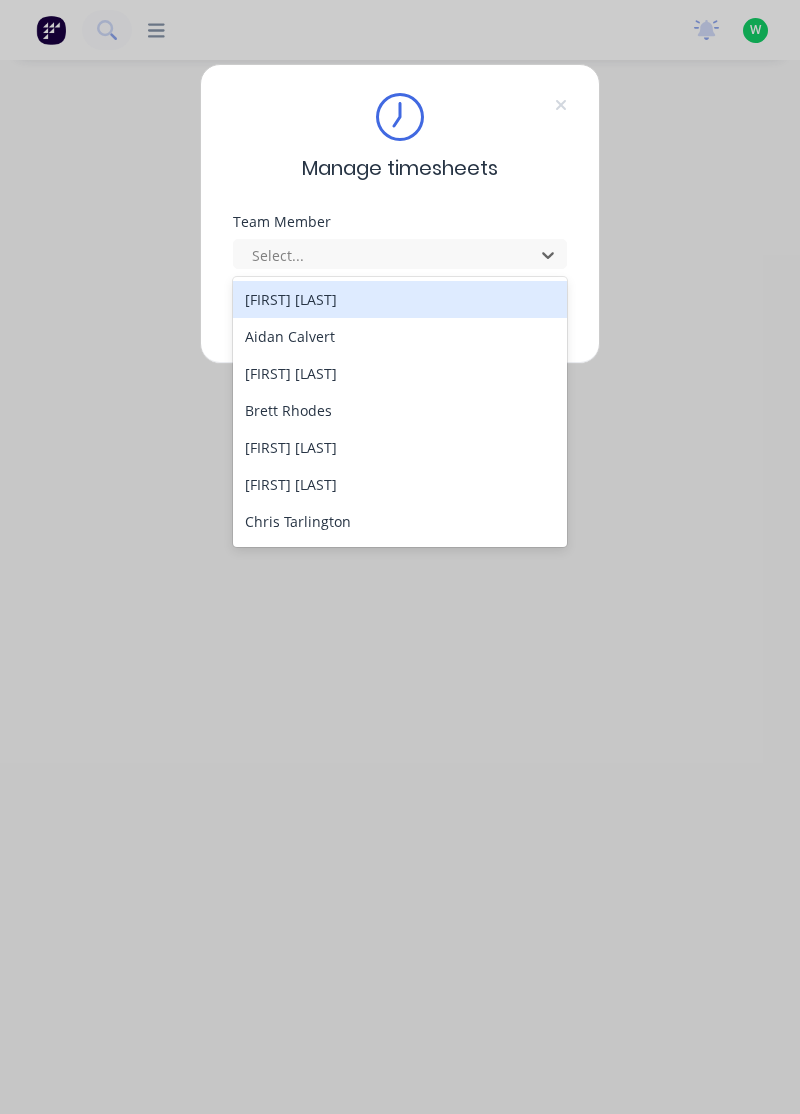 click on "[FIRST] [LAST]" at bounding box center [400, 373] 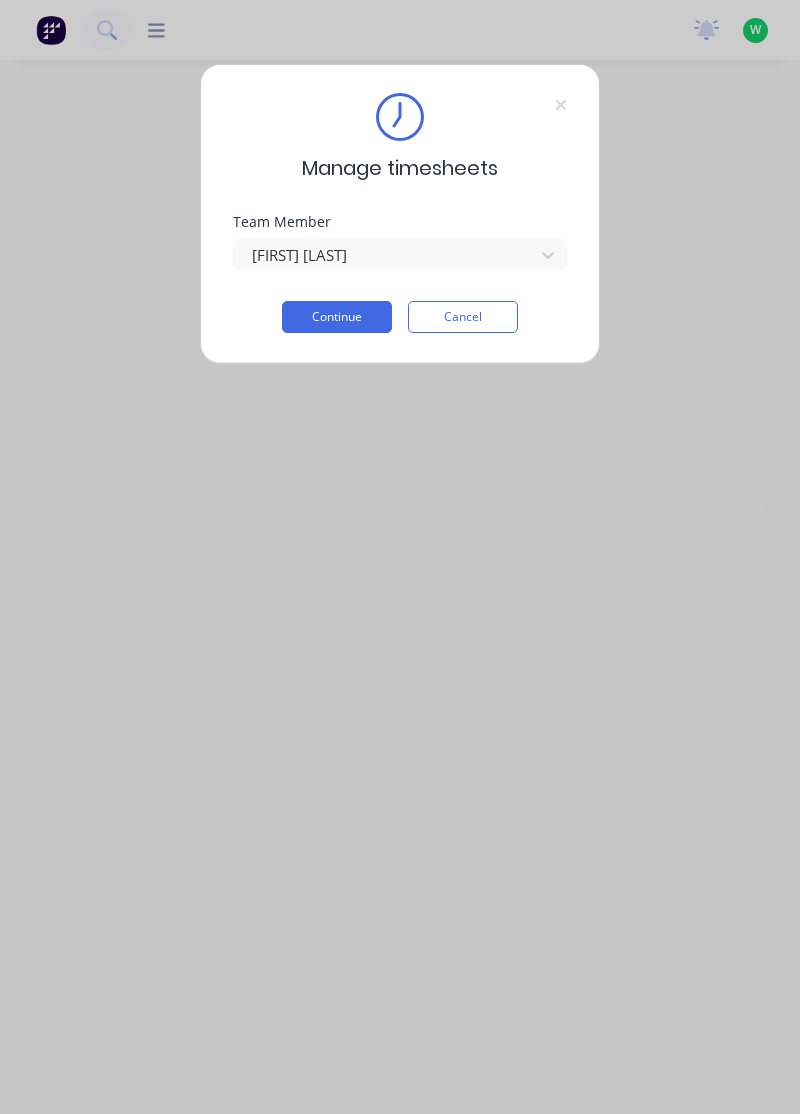 click on "Continue" at bounding box center (337, 317) 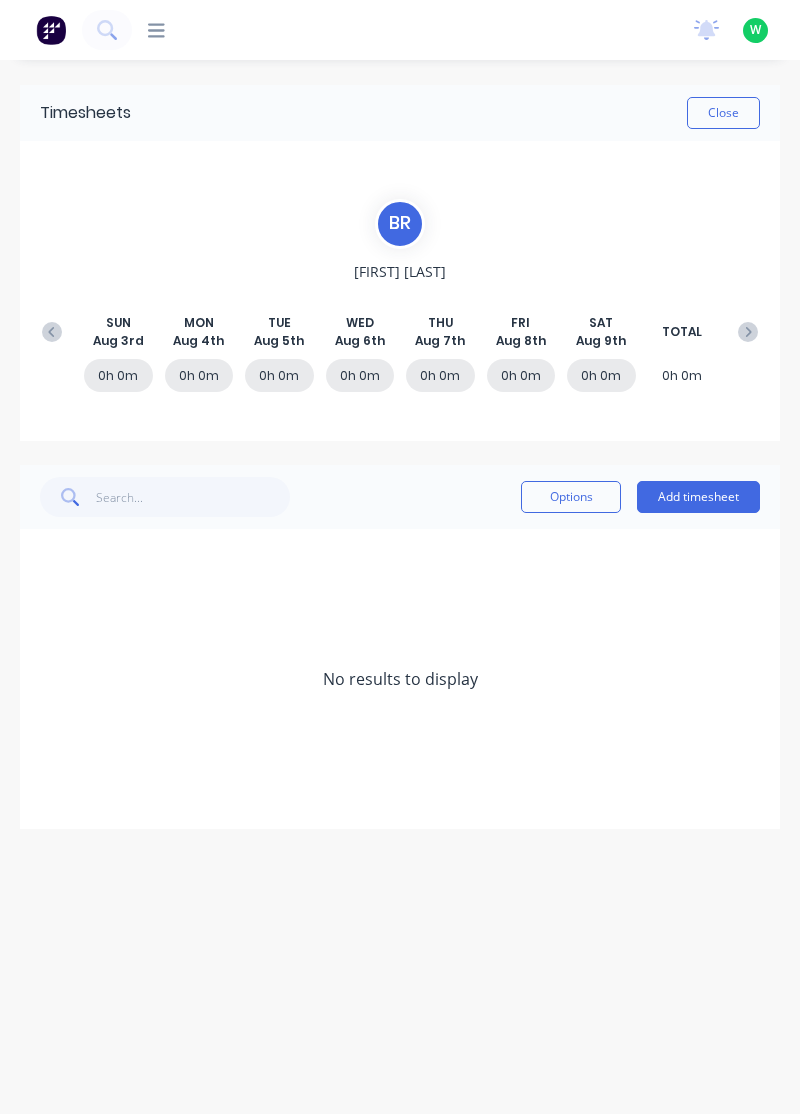 click on "Add timesheet" at bounding box center [698, 497] 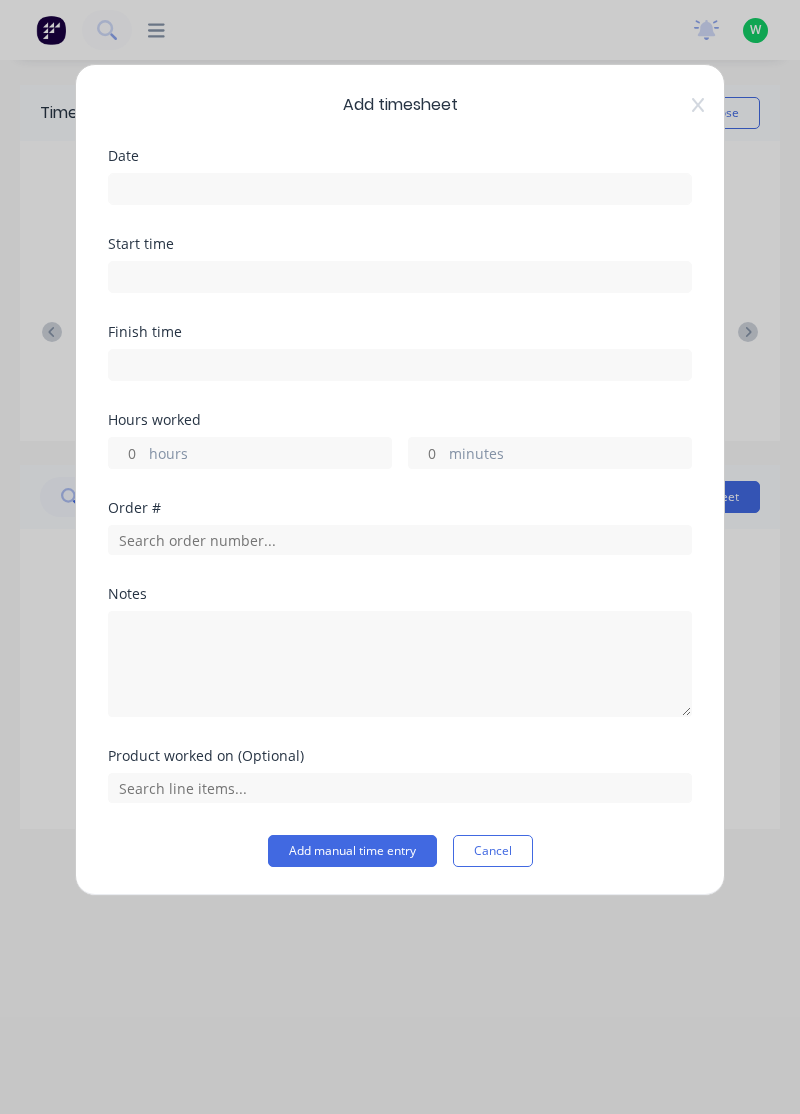 click at bounding box center (400, 189) 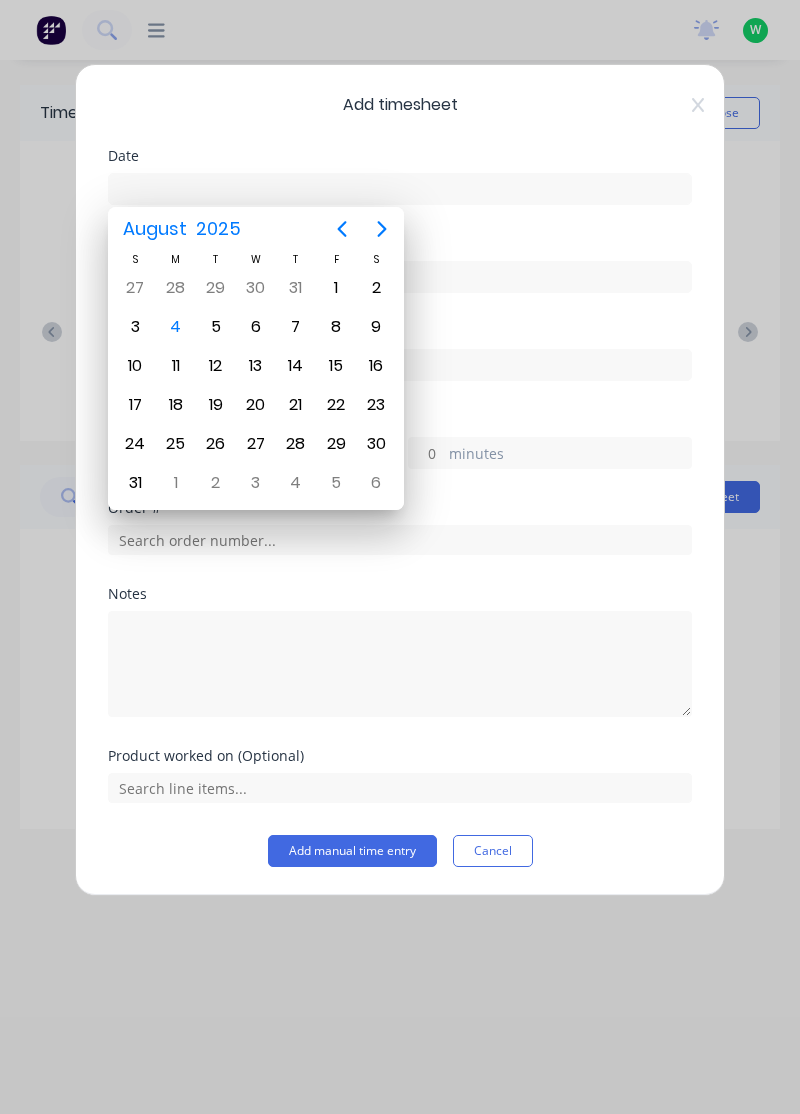 click on "4" at bounding box center [176, 327] 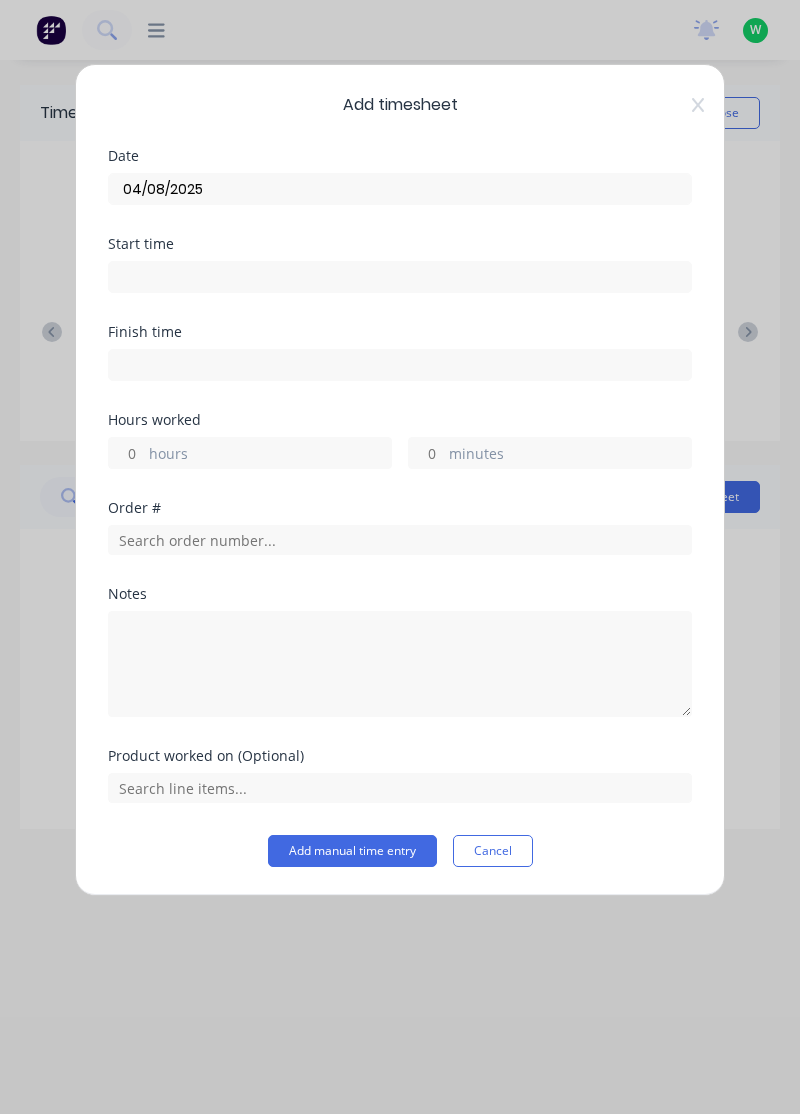click on "Hours worked" at bounding box center (400, 420) 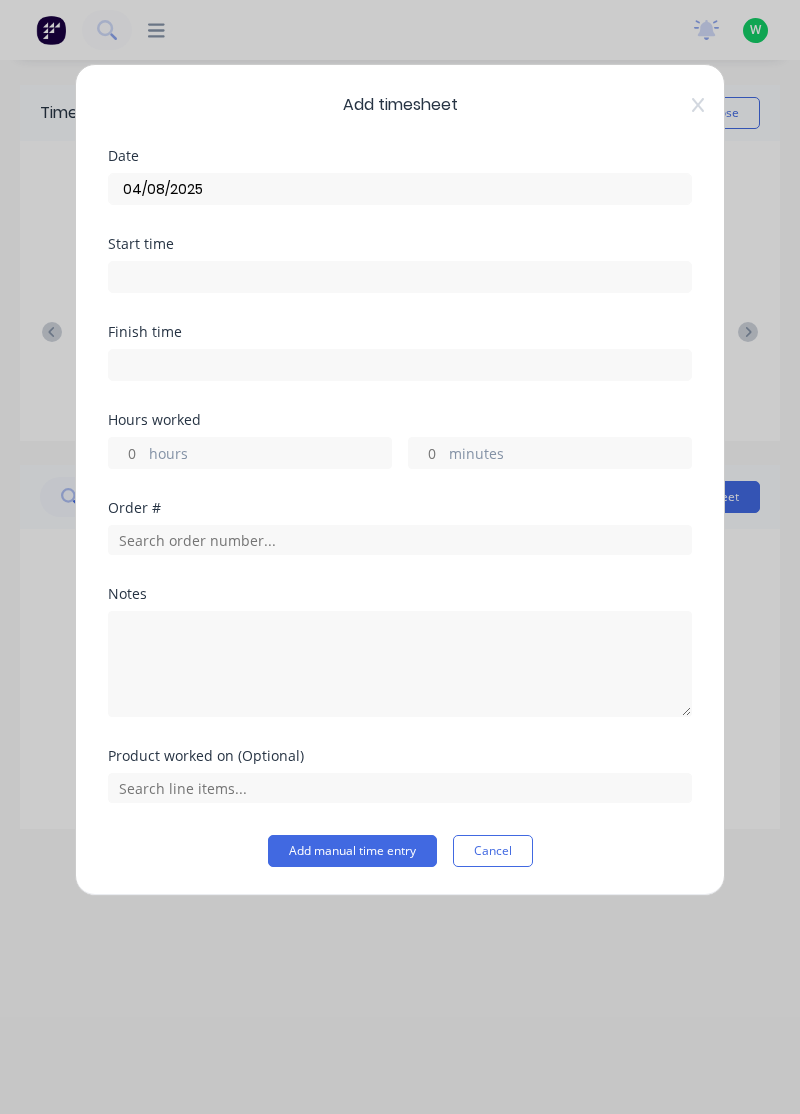 type on "7" 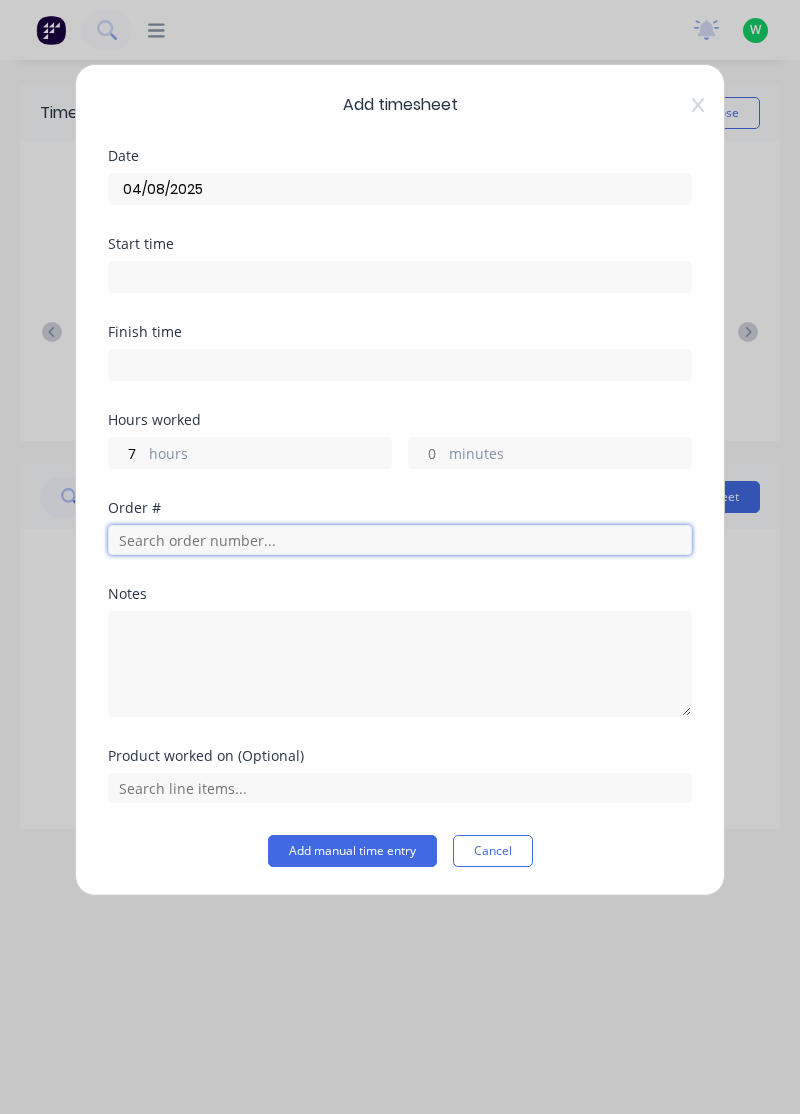click at bounding box center (400, 540) 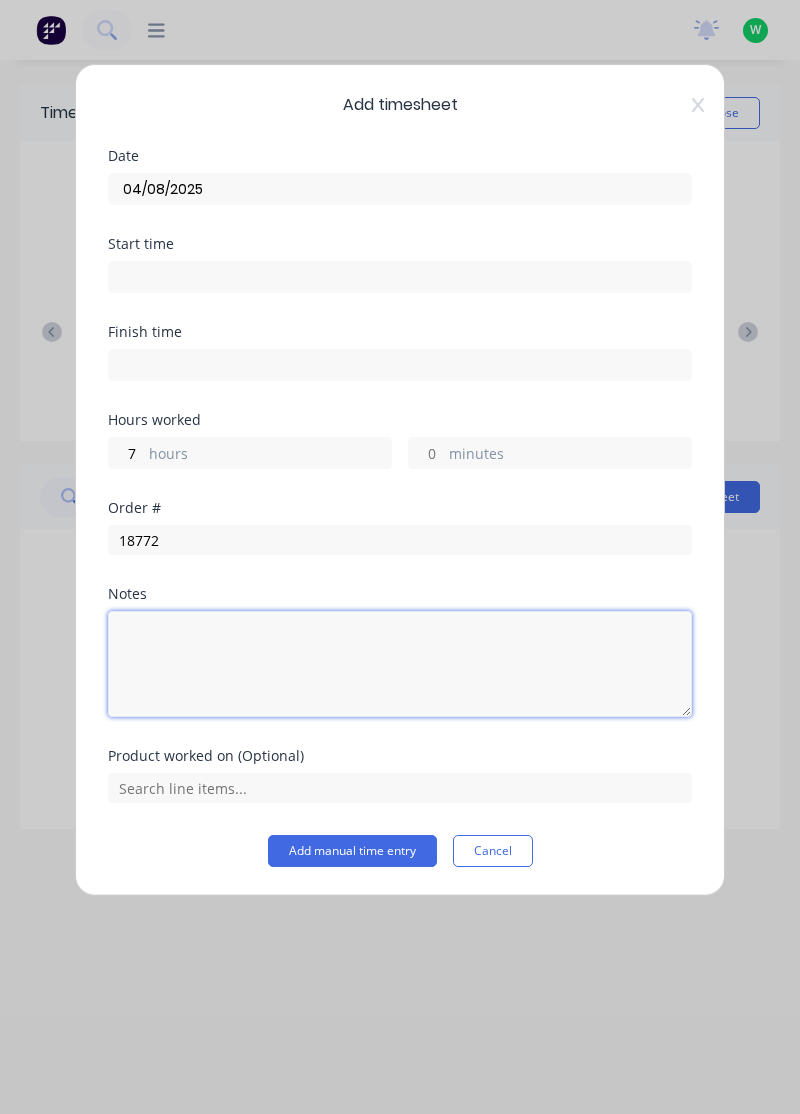 click at bounding box center (400, 664) 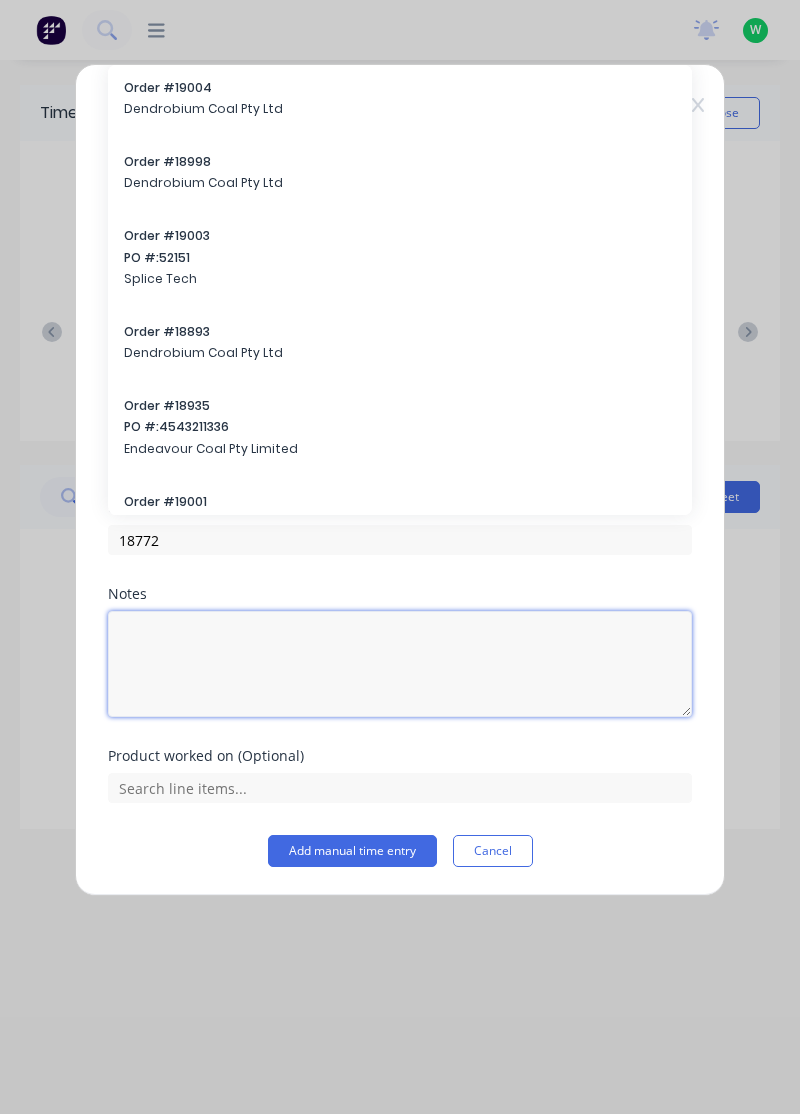 scroll, scrollTop: 41, scrollLeft: 0, axis: vertical 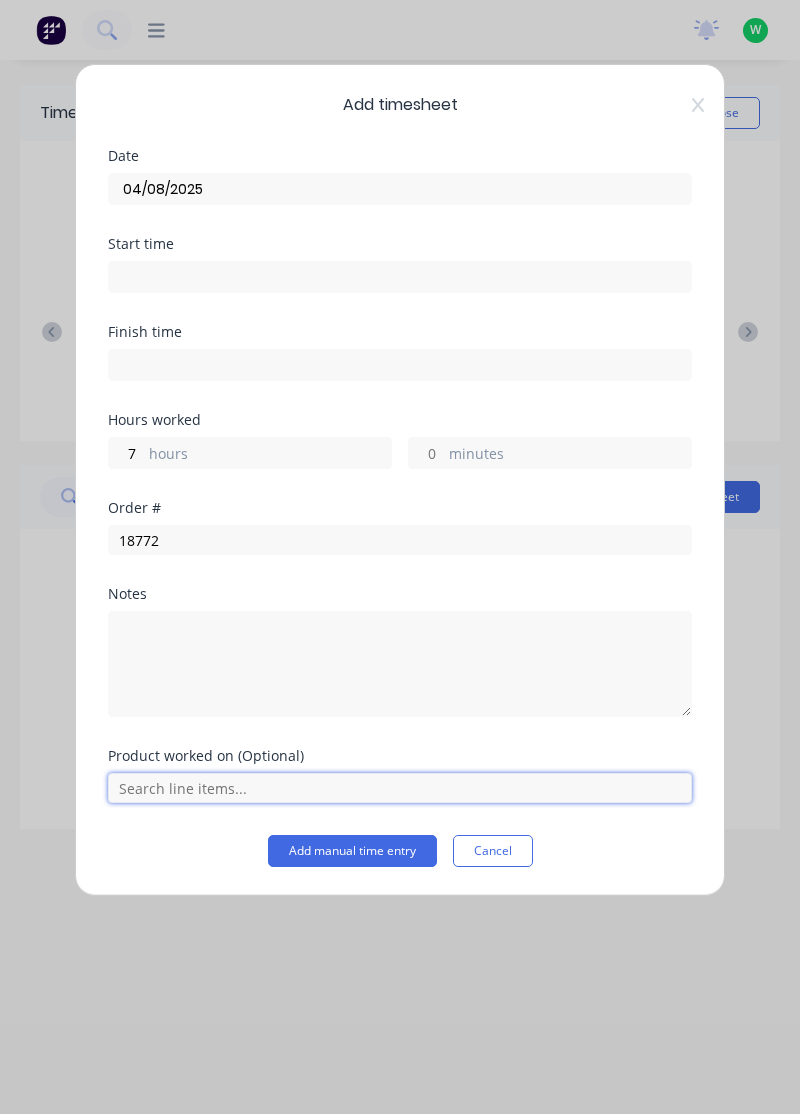 click at bounding box center (400, 788) 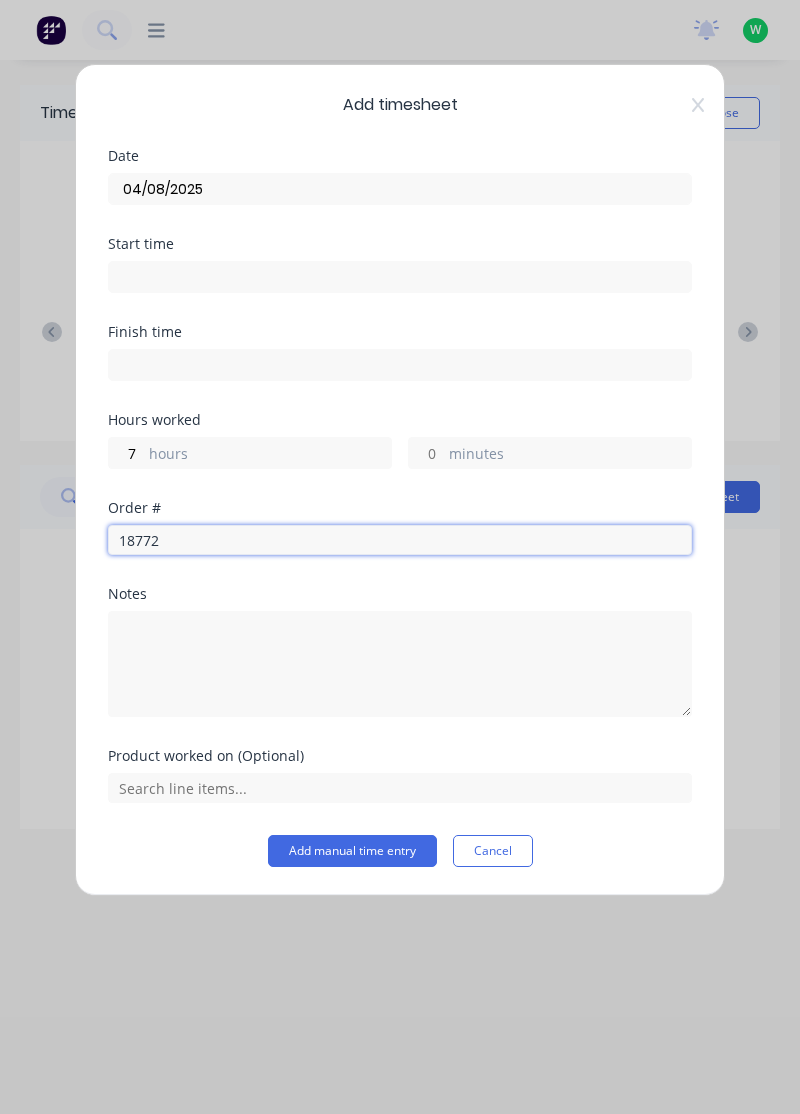 click on "18772" at bounding box center [400, 540] 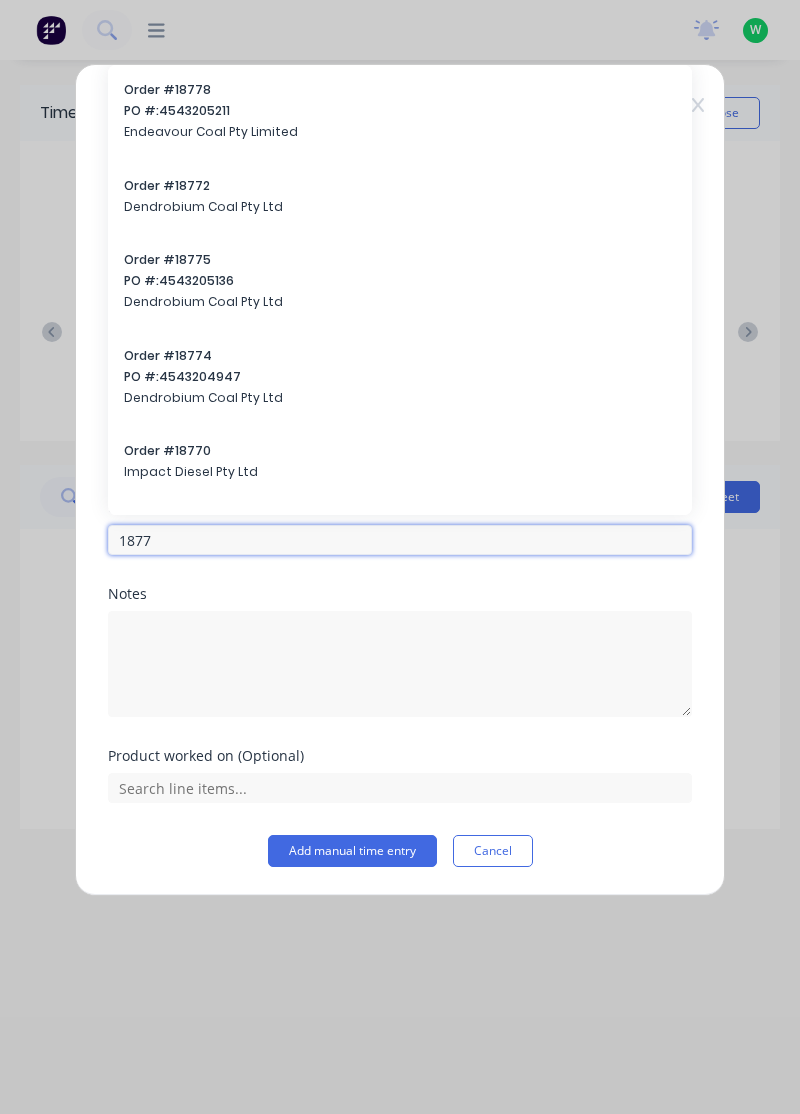 type on "18772" 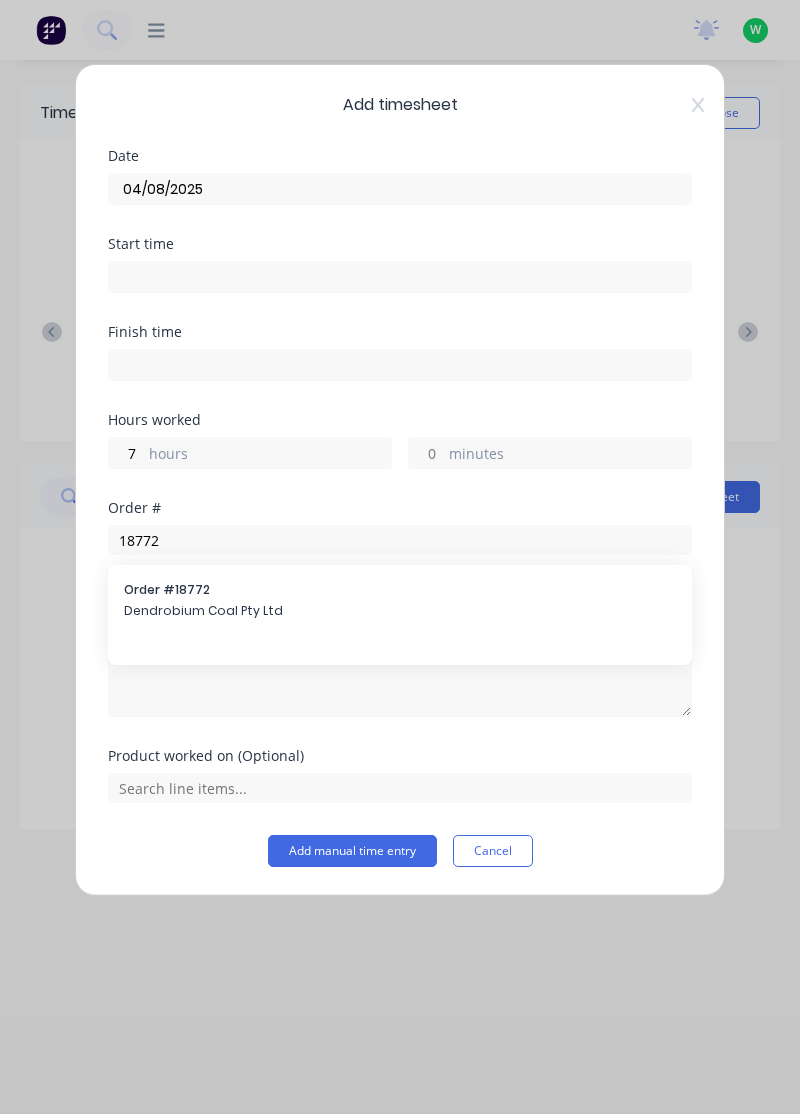 click on "Order # [NUMBER] [COMPANY]" at bounding box center [400, 602] 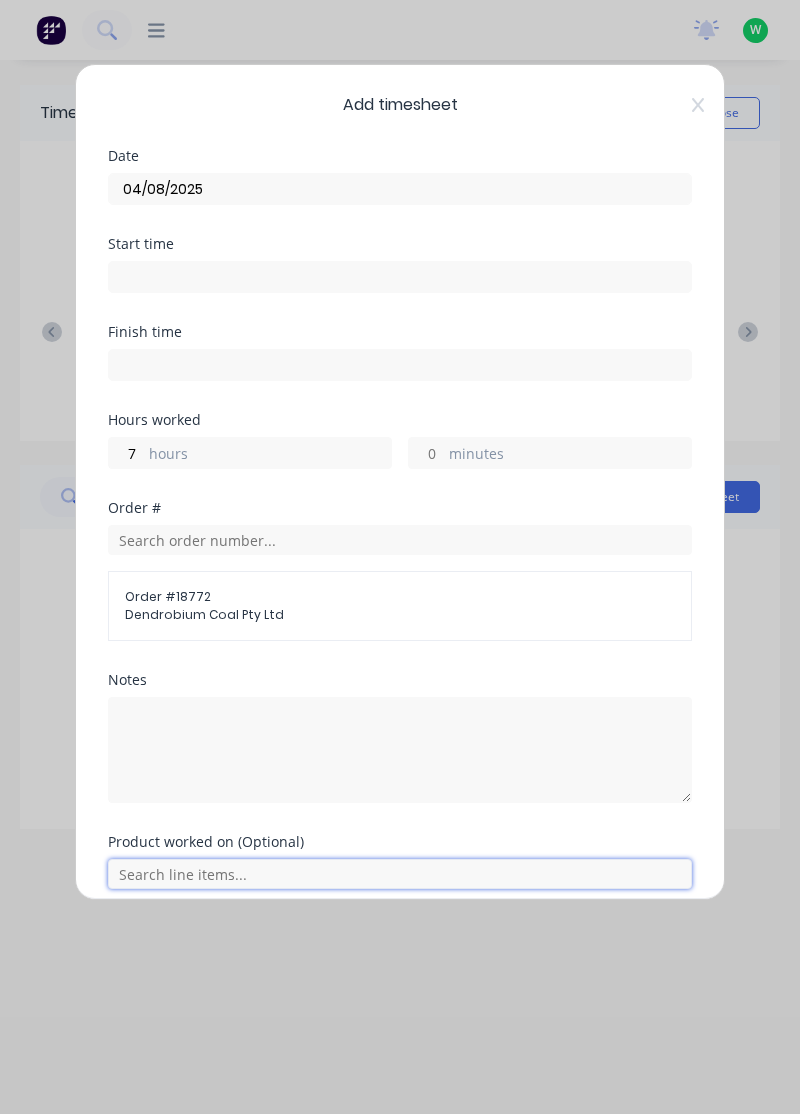 click at bounding box center [400, 874] 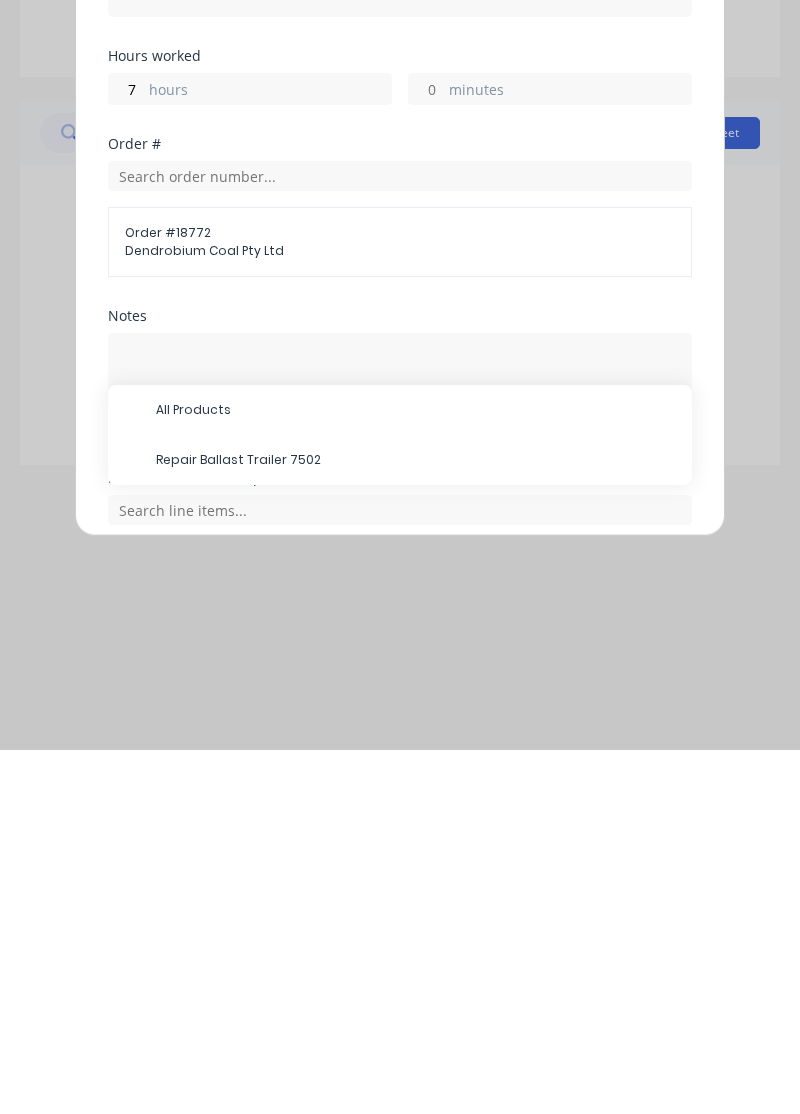 click on "Repair Ballast Trailer 7502" at bounding box center [416, 824] 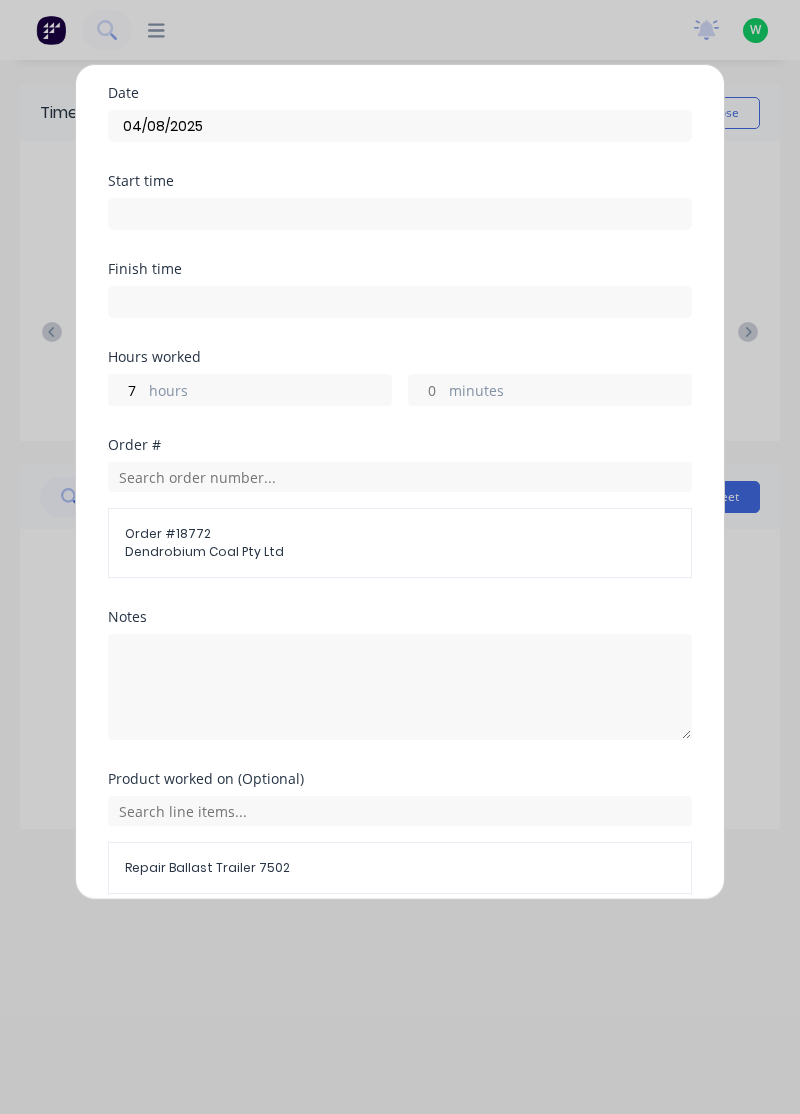 scroll, scrollTop: 74, scrollLeft: 0, axis: vertical 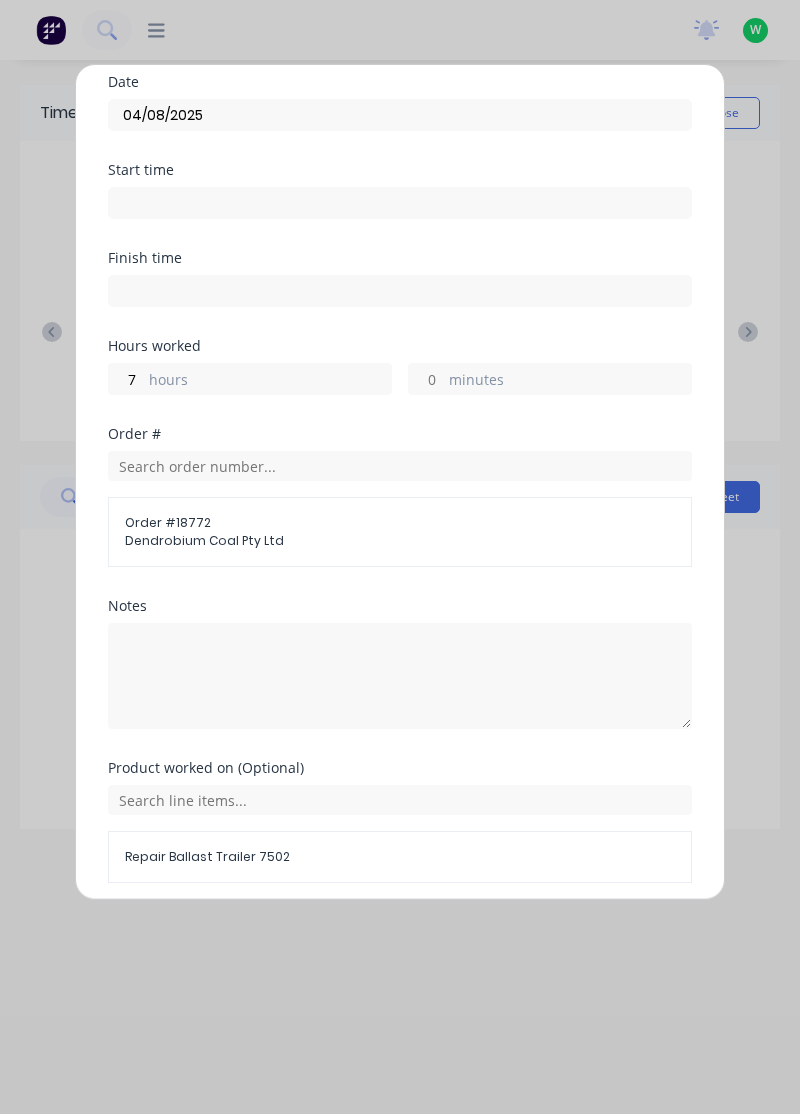 click on "Add manual time entry" at bounding box center (352, 931) 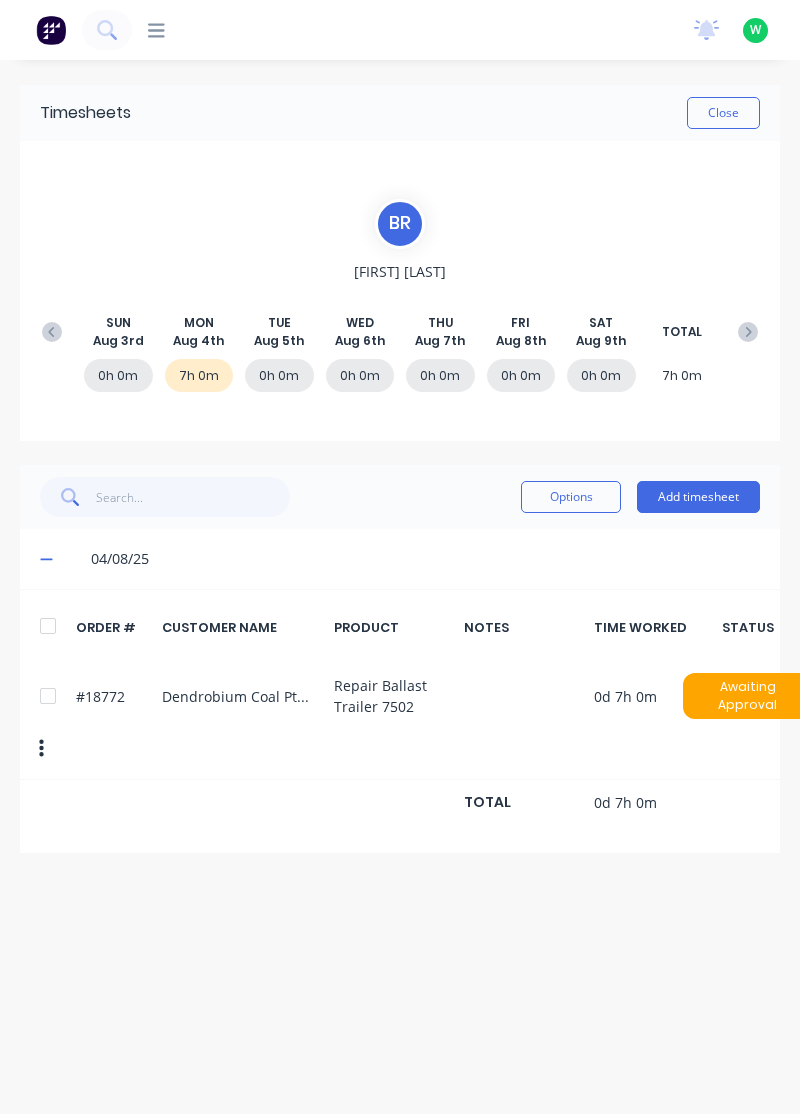 click on "Add timesheet" at bounding box center (698, 497) 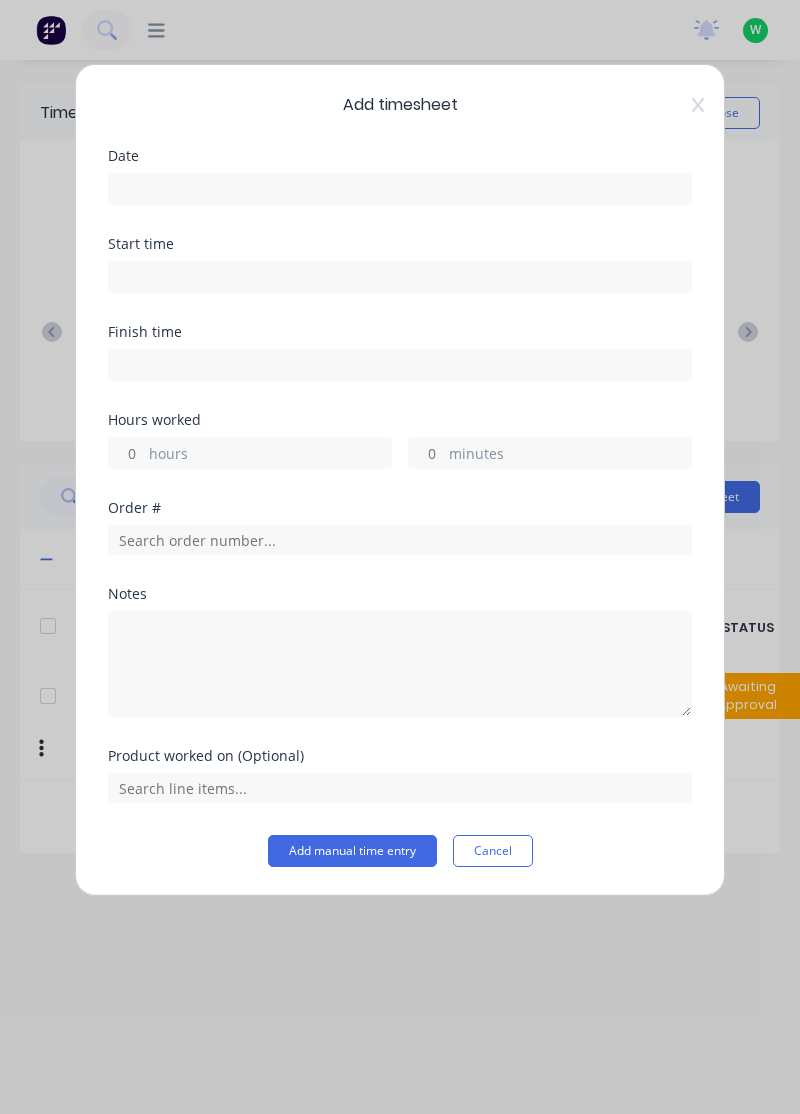 click at bounding box center (400, 189) 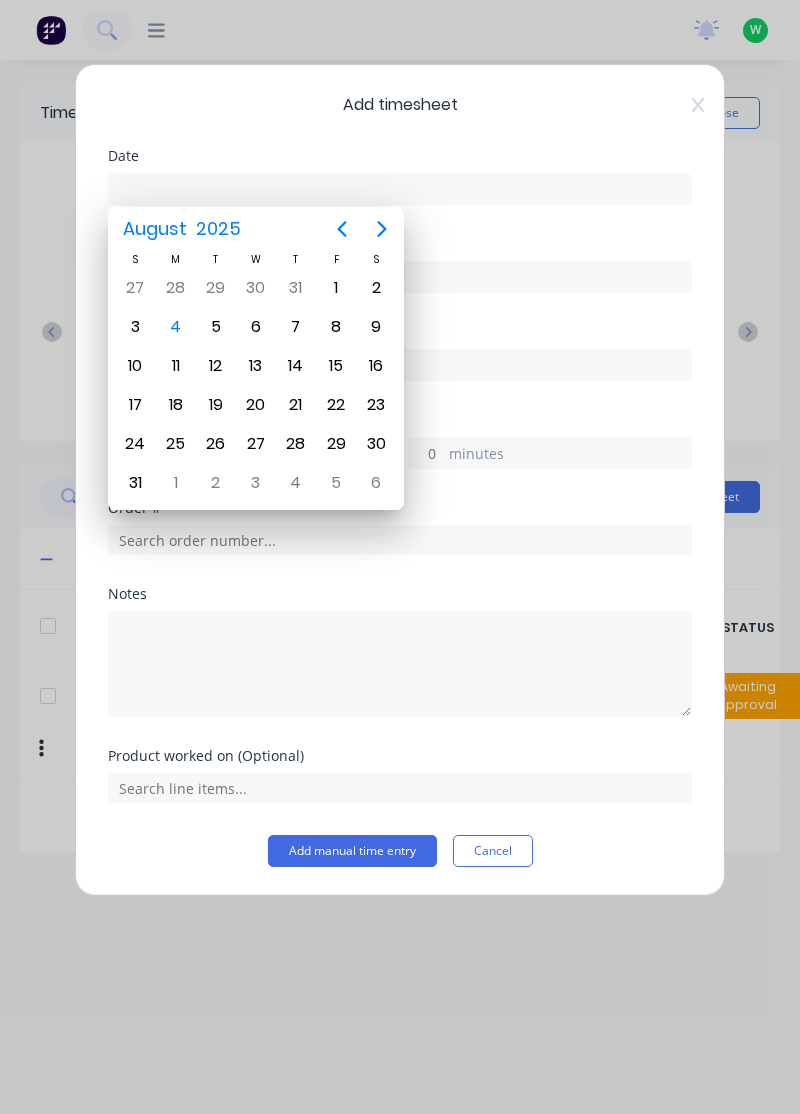 click on "4" at bounding box center [176, 327] 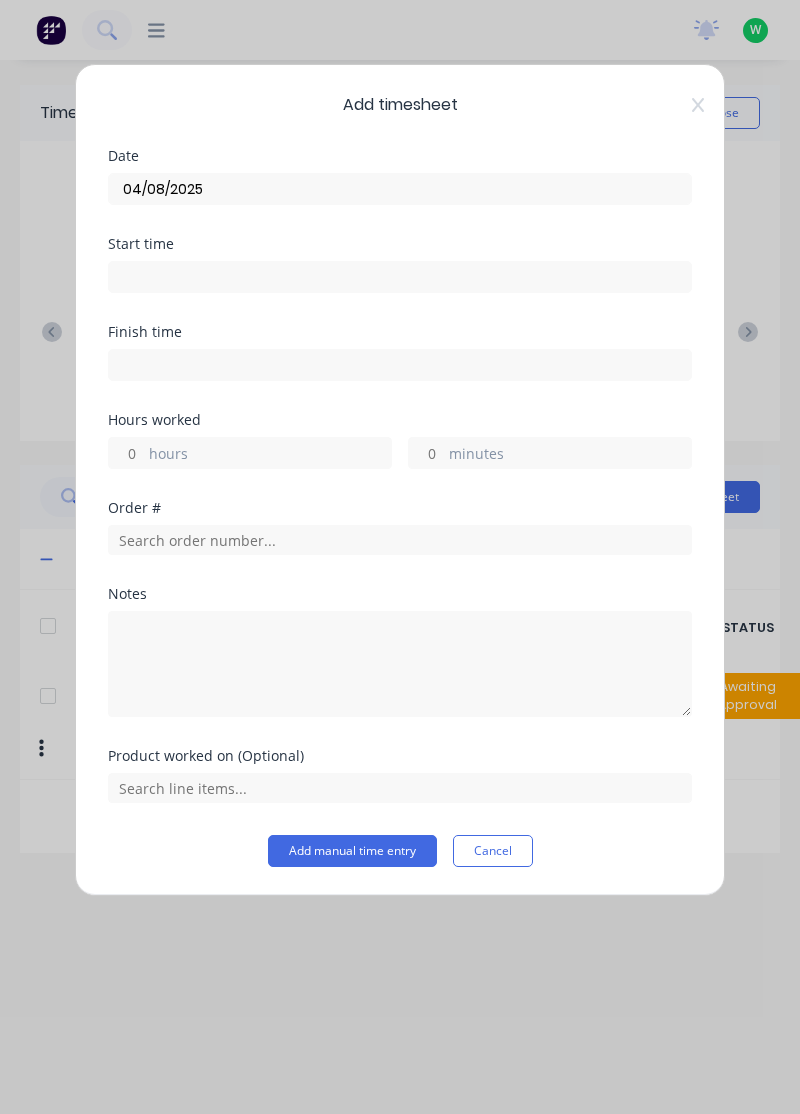 click on "hours" at bounding box center (126, 453) 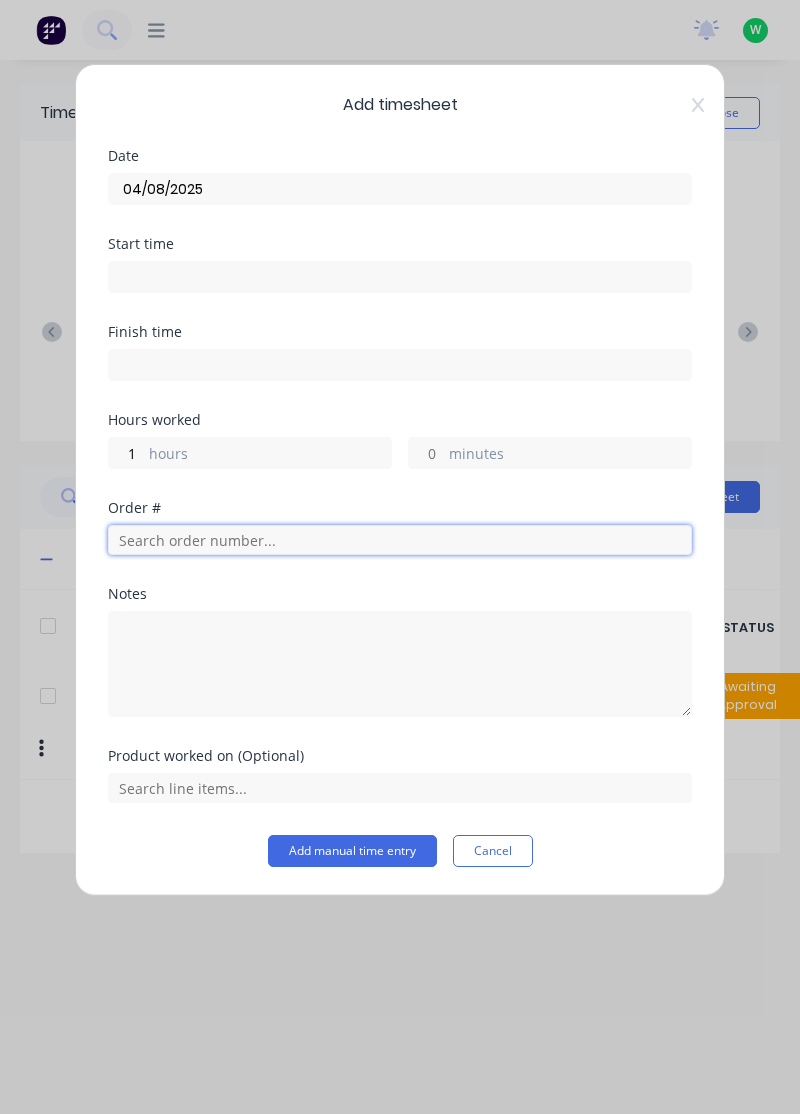 click at bounding box center [400, 540] 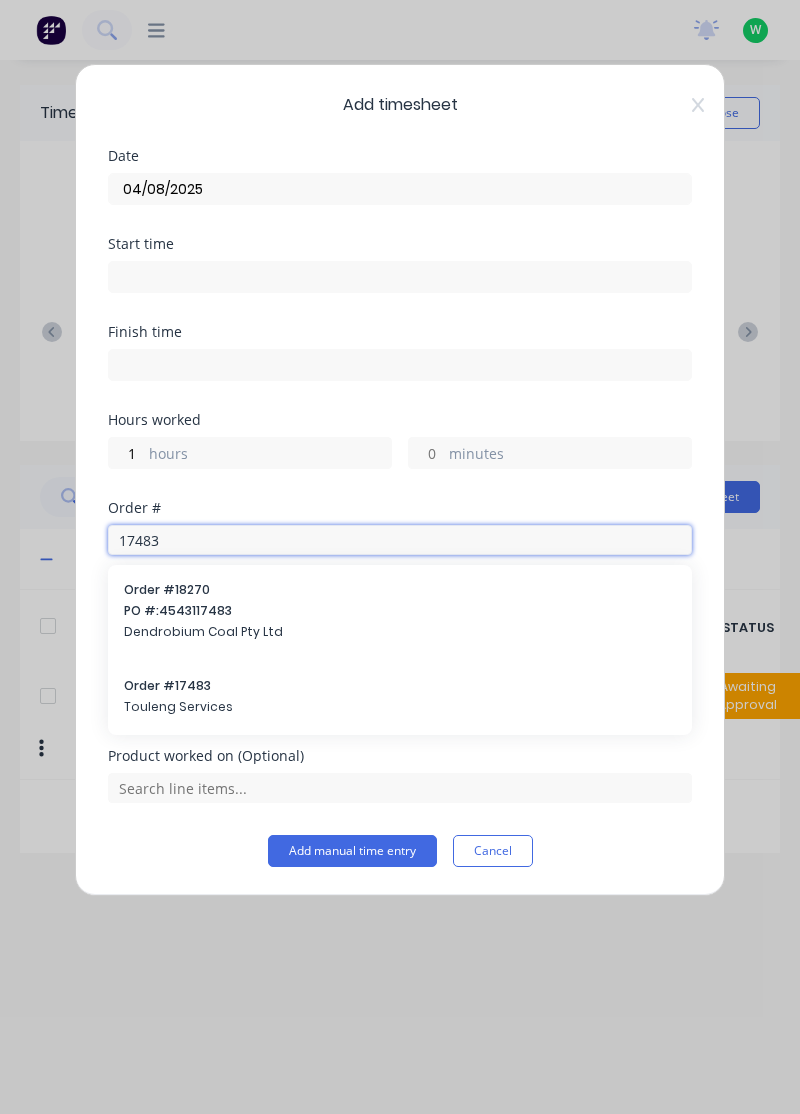 type on "17483" 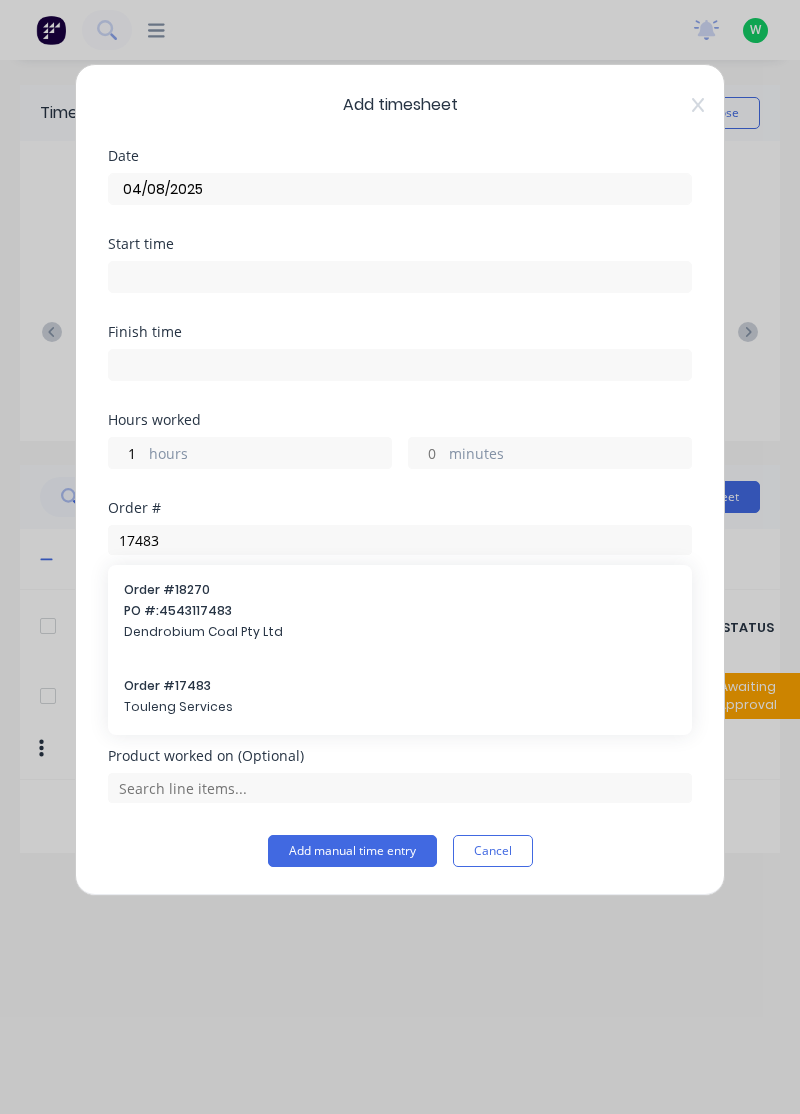 click on "Touleng Services" at bounding box center (400, 707) 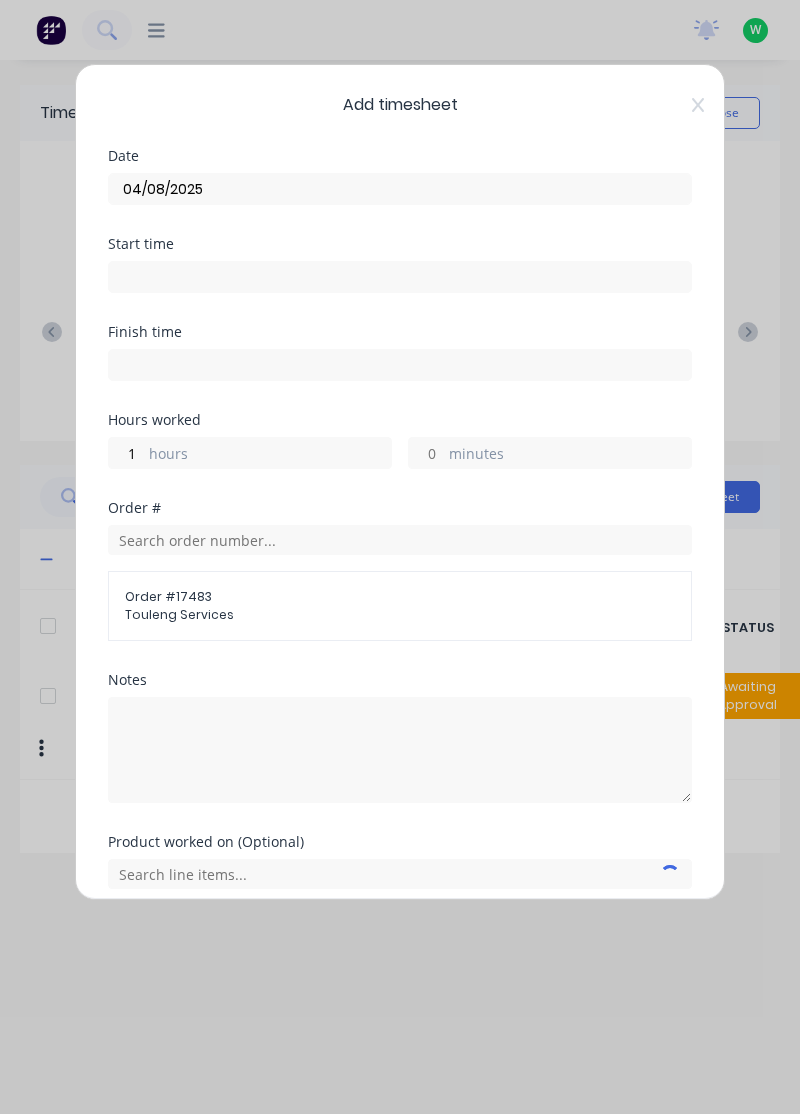 scroll, scrollTop: 7, scrollLeft: 0, axis: vertical 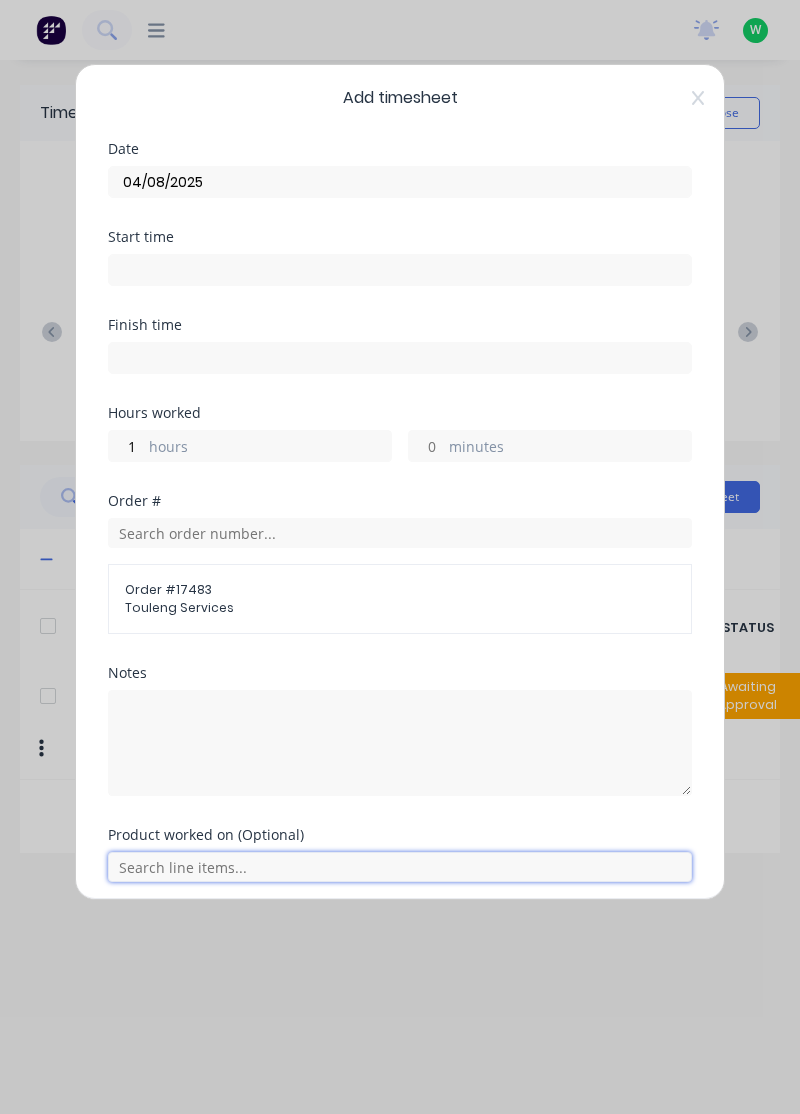 click at bounding box center [400, 867] 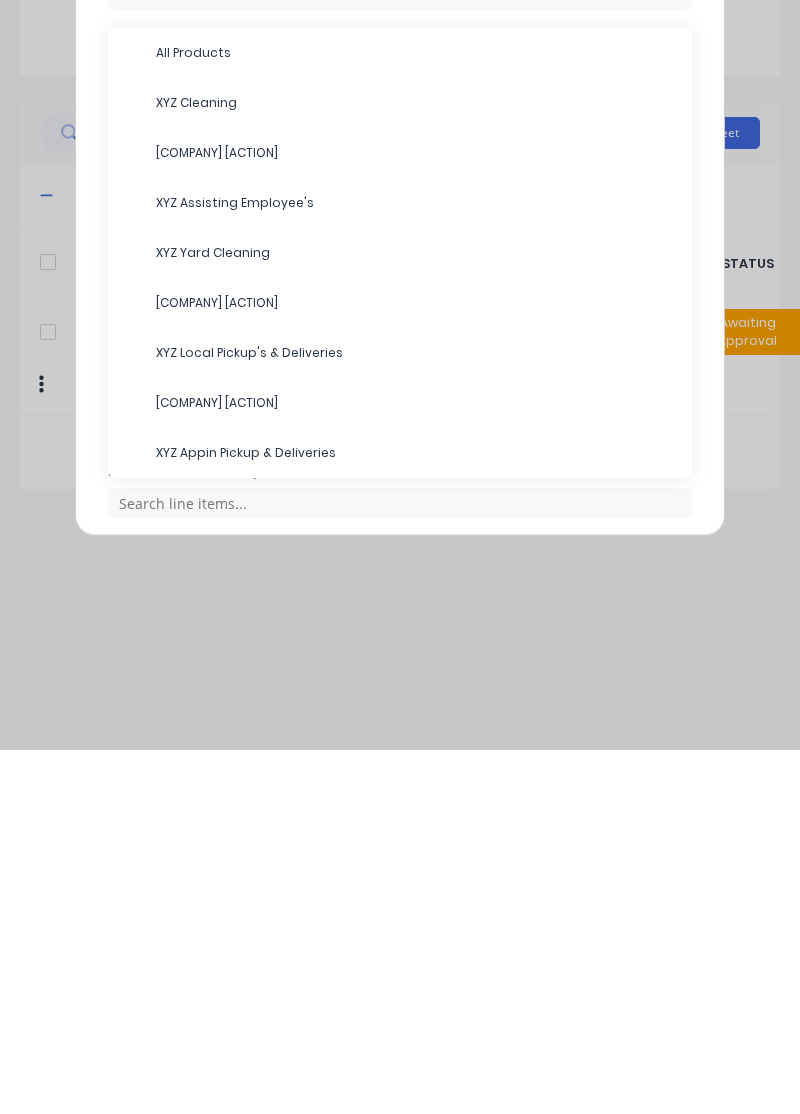 click on "XYZ Cleaning" at bounding box center (416, 467) 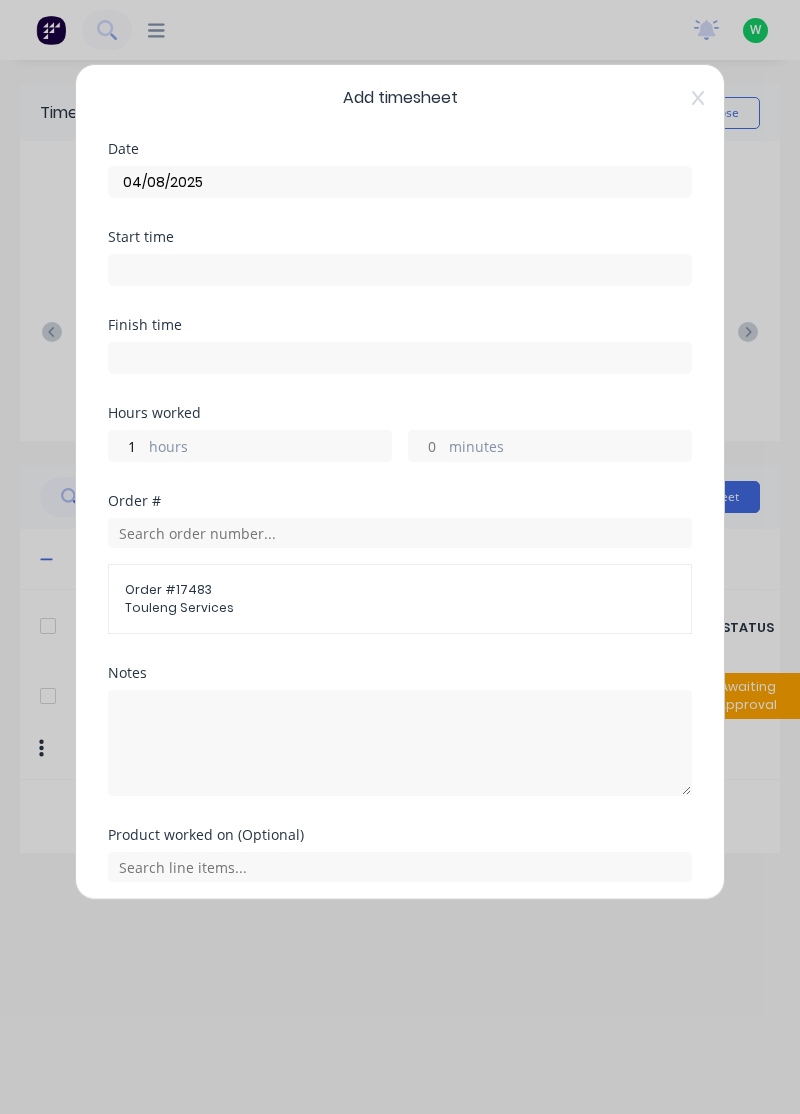 scroll, scrollTop: 74, scrollLeft: 0, axis: vertical 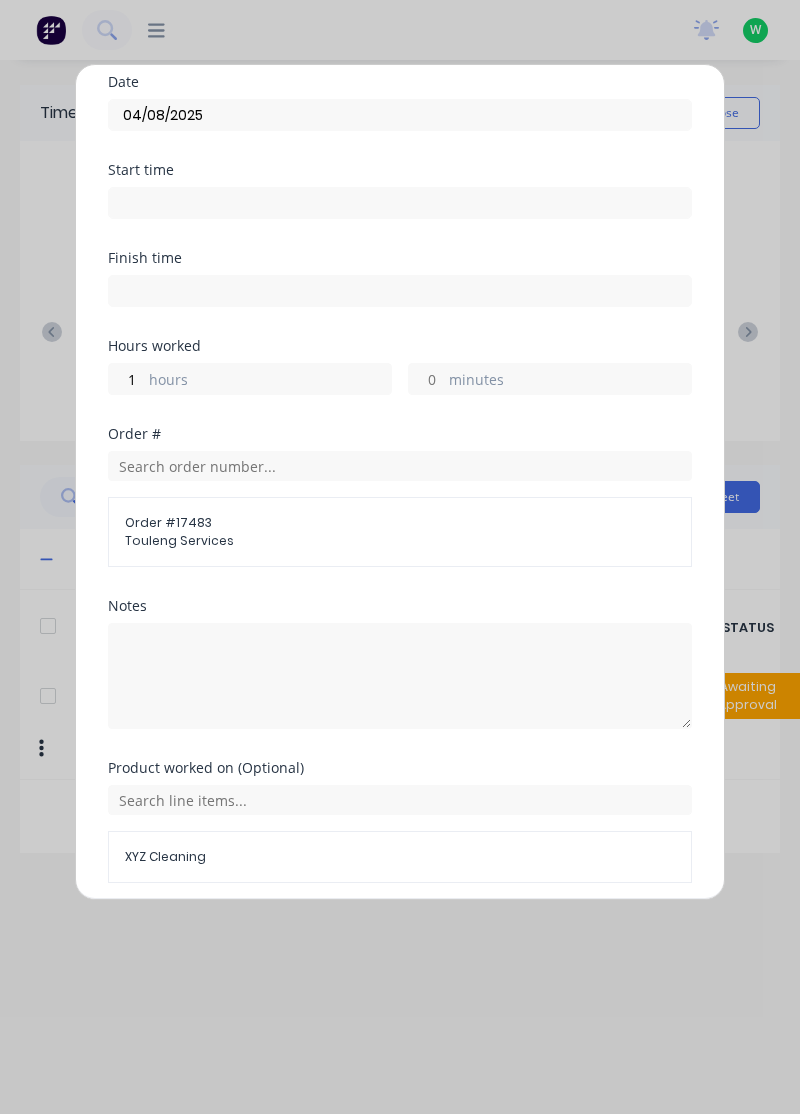 click on "Add manual time entry" at bounding box center [352, 931] 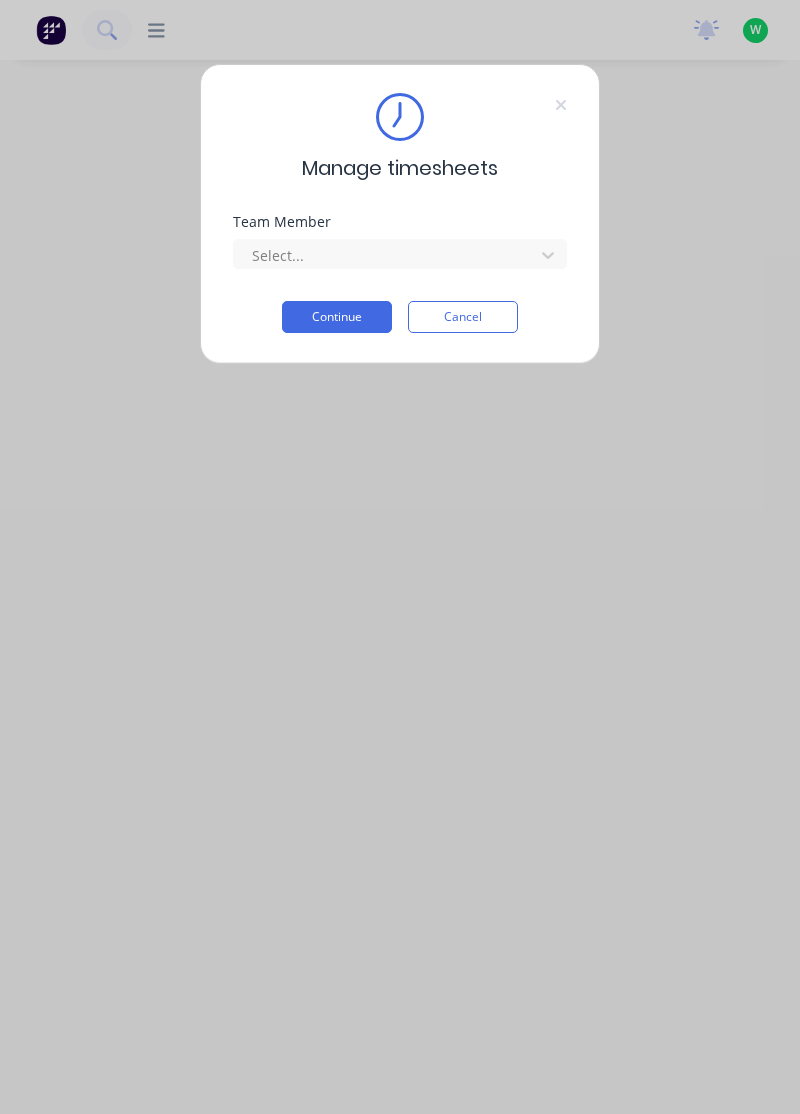 scroll, scrollTop: 0, scrollLeft: 0, axis: both 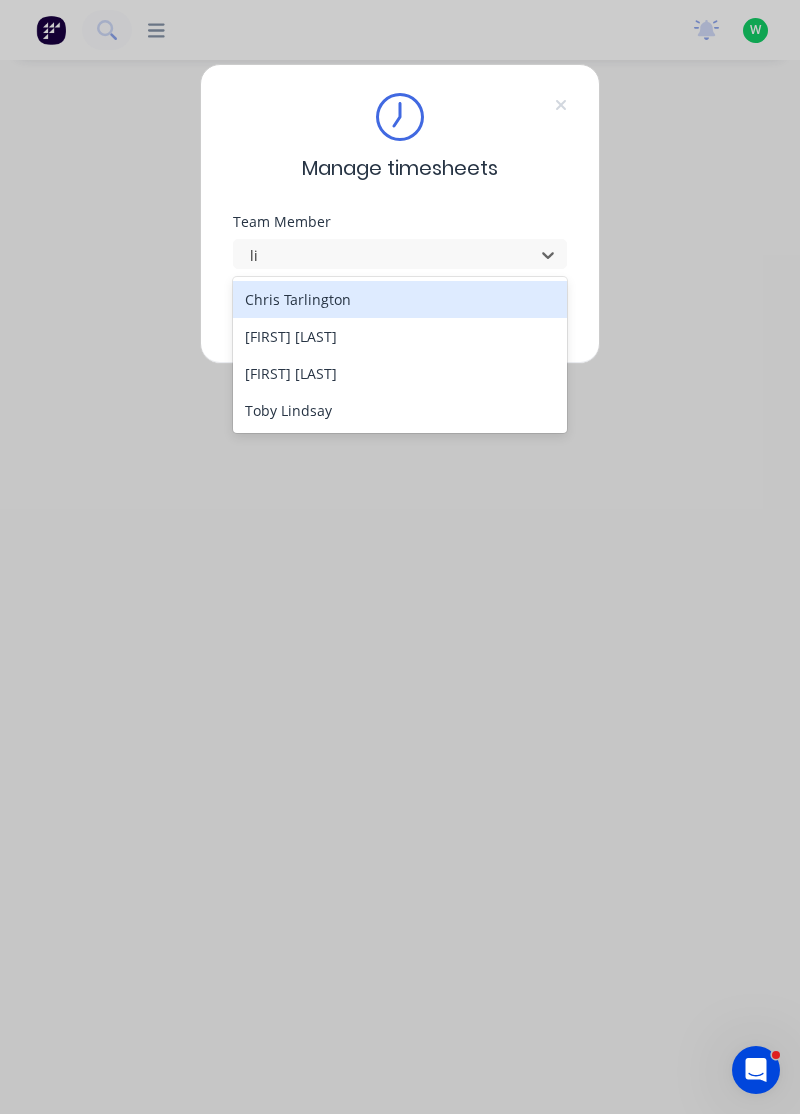 click on "[FIRST] [LAST]" at bounding box center [400, 336] 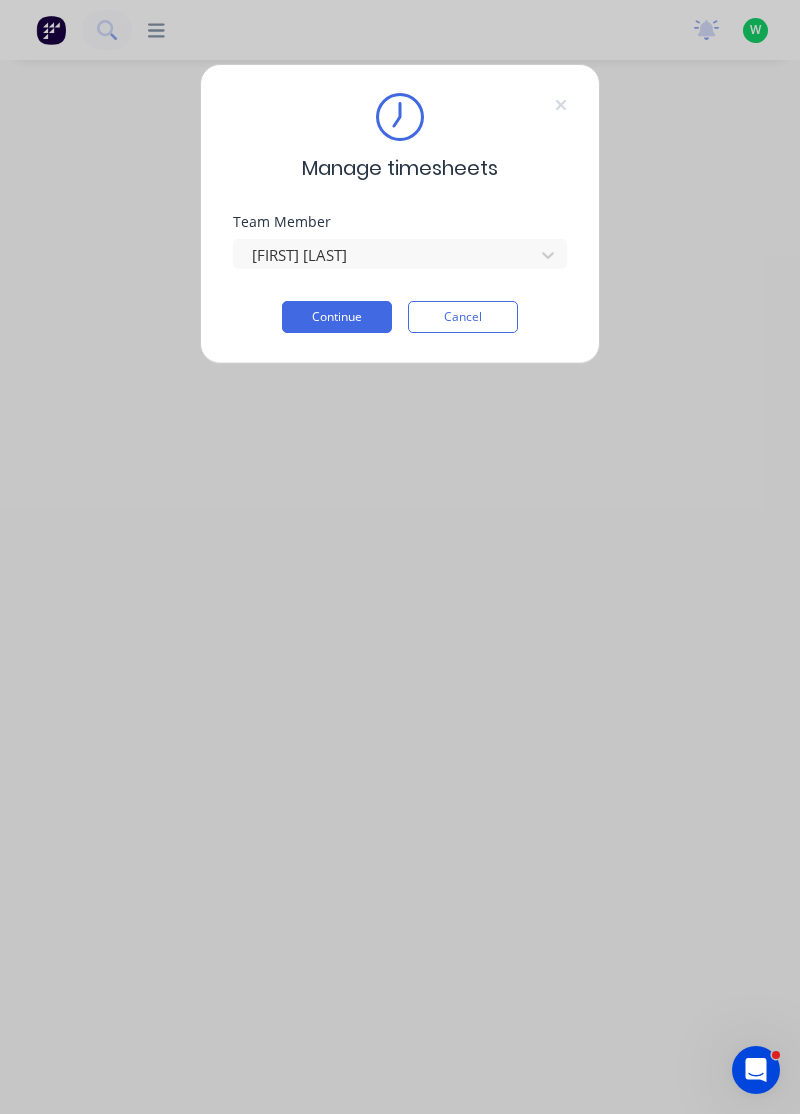 click on "Continue" at bounding box center [337, 317] 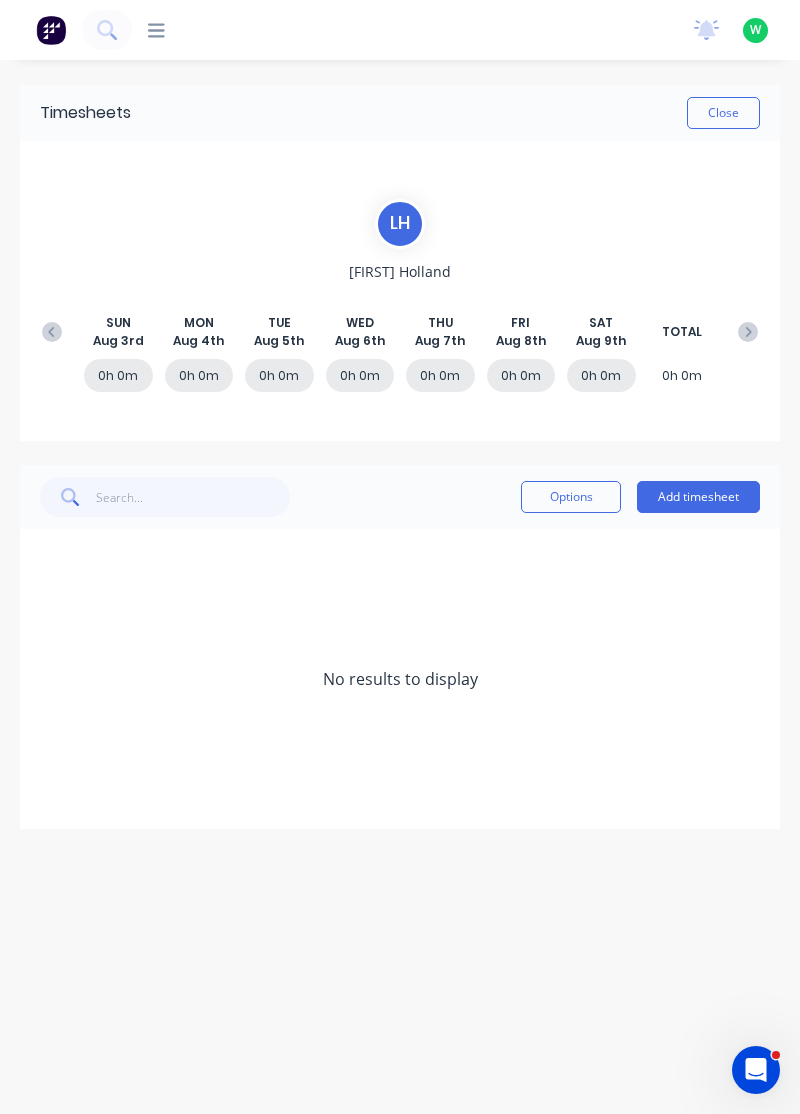 click on "Add timesheet" at bounding box center [698, 497] 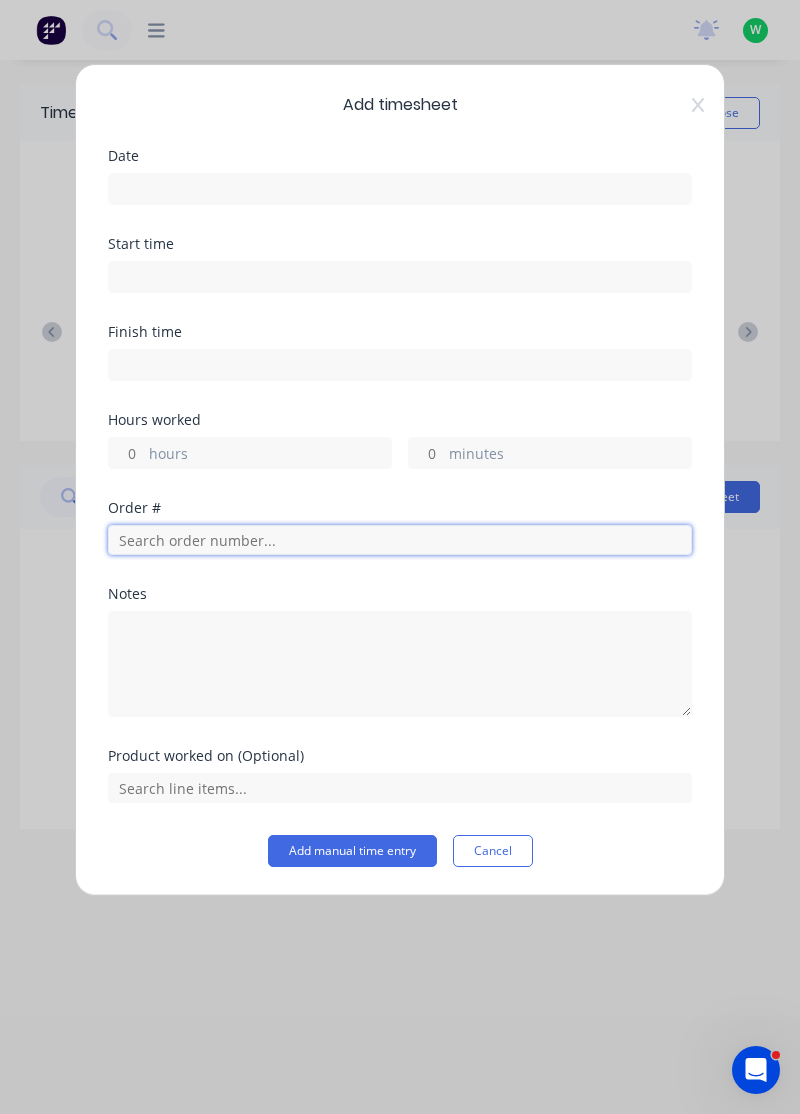 click at bounding box center [400, 540] 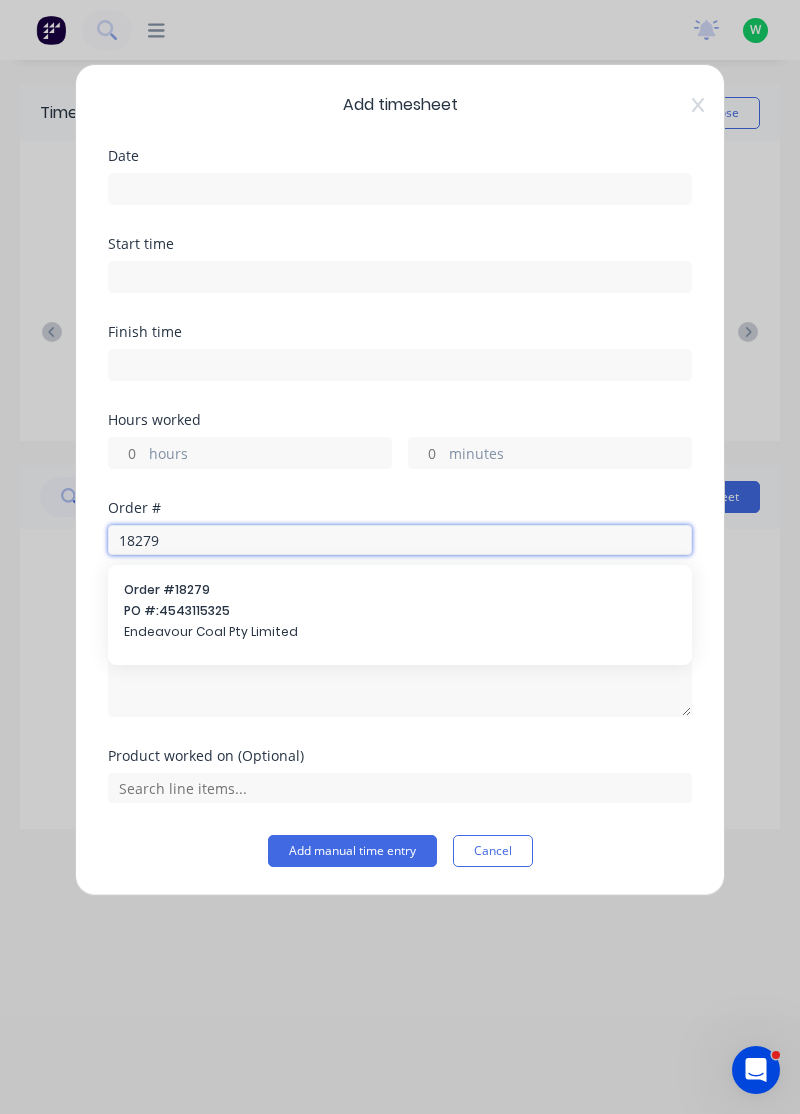 type on "18279" 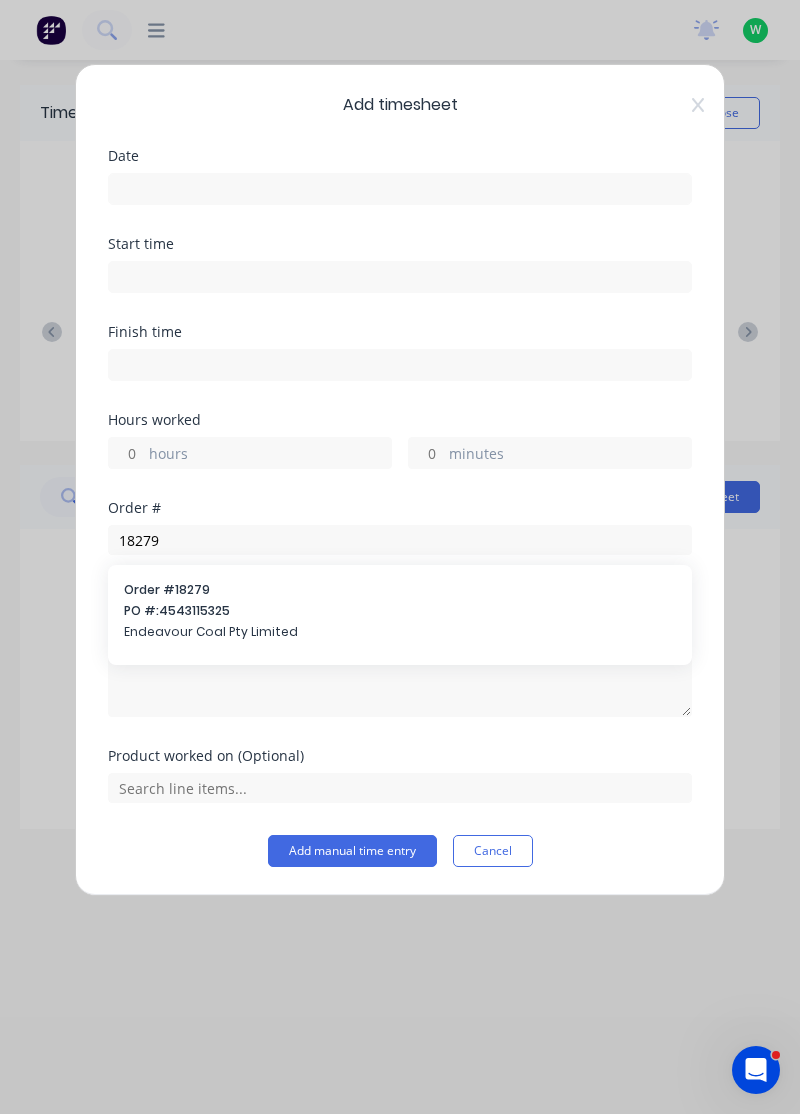 click on "PO #:  [NUMBER]" at bounding box center [400, 611] 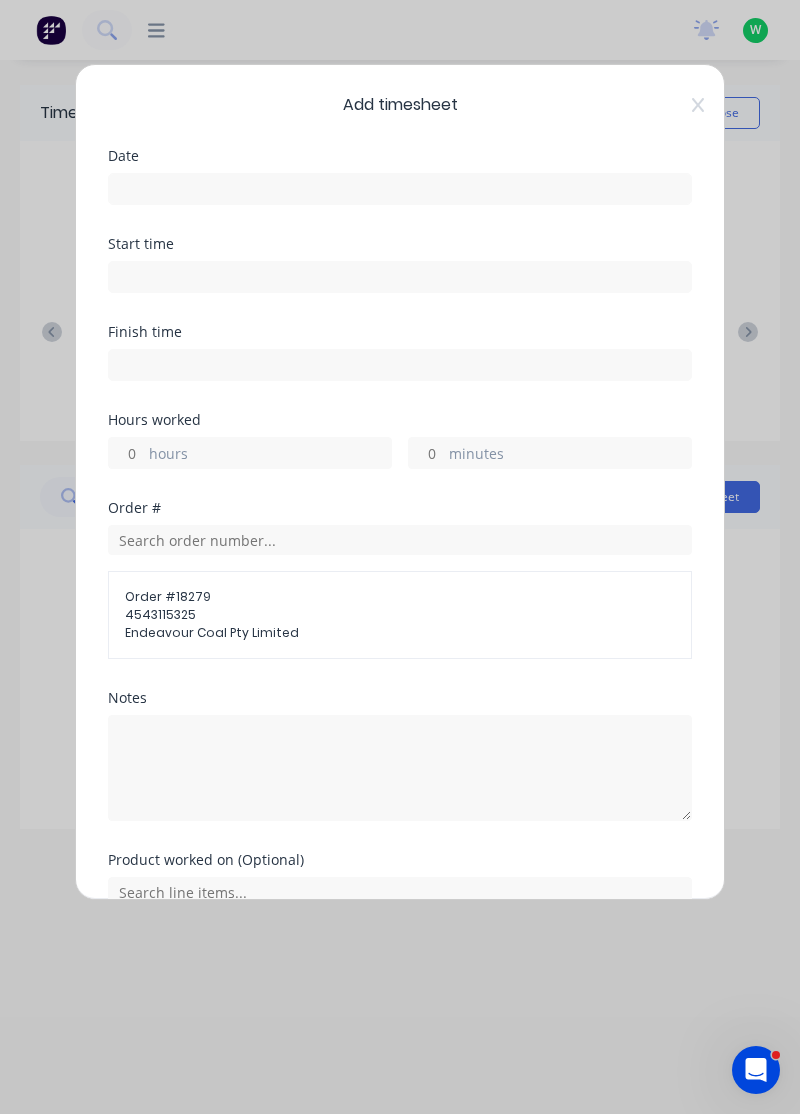 click on "hours" at bounding box center (270, 455) 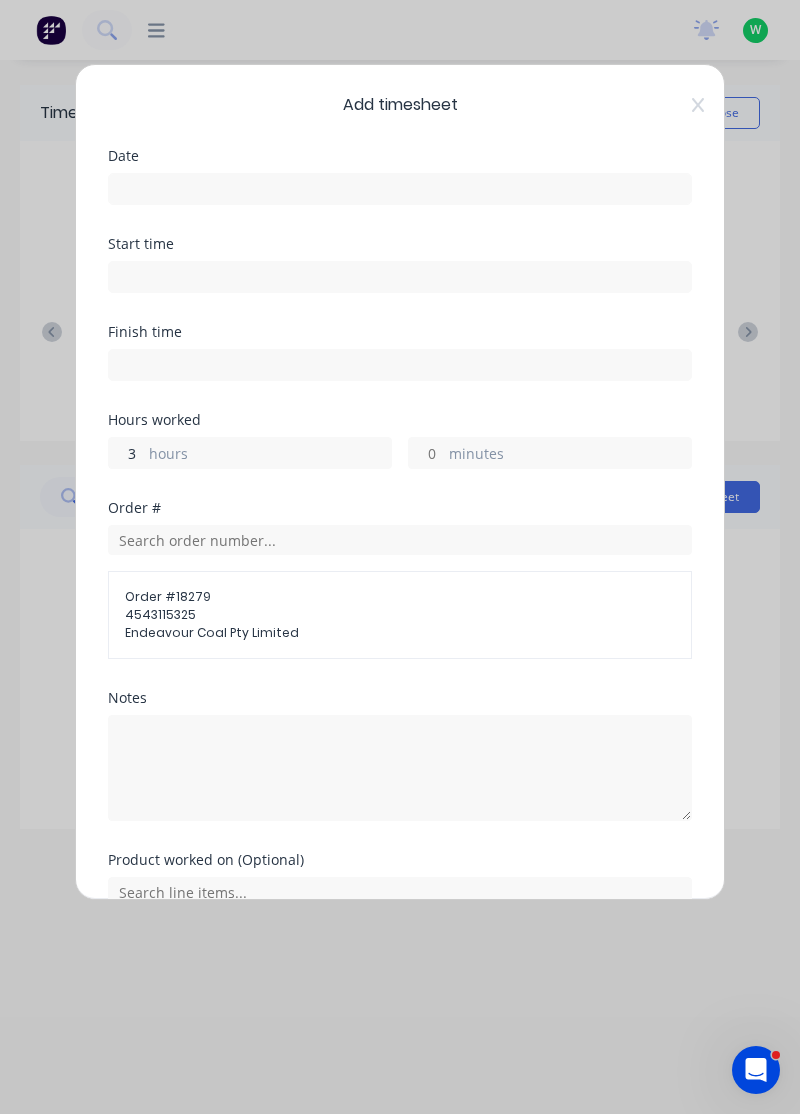 type on "3" 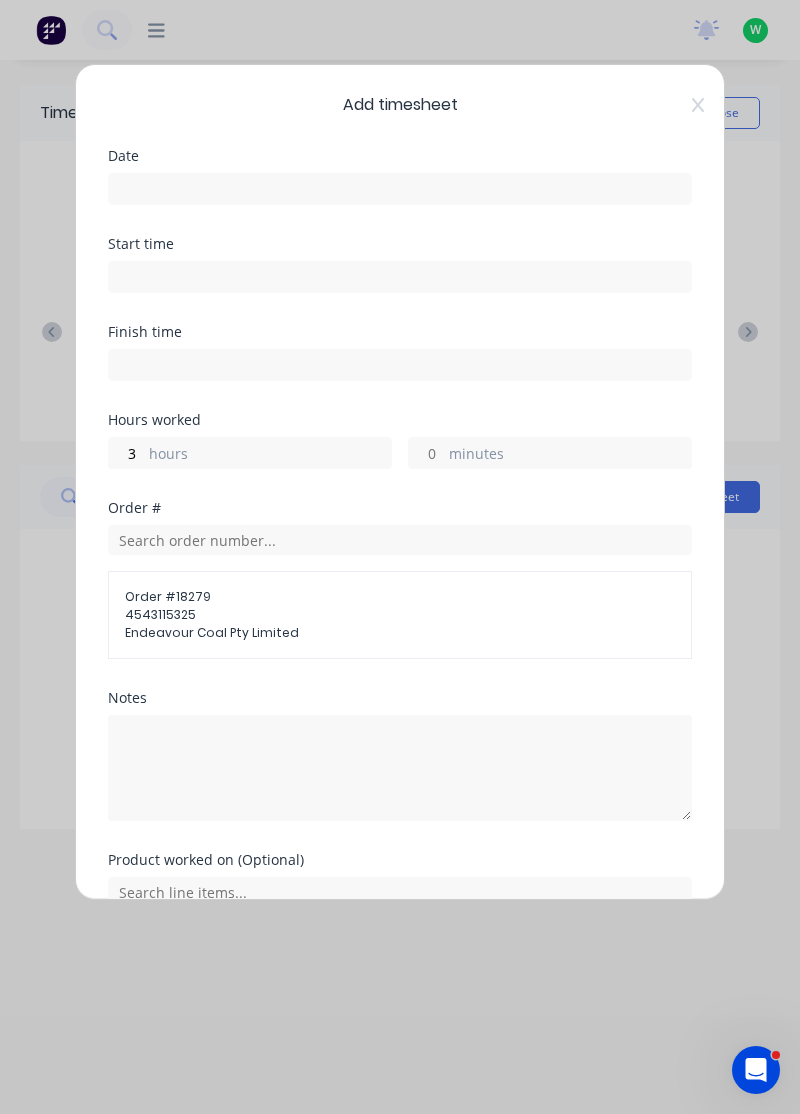 click at bounding box center (400, 189) 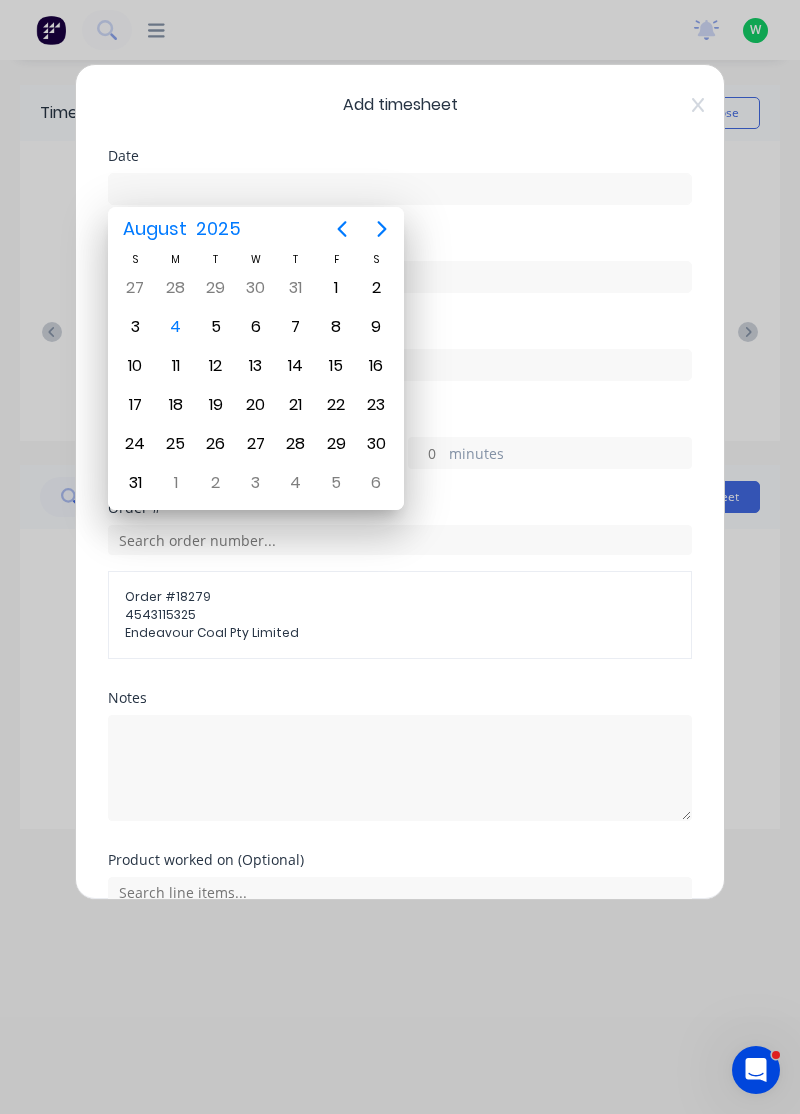 click on "4" at bounding box center [176, 327] 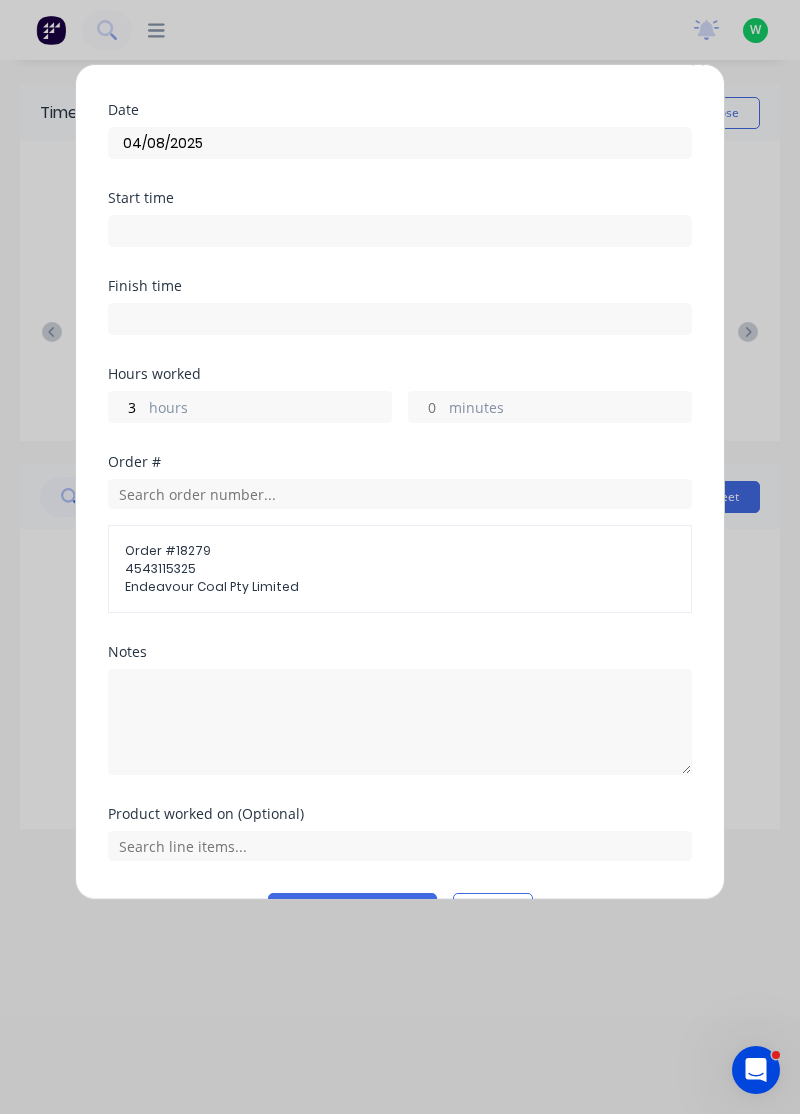 scroll, scrollTop: 0, scrollLeft: 0, axis: both 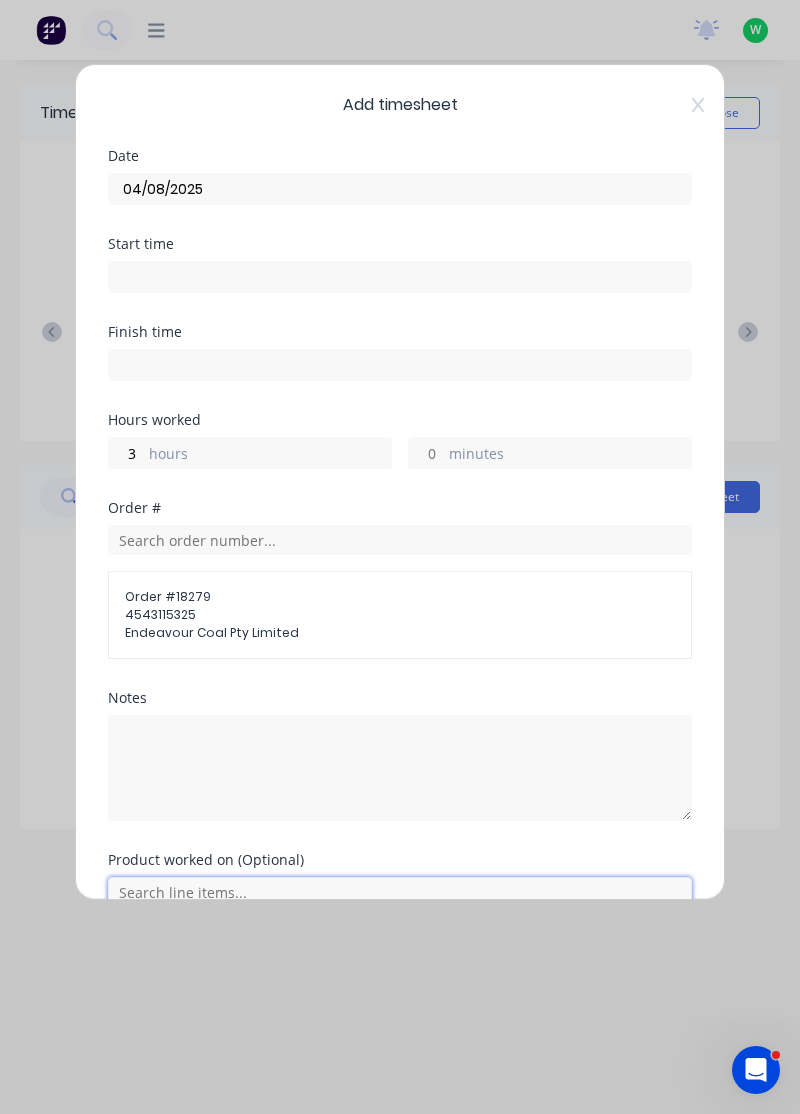 click at bounding box center (400, 892) 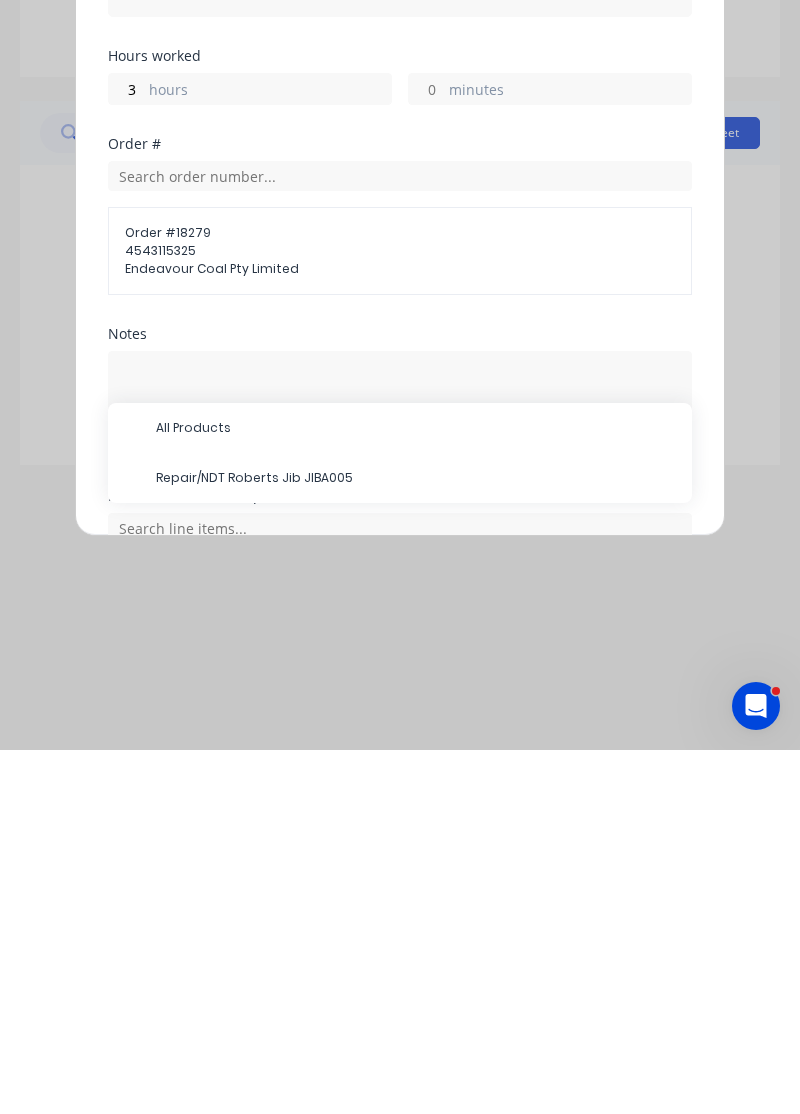 click on "Repair/NDT Roberts Jib JIBA005" at bounding box center [416, 842] 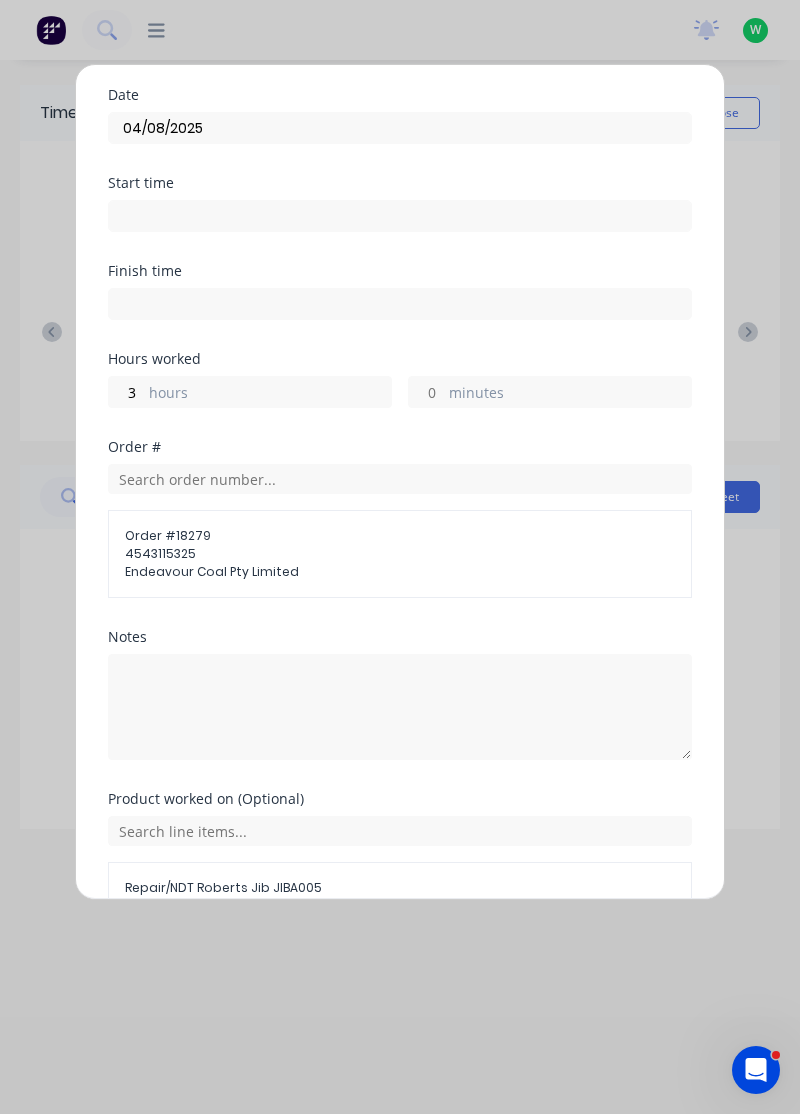 scroll, scrollTop: 163, scrollLeft: 0, axis: vertical 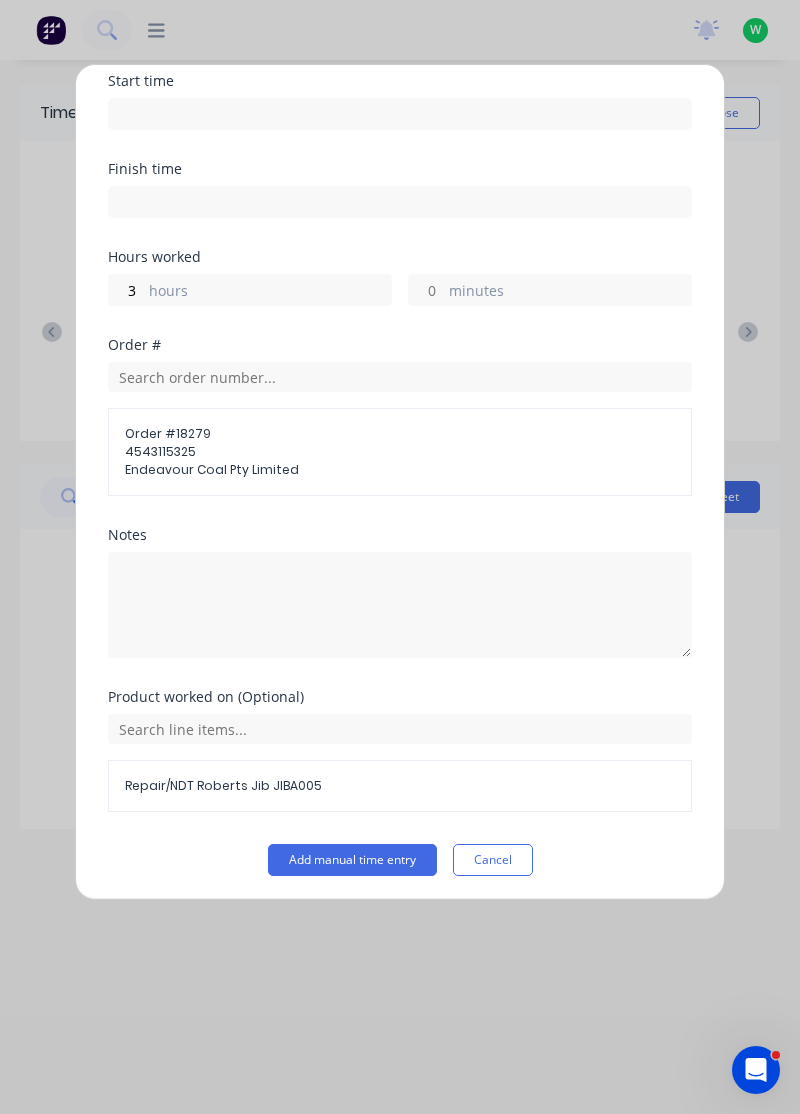 click on "Add manual time entry" at bounding box center (352, 860) 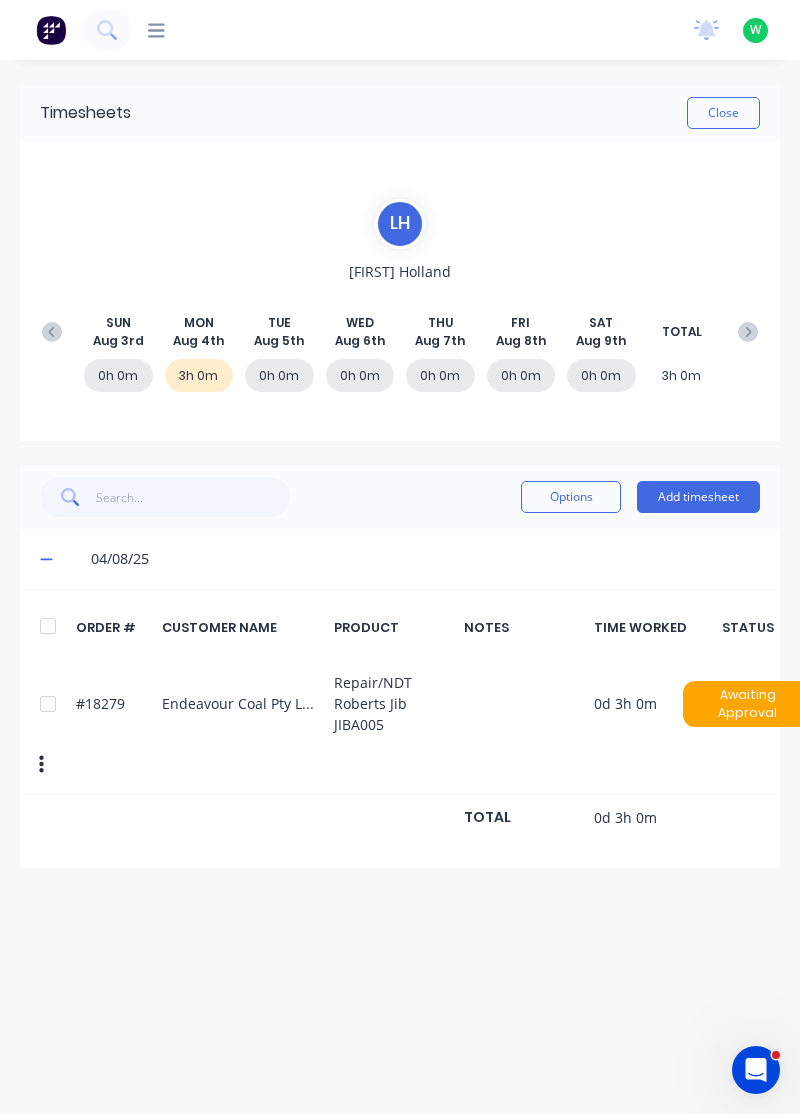 click on "Add timesheet" at bounding box center (698, 497) 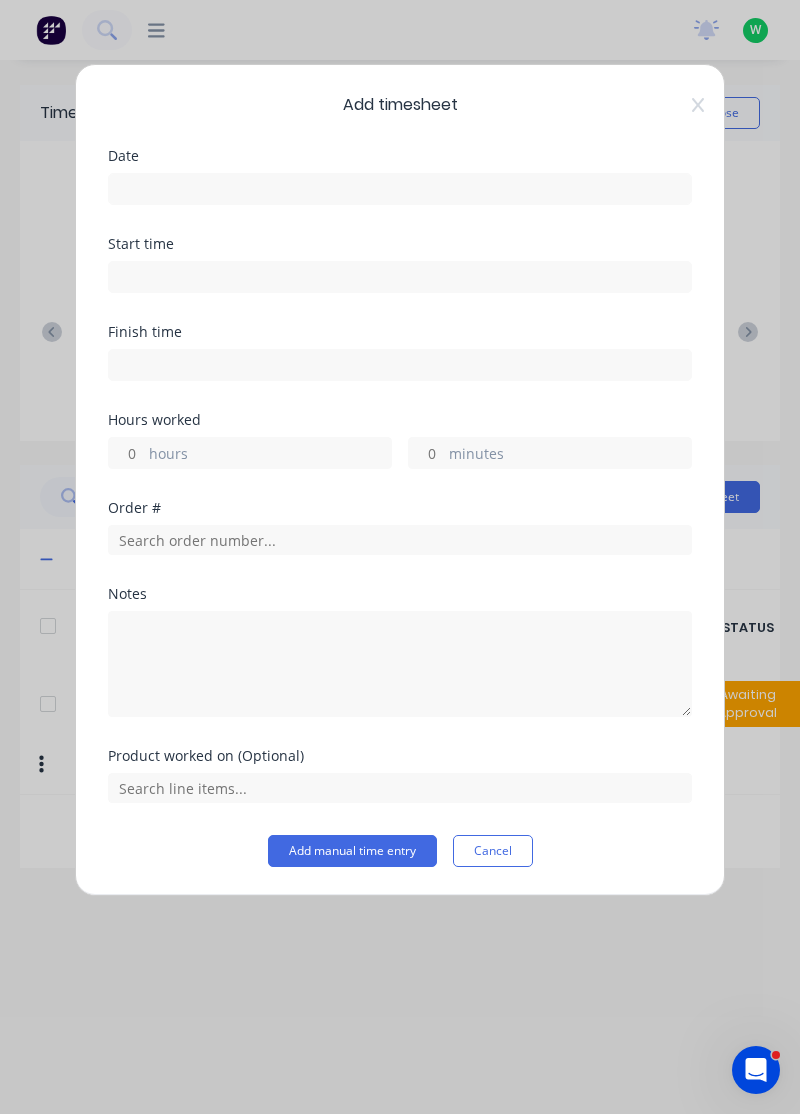 click on "Order #" at bounding box center (400, 544) 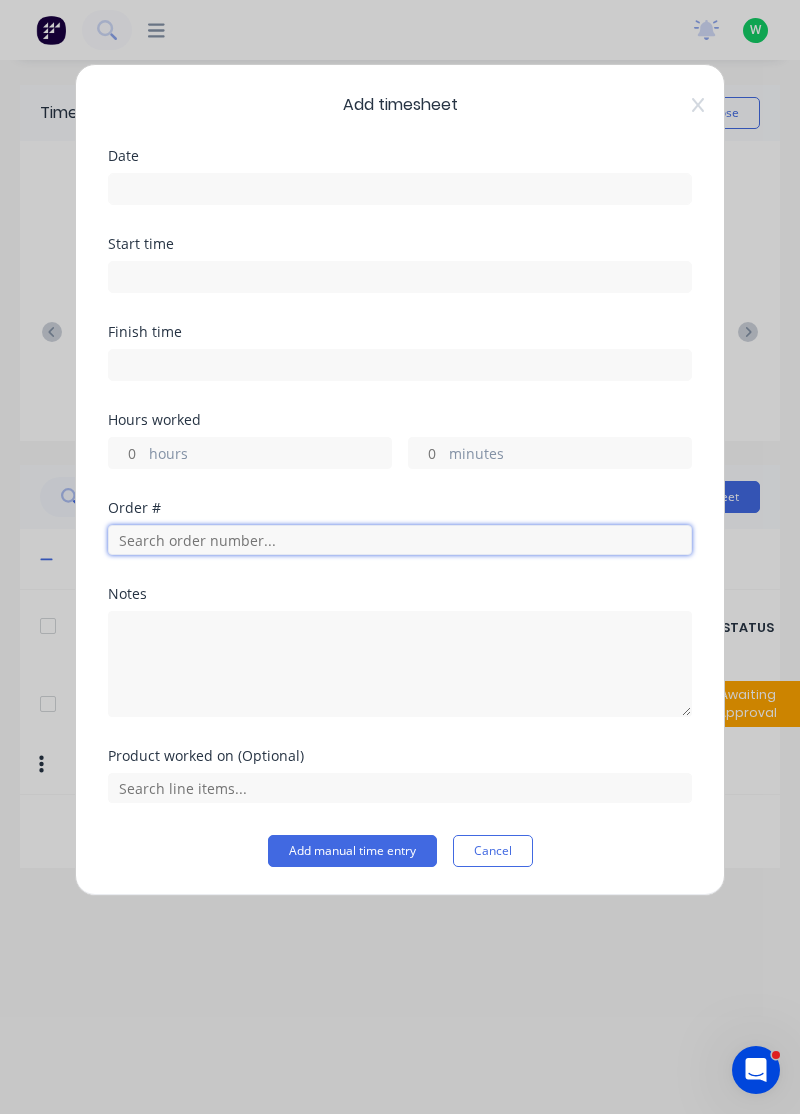 click at bounding box center [400, 540] 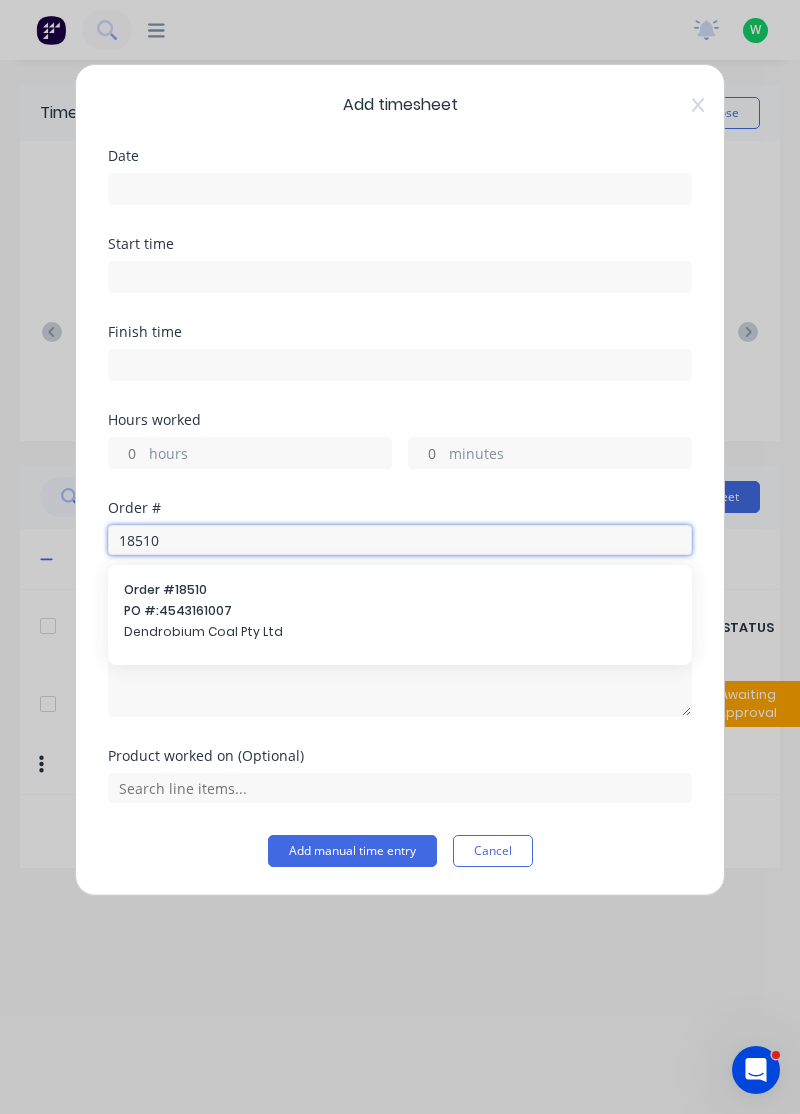 type on "18510" 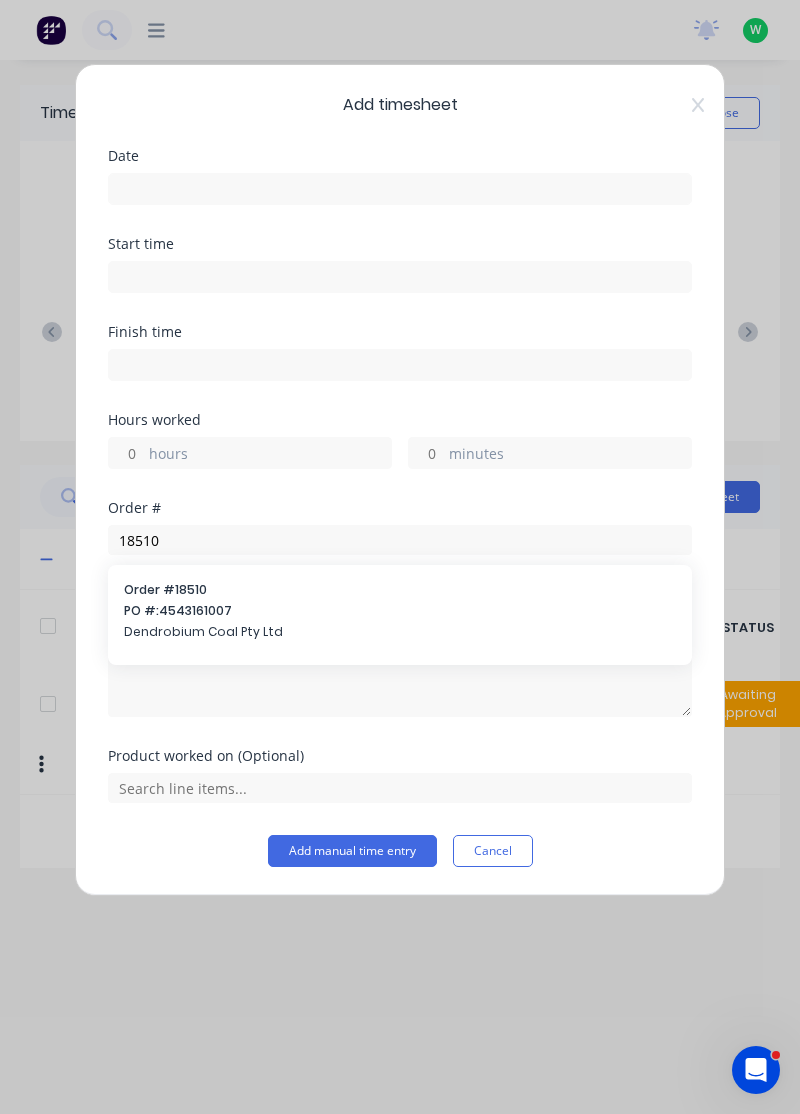 click on "PO #:  [NUMBER]" at bounding box center (400, 611) 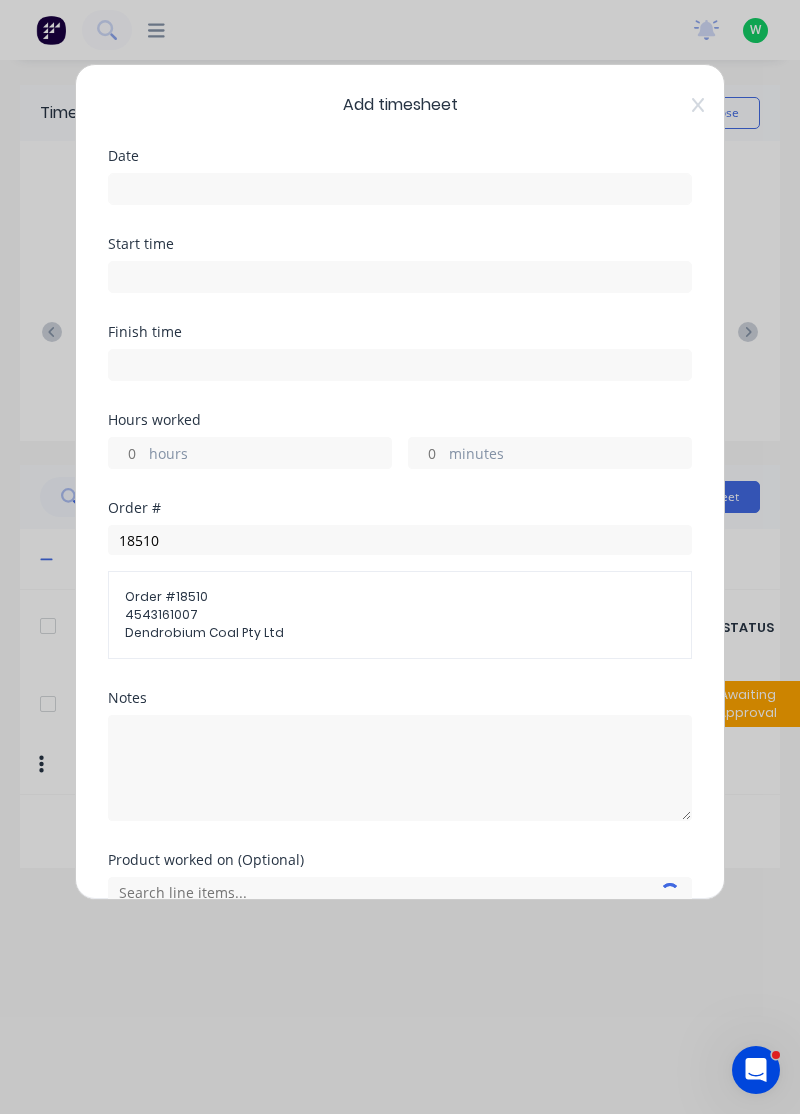 type 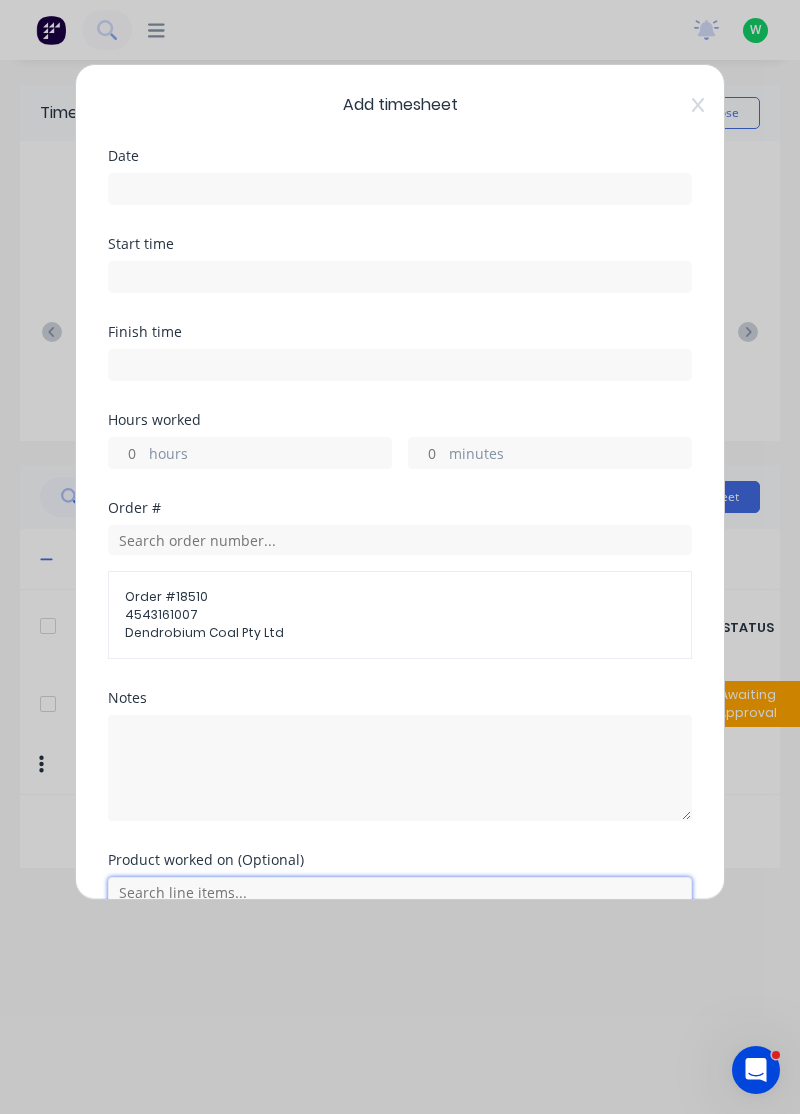 click at bounding box center [400, 892] 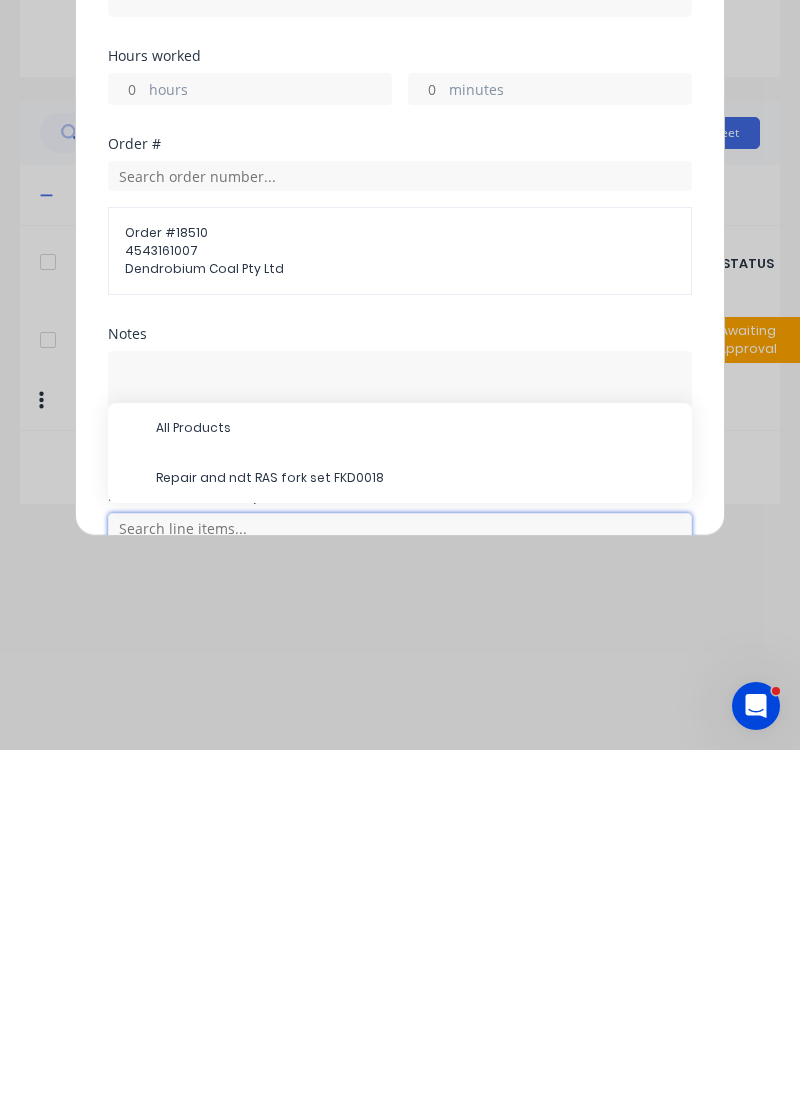 scroll, scrollTop: 94, scrollLeft: 0, axis: vertical 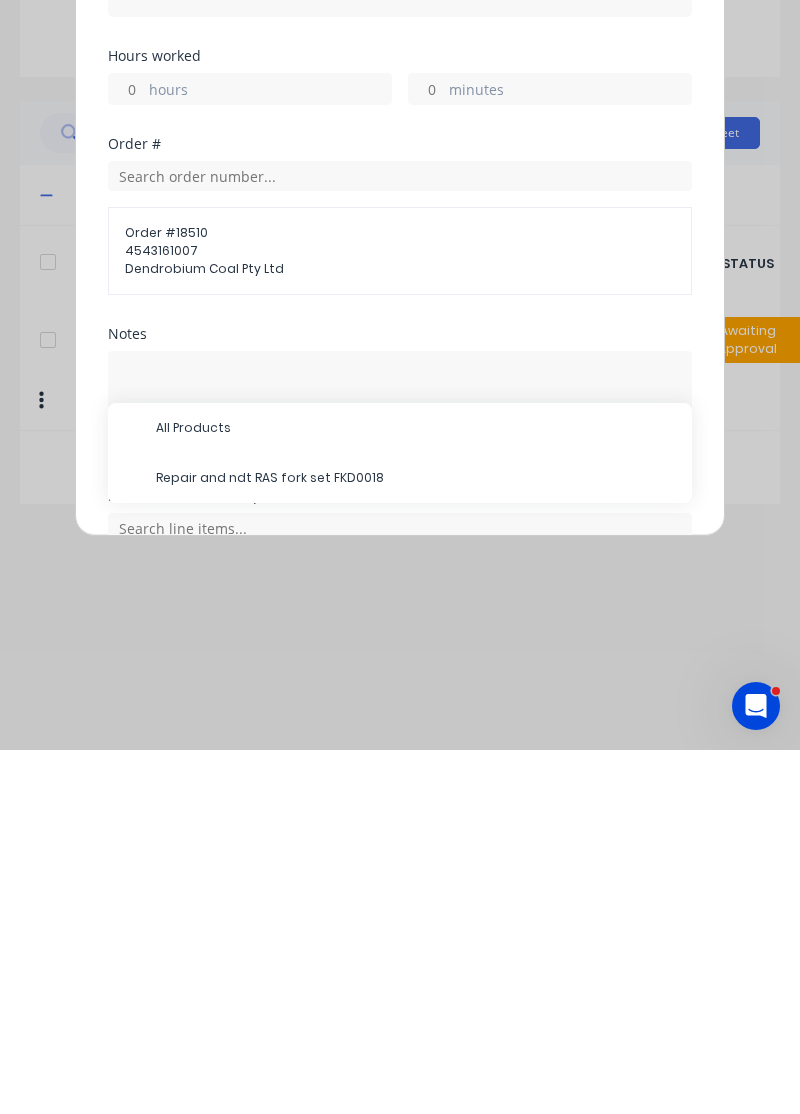click on "Repair and ndt RAS fork set FKD0018" at bounding box center (416, 842) 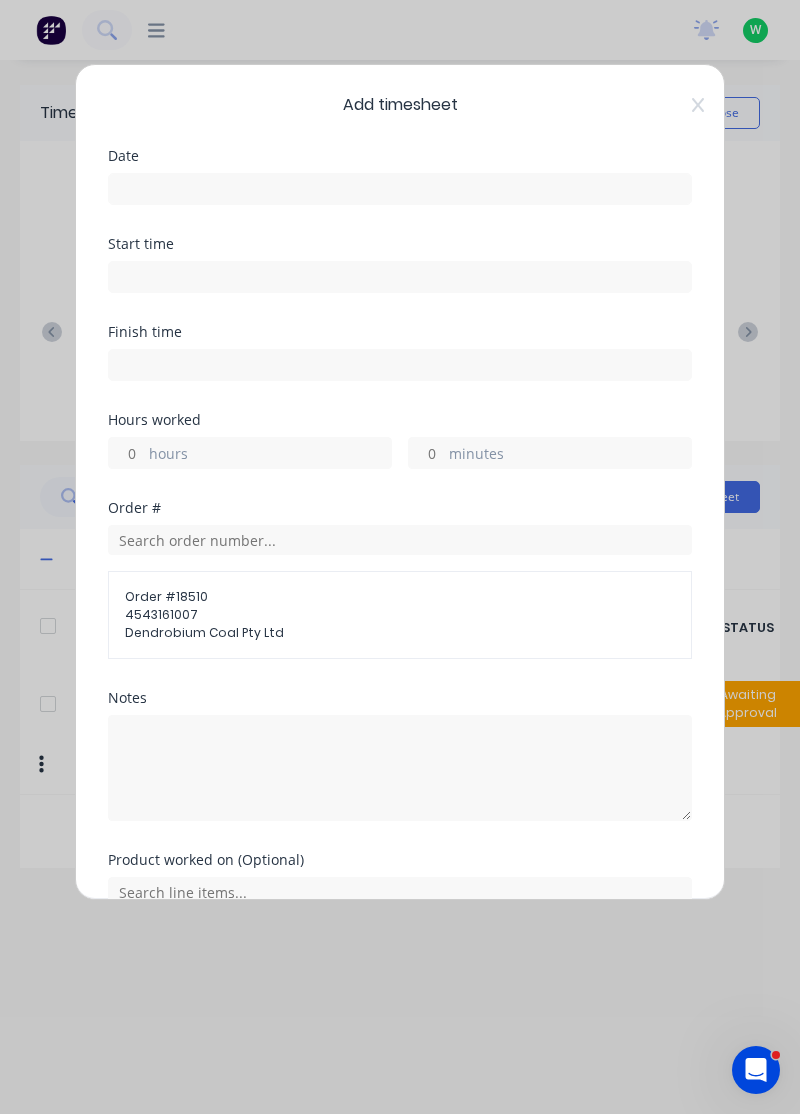 click on "hours" at bounding box center (270, 455) 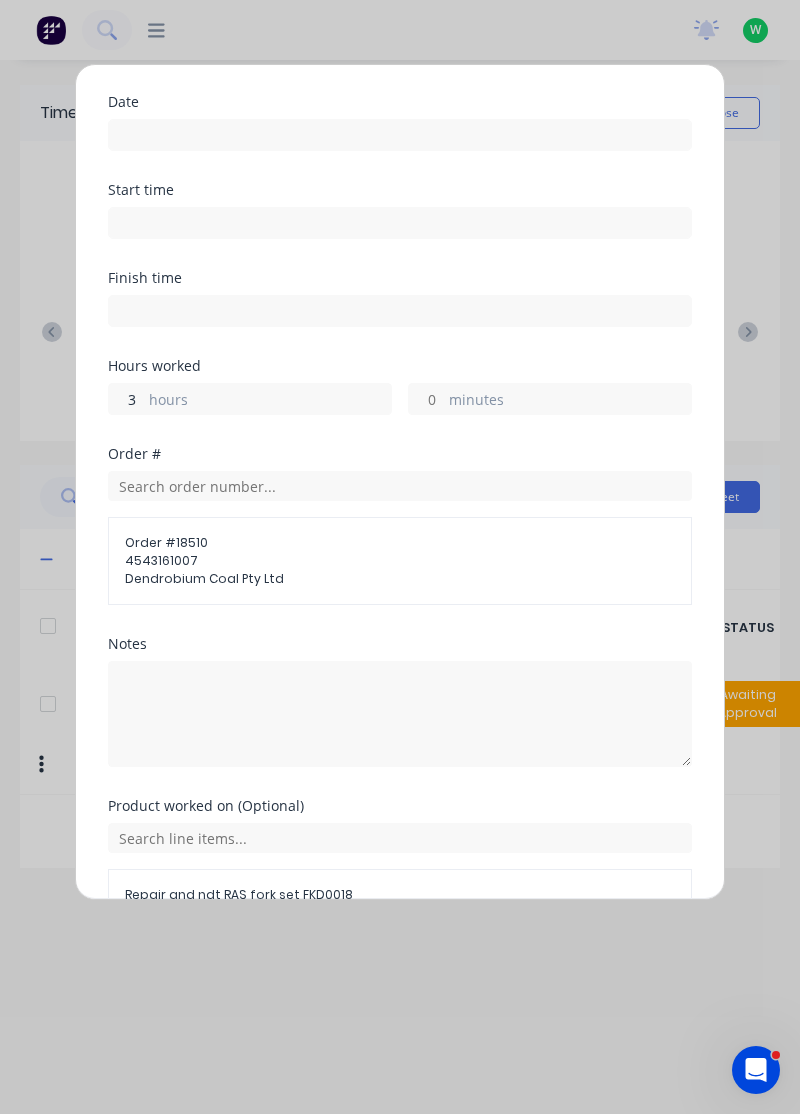 scroll, scrollTop: 163, scrollLeft: 0, axis: vertical 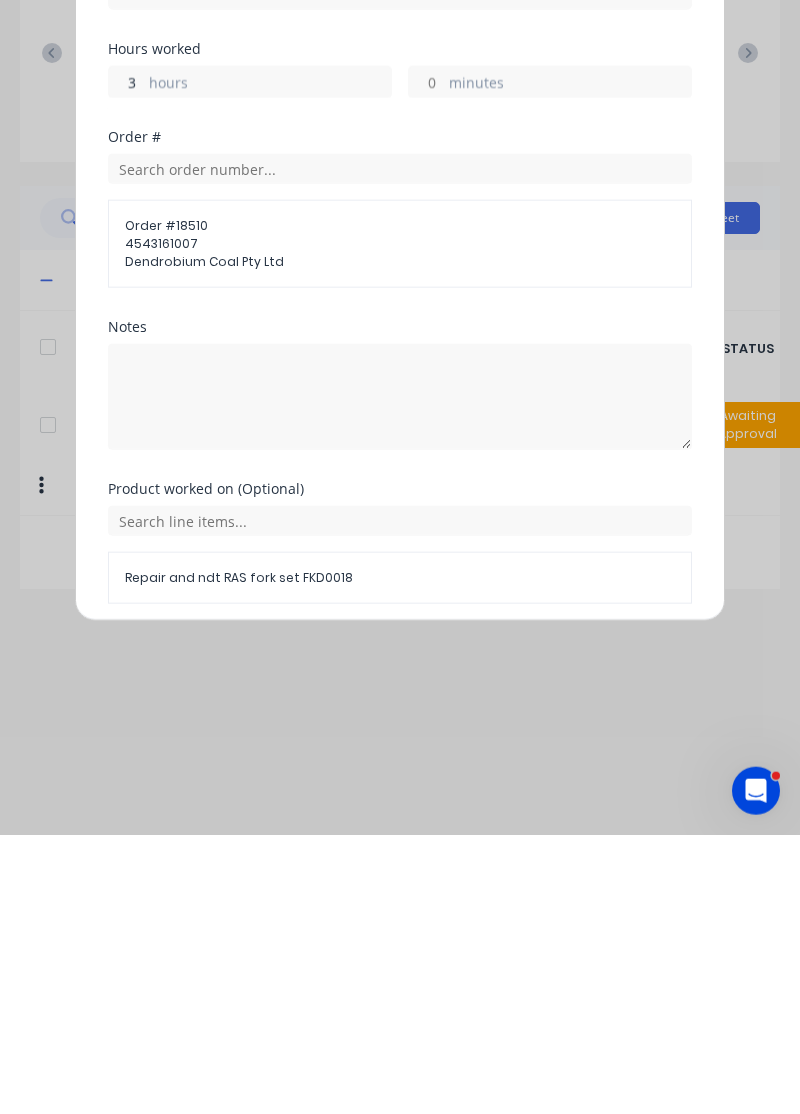 type on "3" 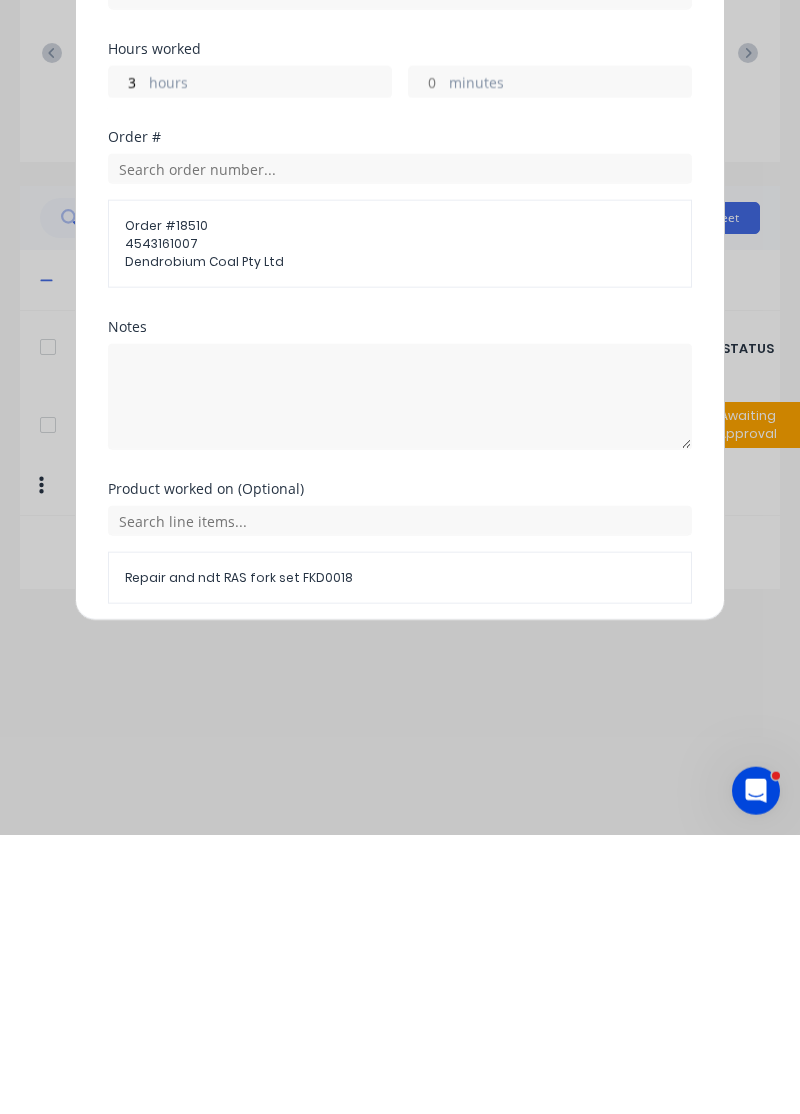 click on "Add manual time entry" at bounding box center (352, 931) 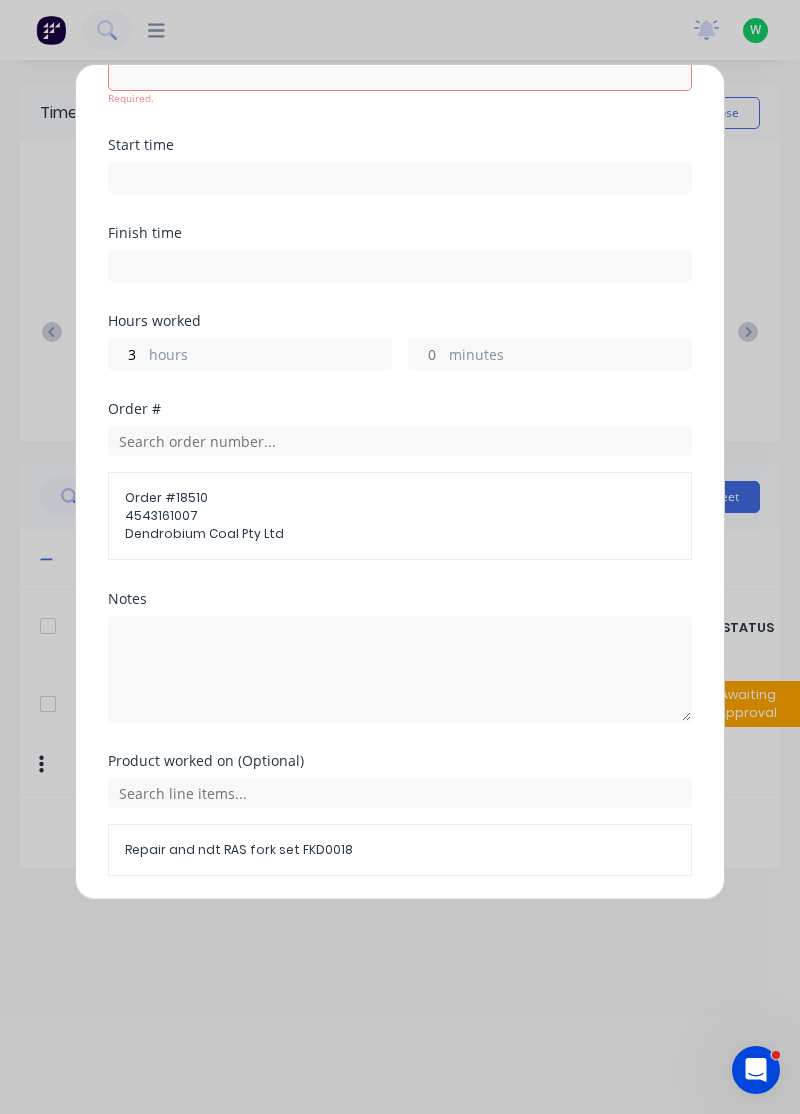 scroll, scrollTop: 122, scrollLeft: 0, axis: vertical 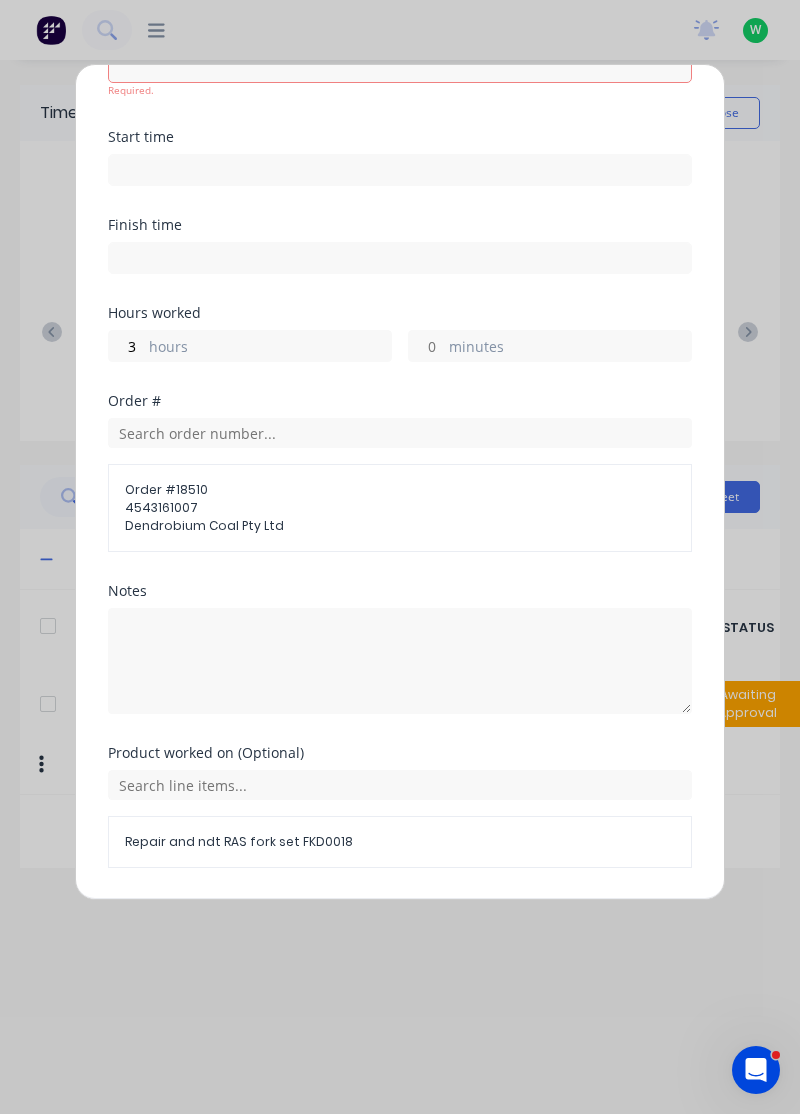 click at bounding box center (400, 67) 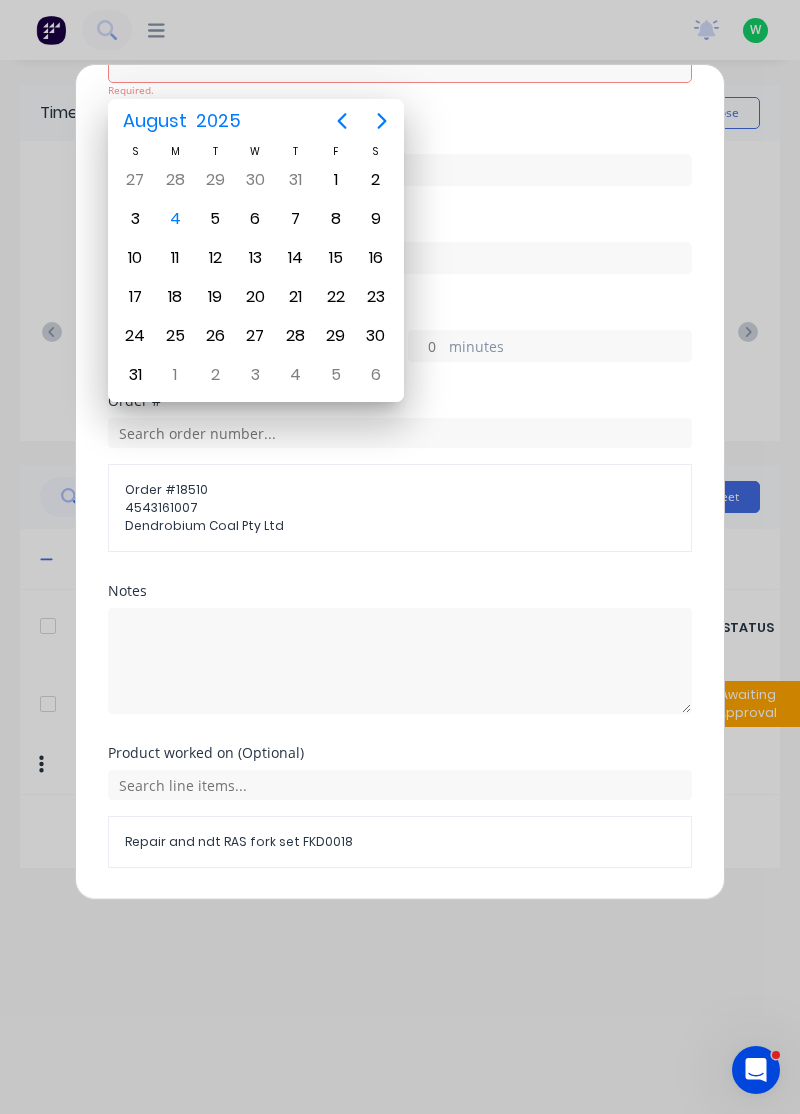 scroll, scrollTop: 108, scrollLeft: 0, axis: vertical 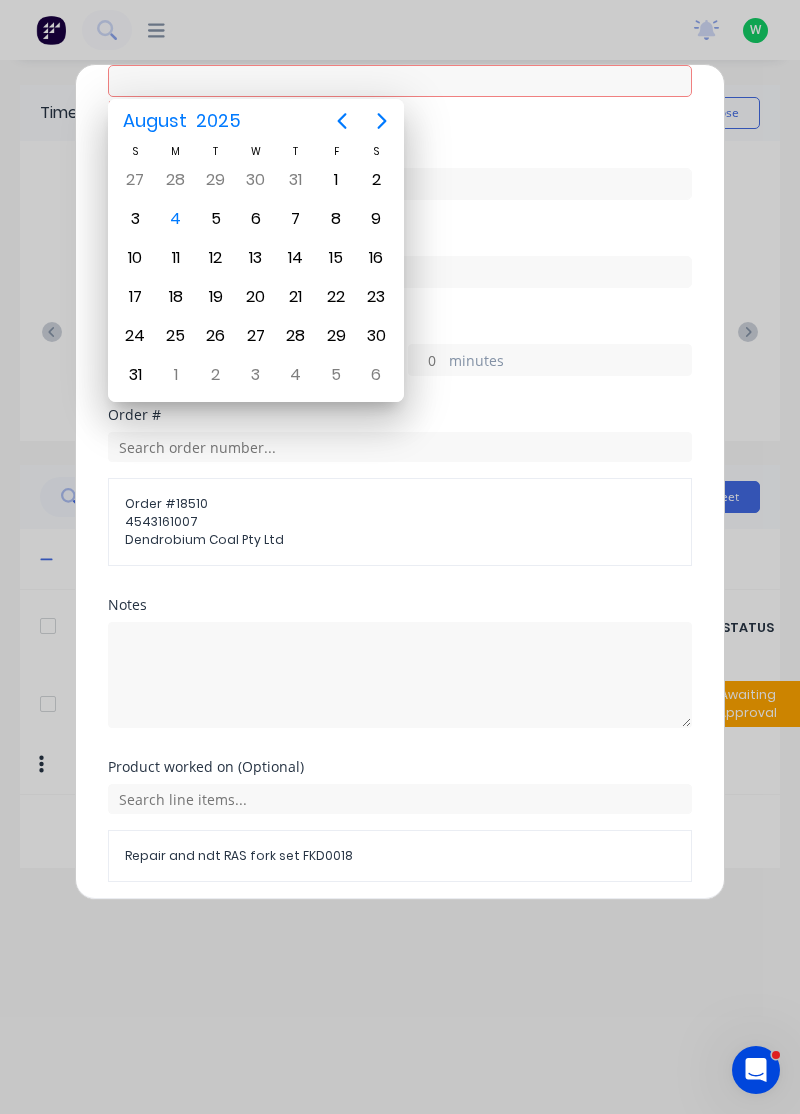 click on "4" at bounding box center (176, 219) 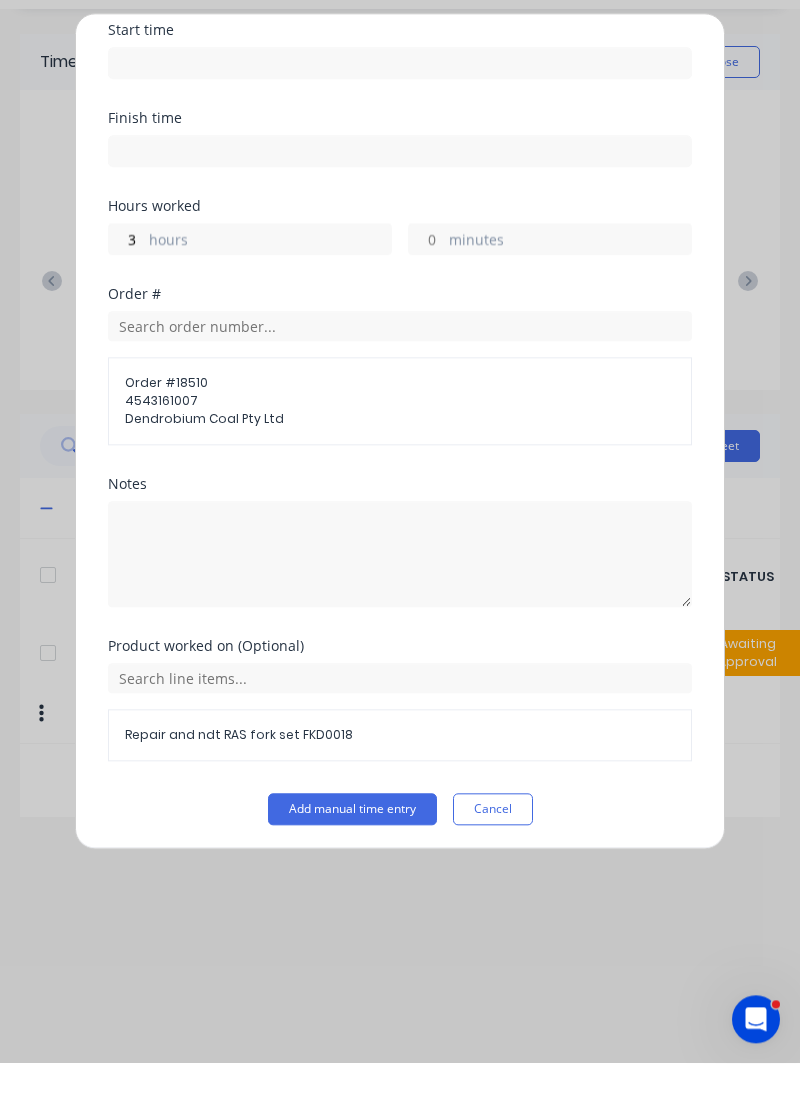 scroll, scrollTop: 92, scrollLeft: 0, axis: vertical 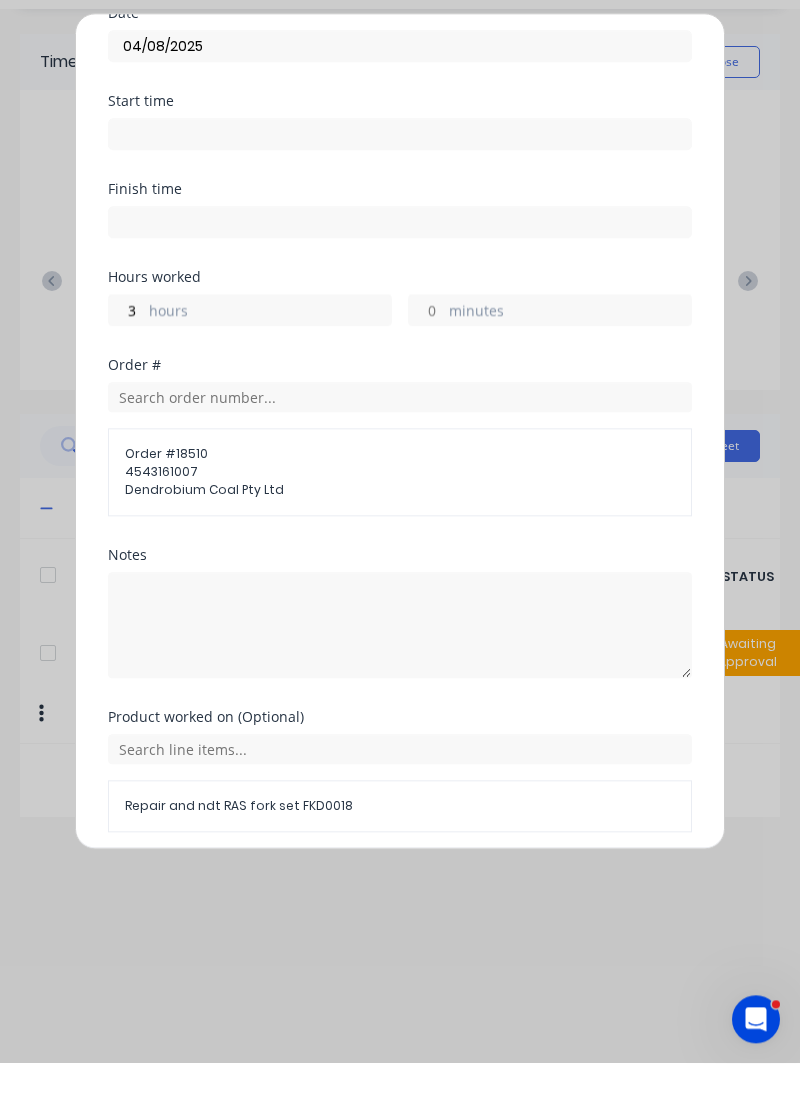 click on "Repair and ndt RAS fork set FKD0018" at bounding box center (400, 857) 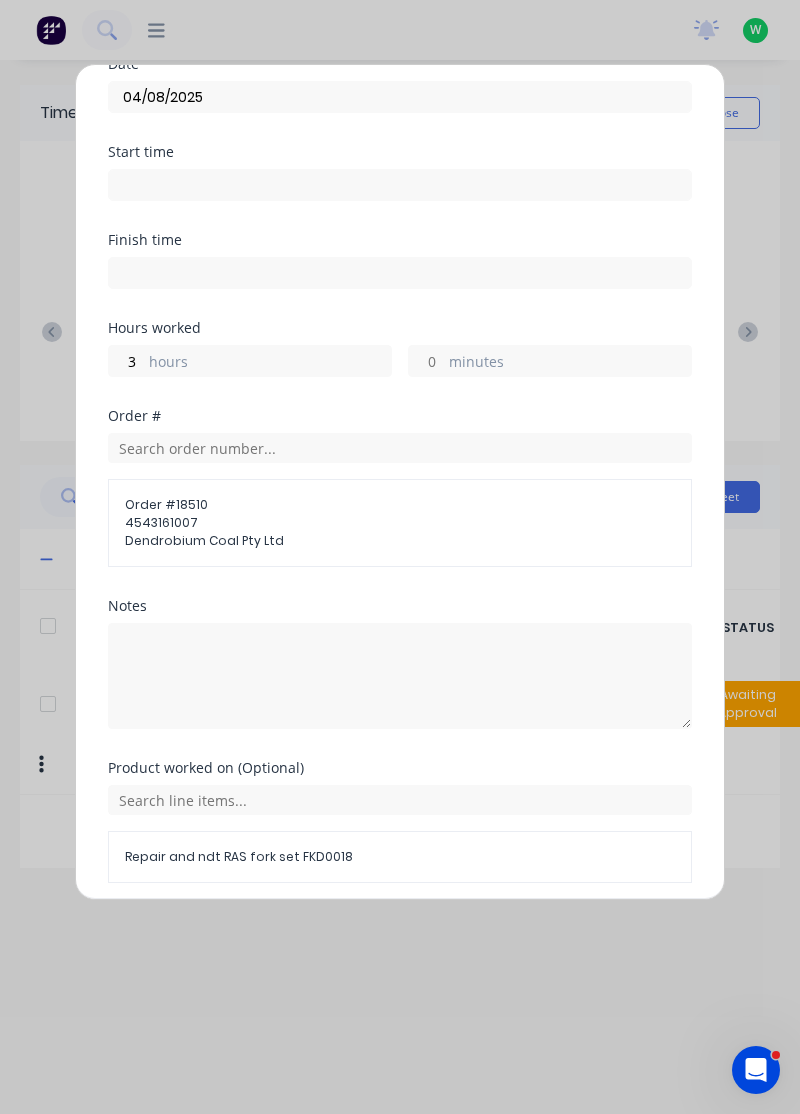 click on "Add manual time entry" at bounding box center [352, 931] 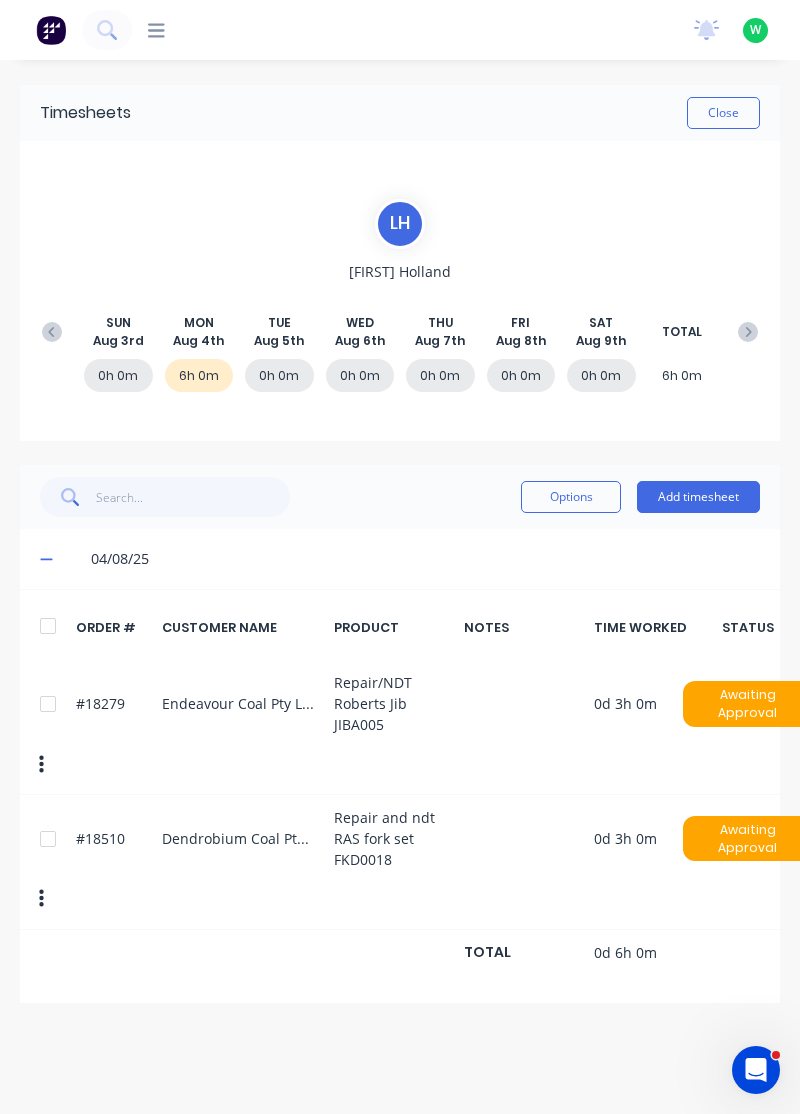 click on "Add timesheet" at bounding box center [698, 497] 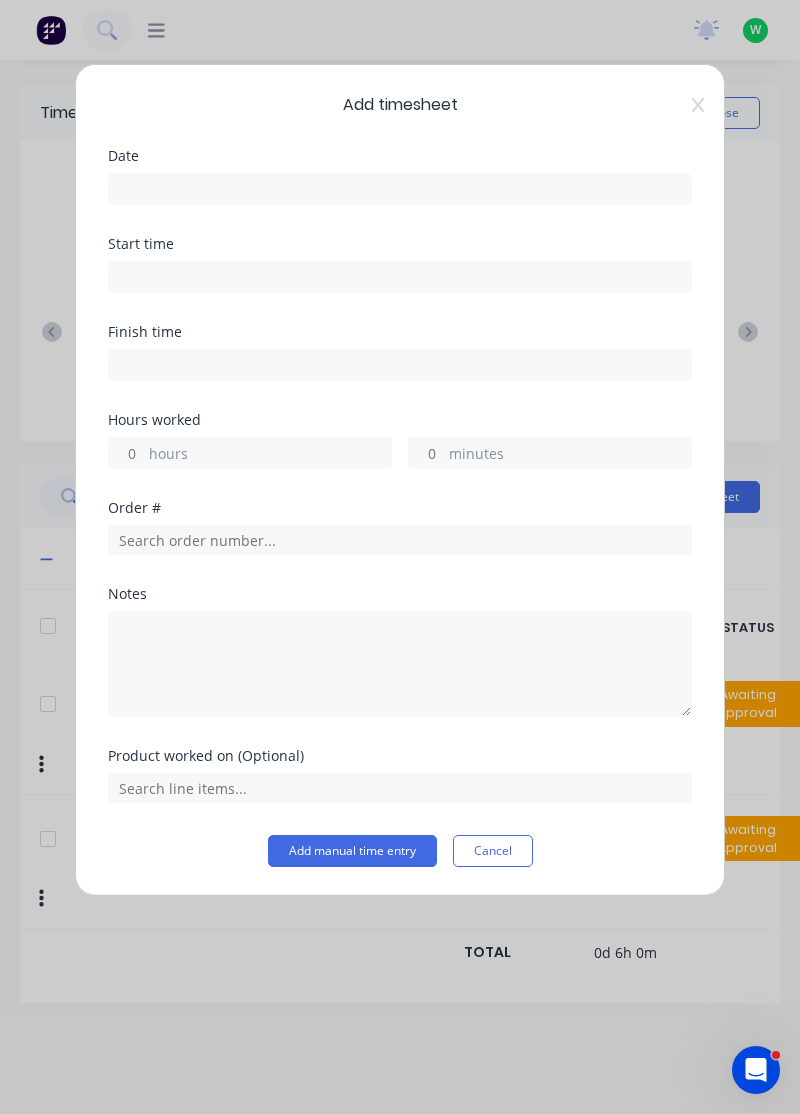 click 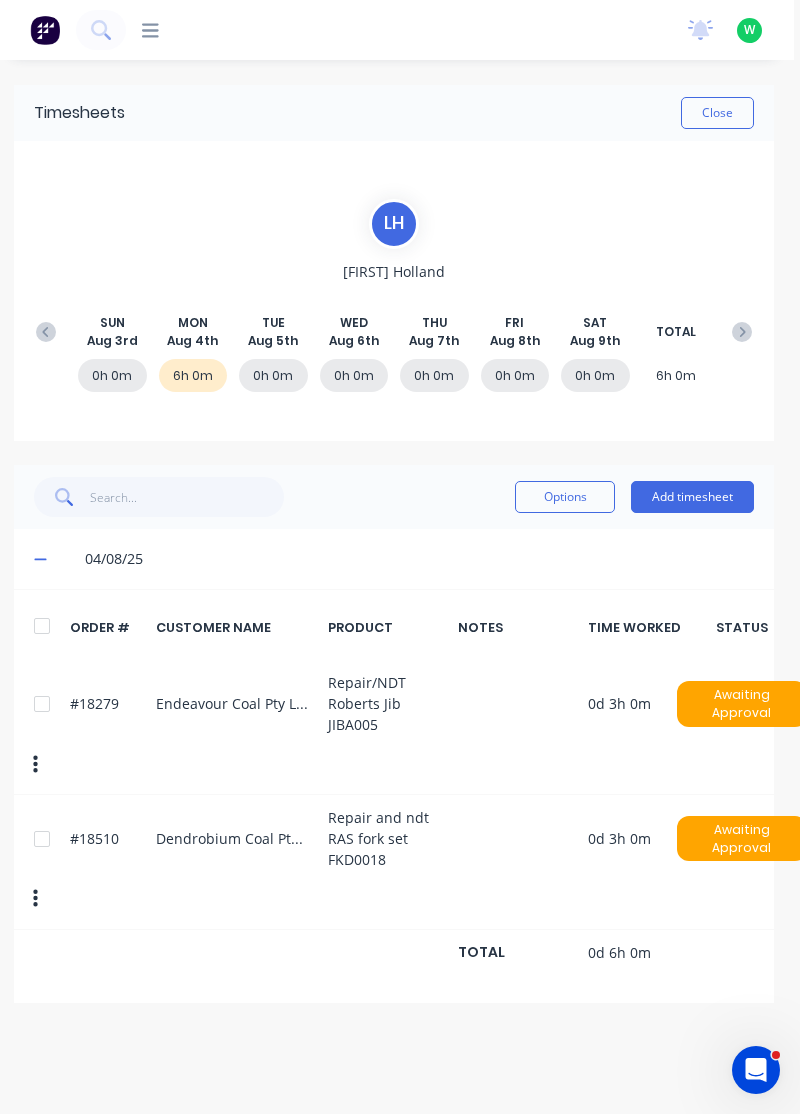 scroll, scrollTop: 0, scrollLeft: 7, axis: horizontal 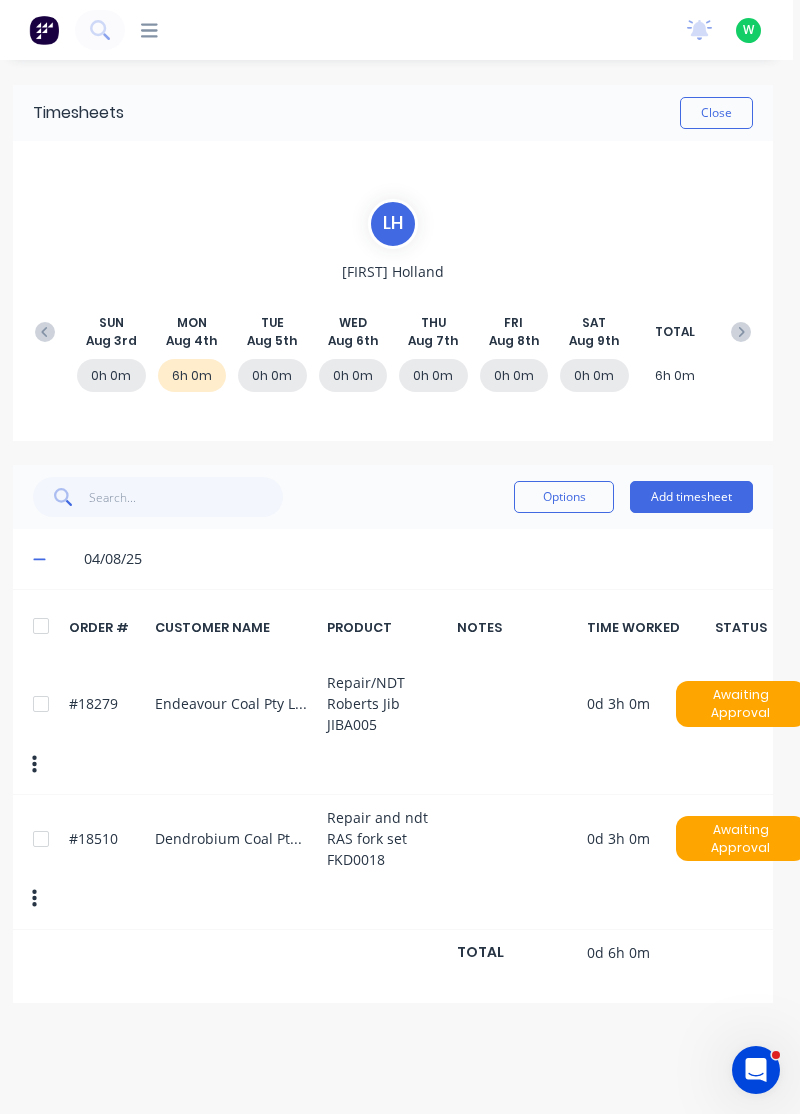 click on "Add timesheet" at bounding box center [691, 497] 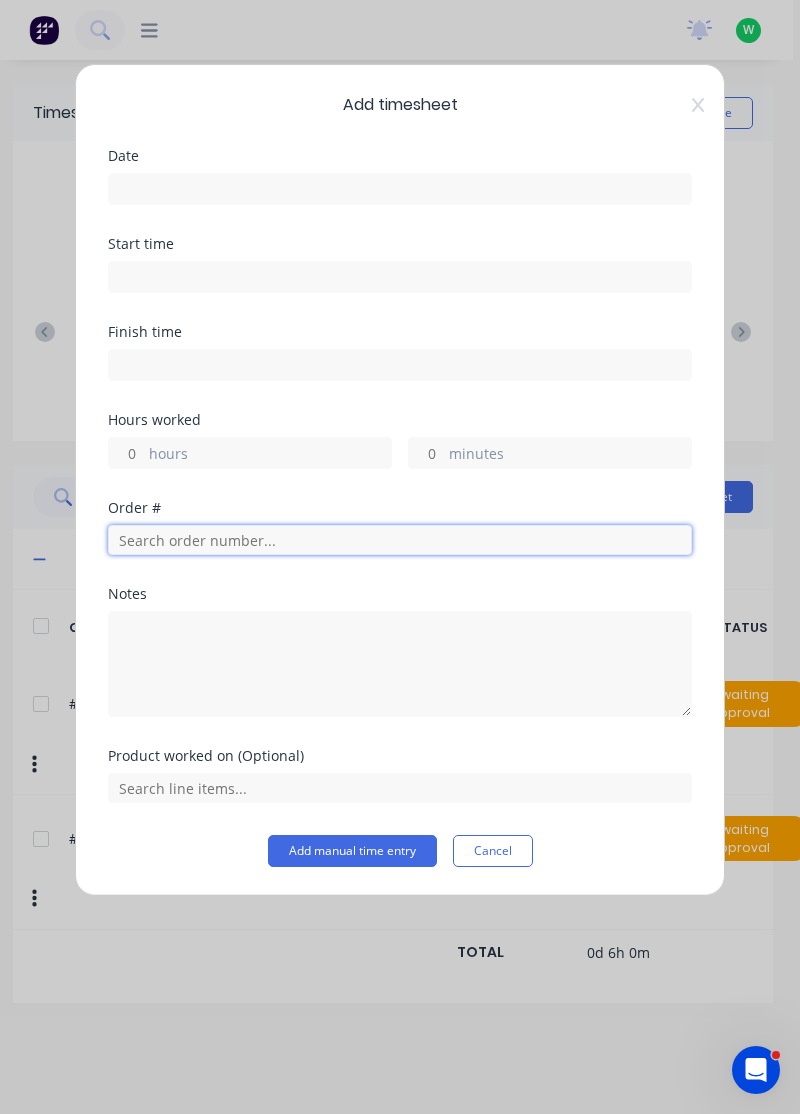 click at bounding box center [400, 540] 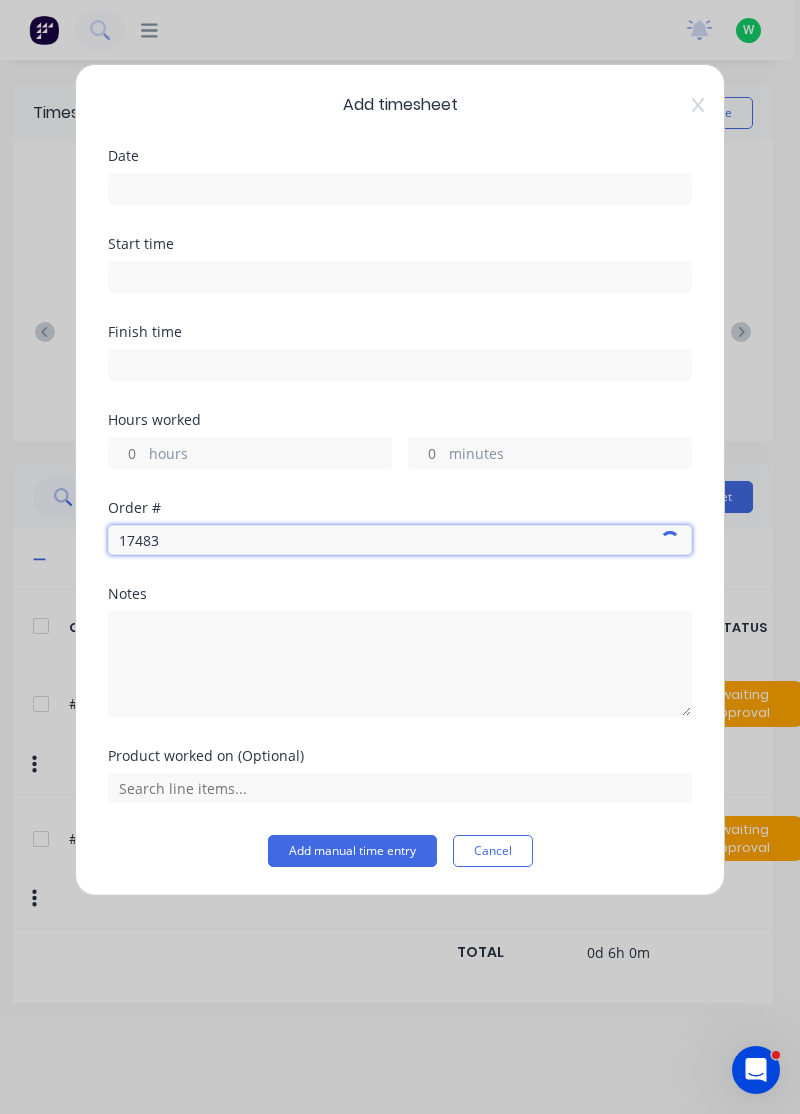type on "17483" 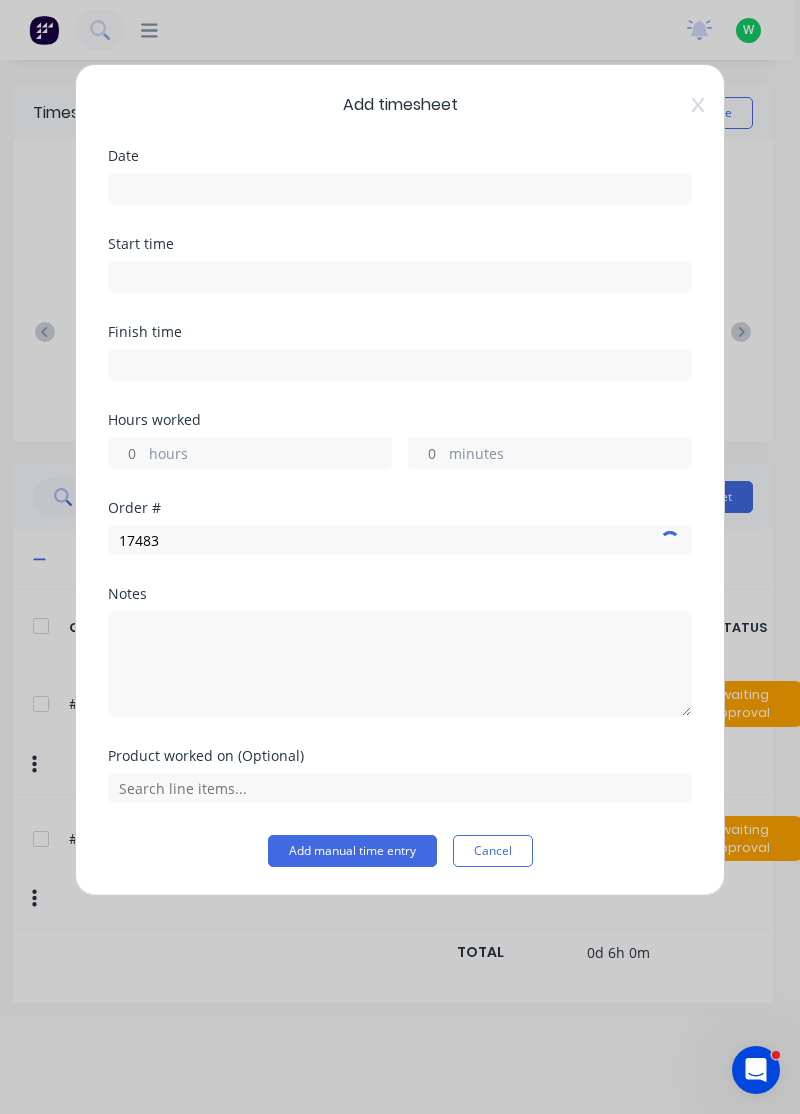 type 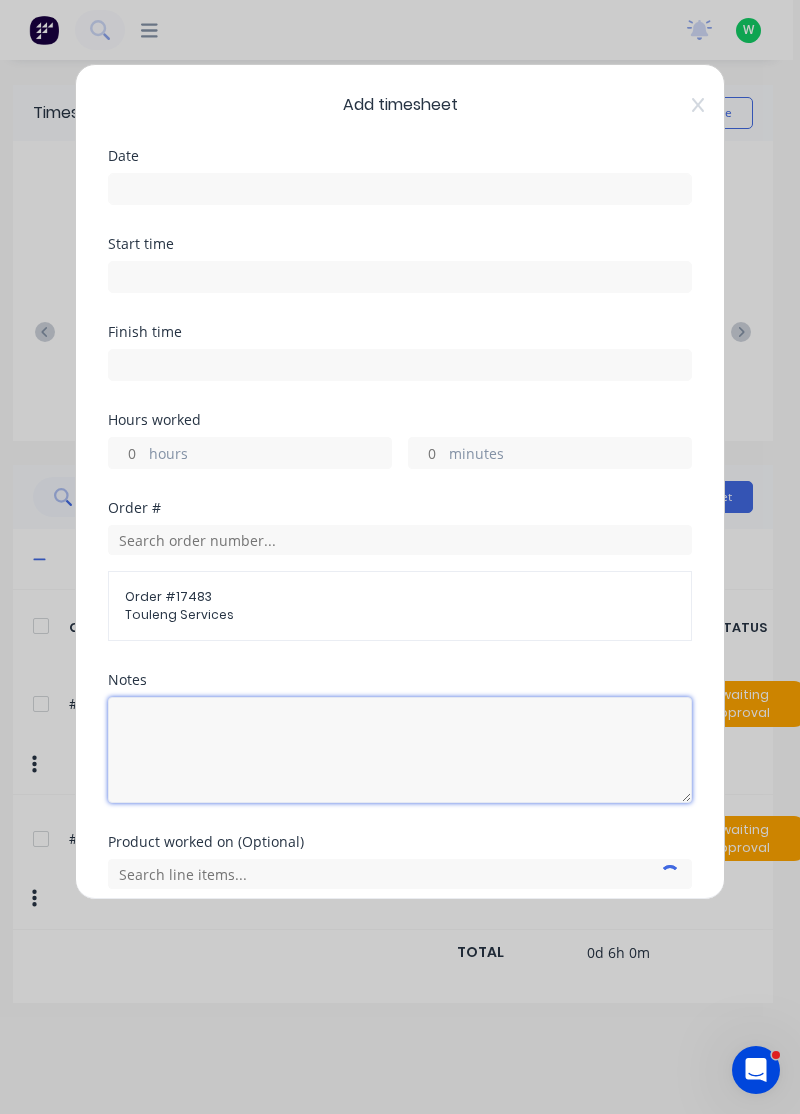 click at bounding box center [400, 750] 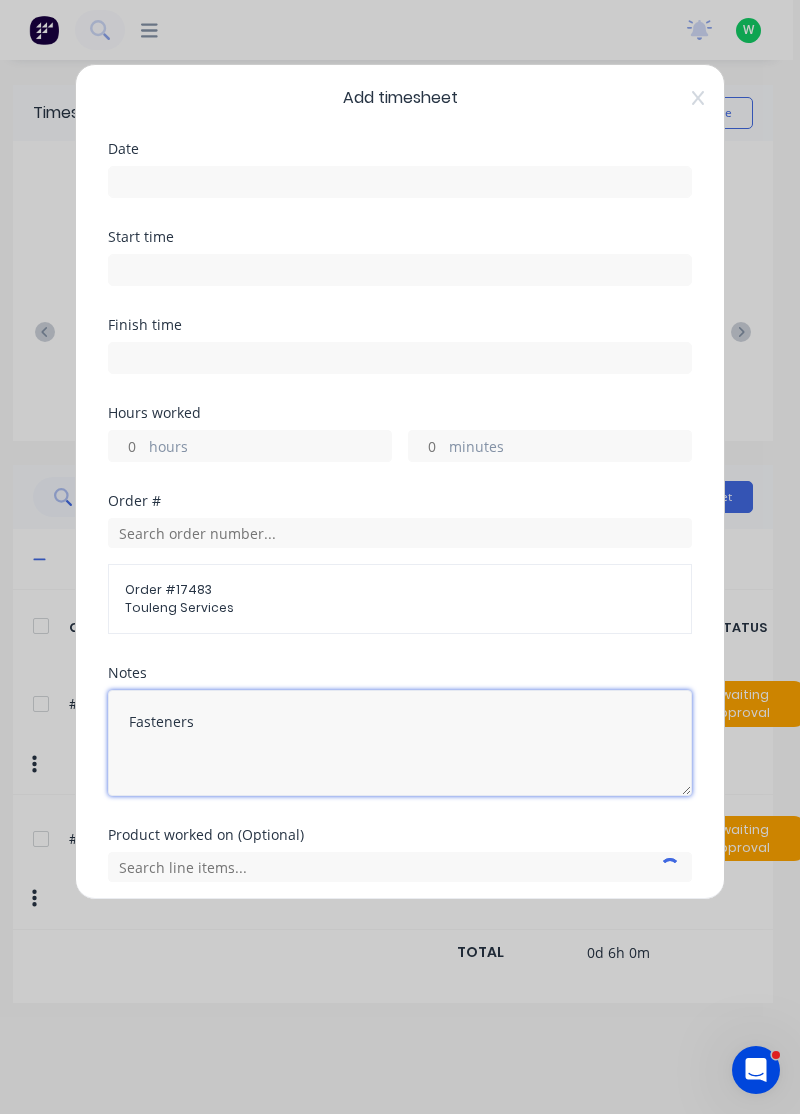 scroll, scrollTop: 0, scrollLeft: 0, axis: both 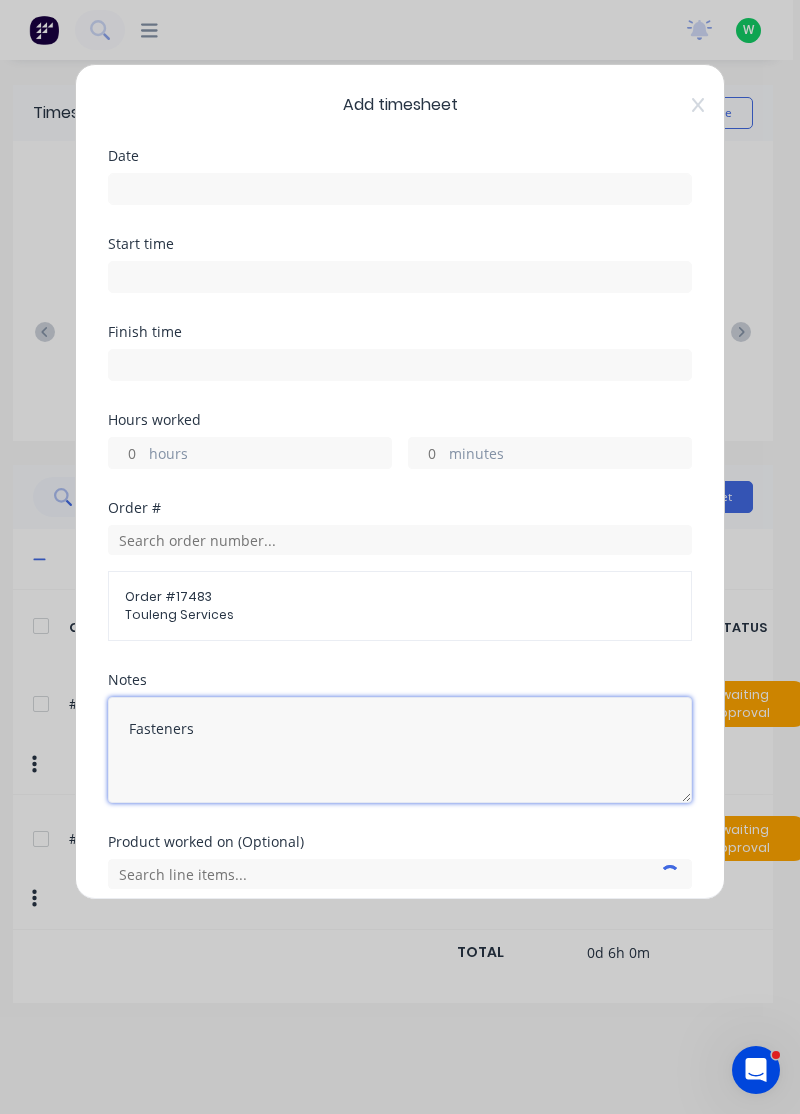 type on "Fasteners" 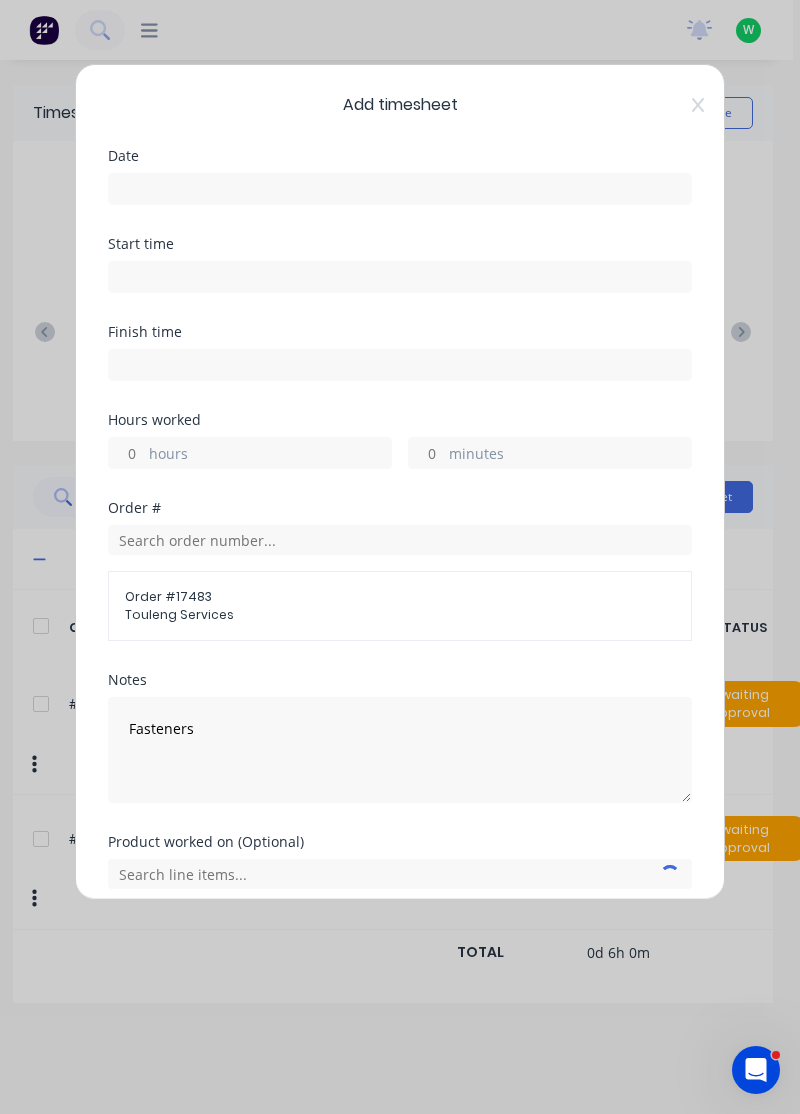 click on "Hours worked hours minutes" at bounding box center [400, 457] 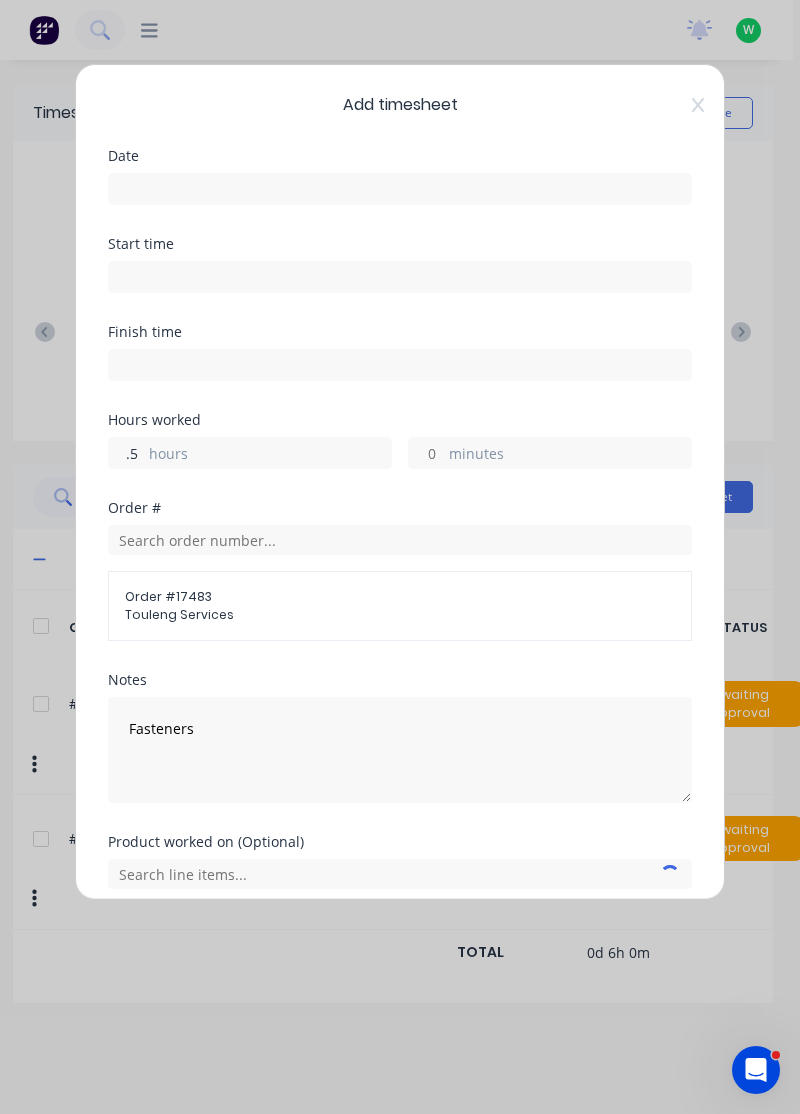 type on ".5" 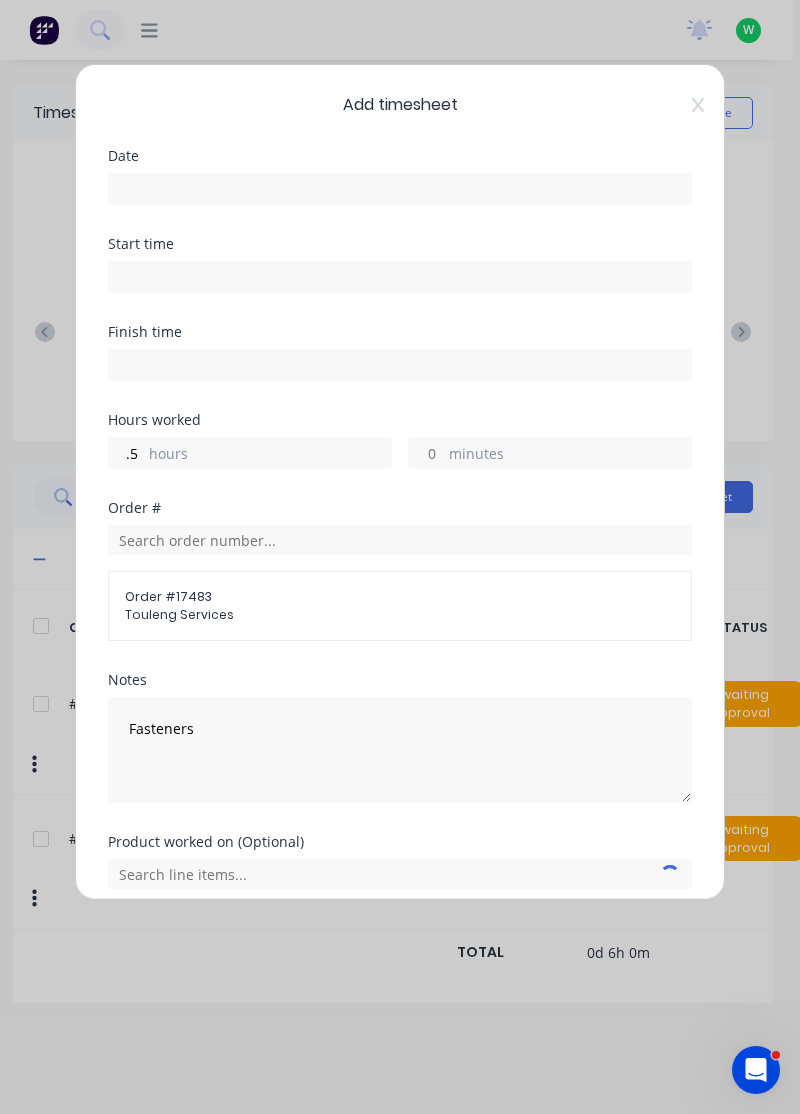click at bounding box center (400, 189) 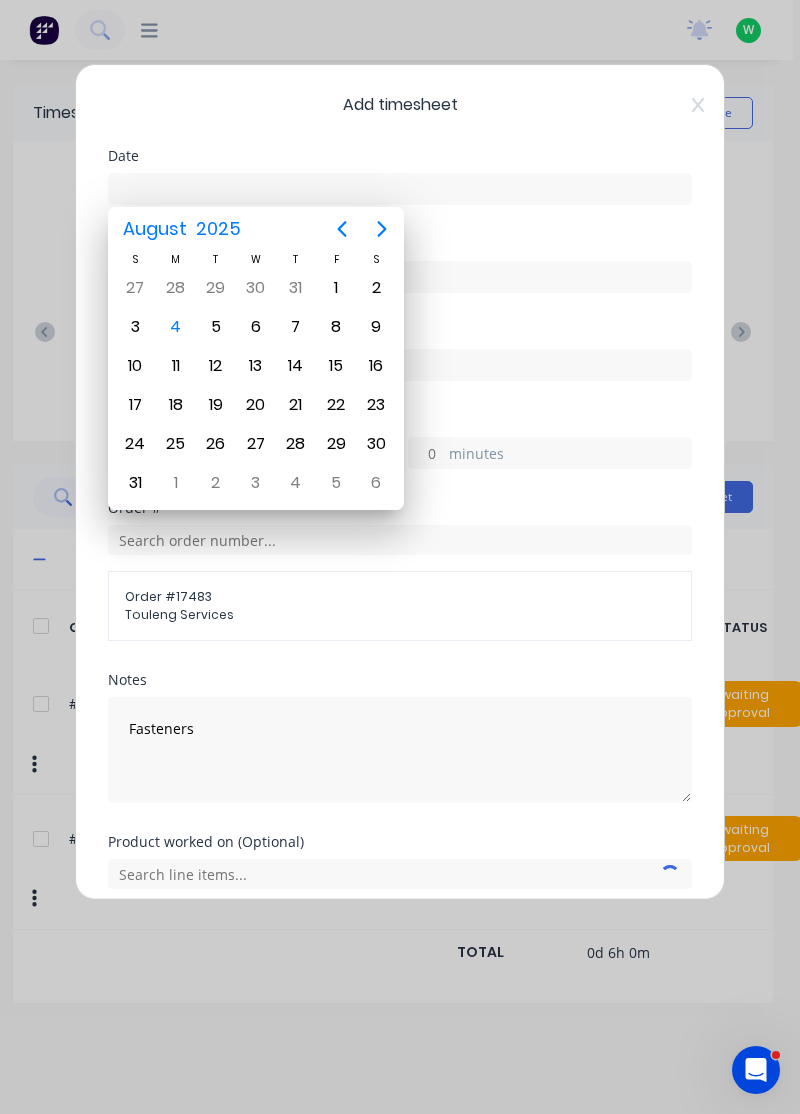 click on "4" at bounding box center (176, 327) 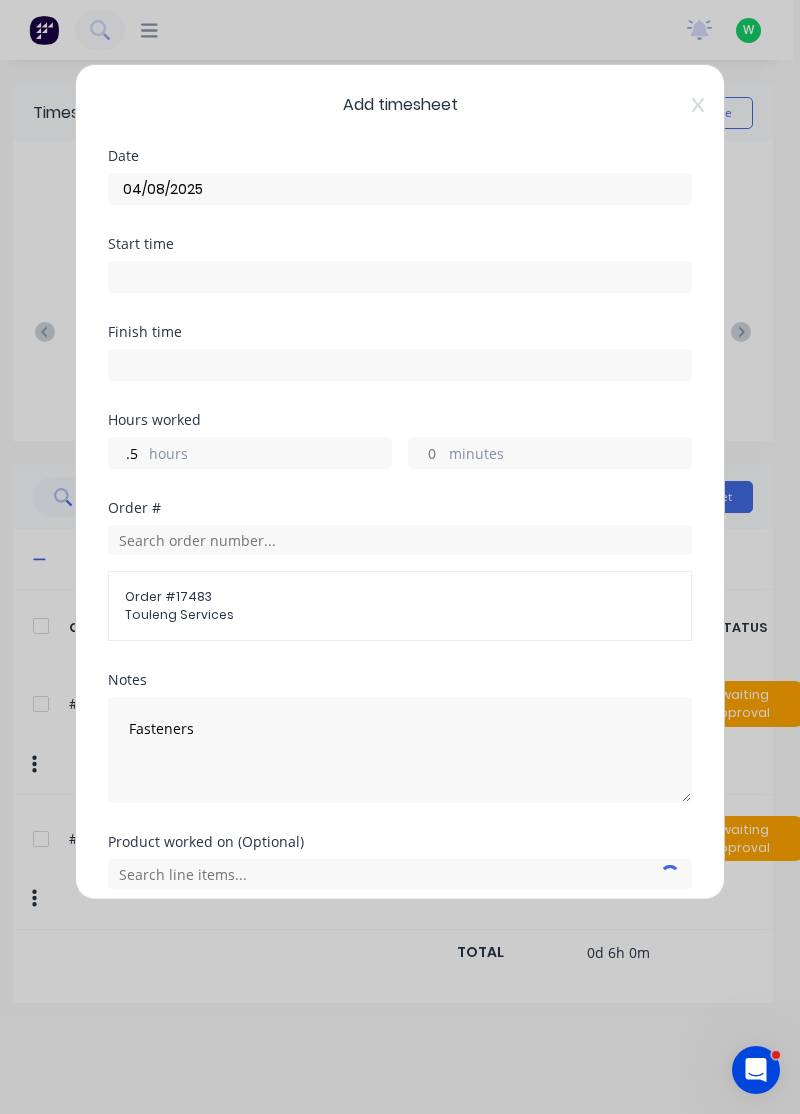 type on "04/08/2025" 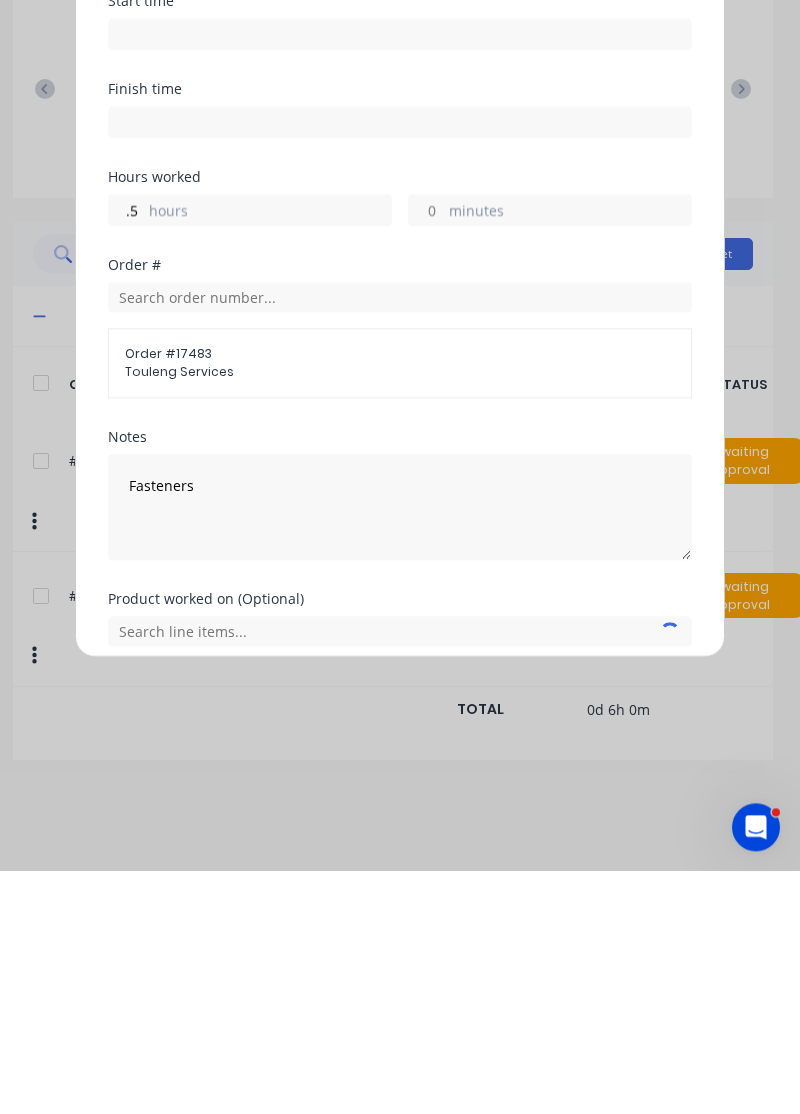 click on "Add manual time entry" at bounding box center [352, 937] 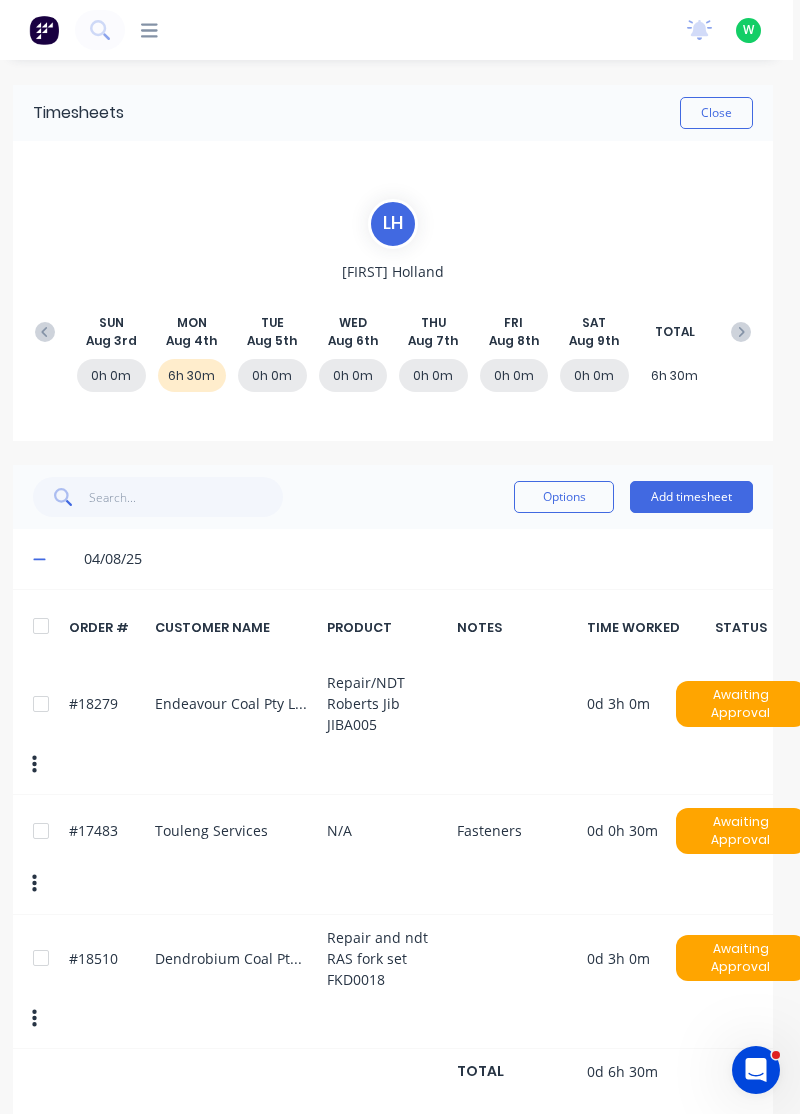 click on "Add timesheet" at bounding box center (691, 497) 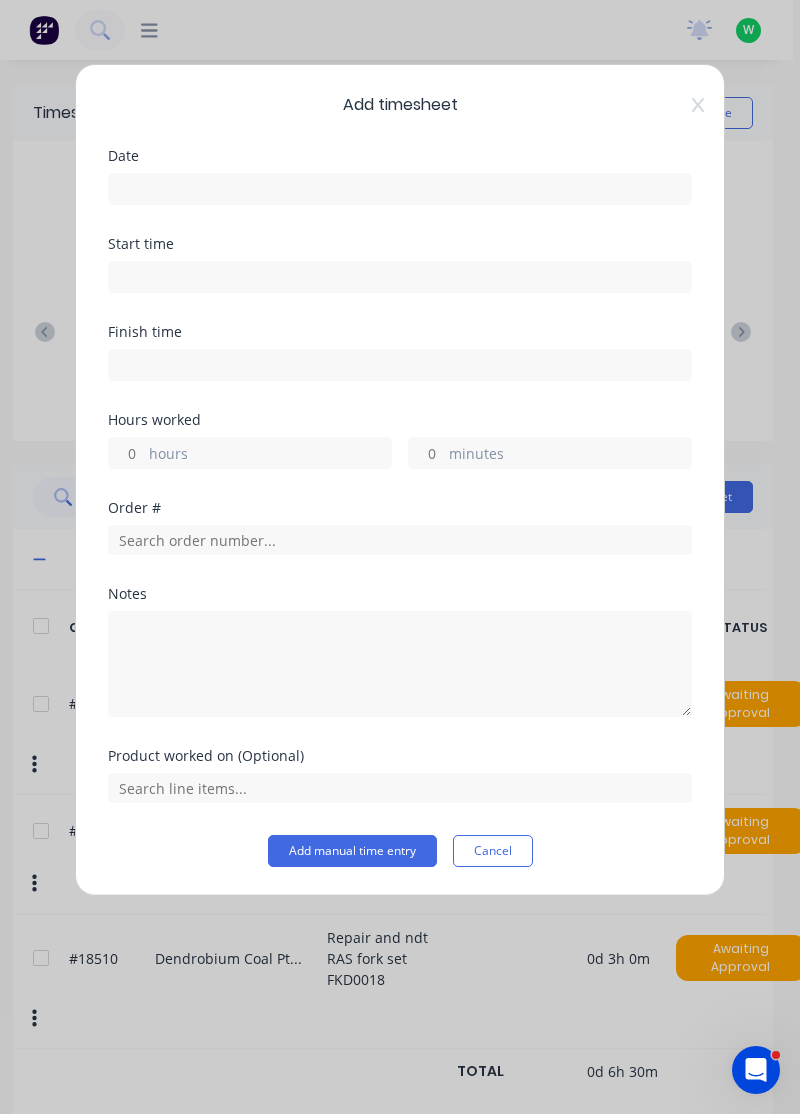 click 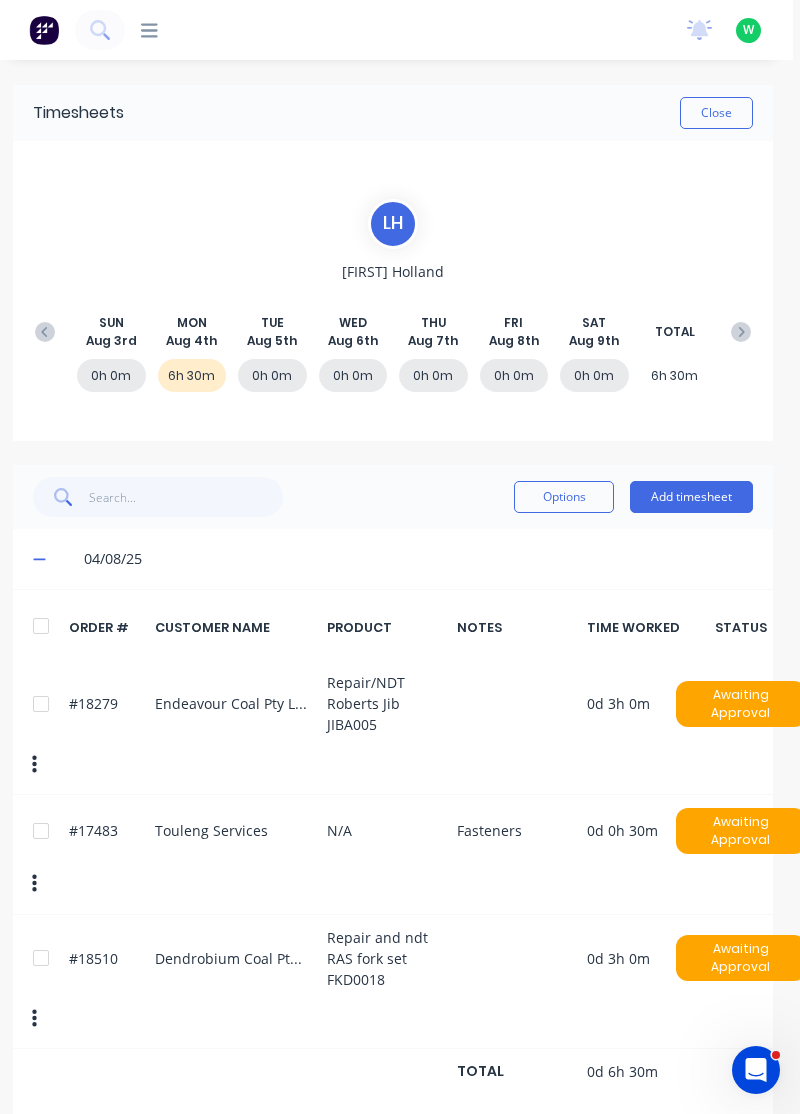 click at bounding box center (45, 332) 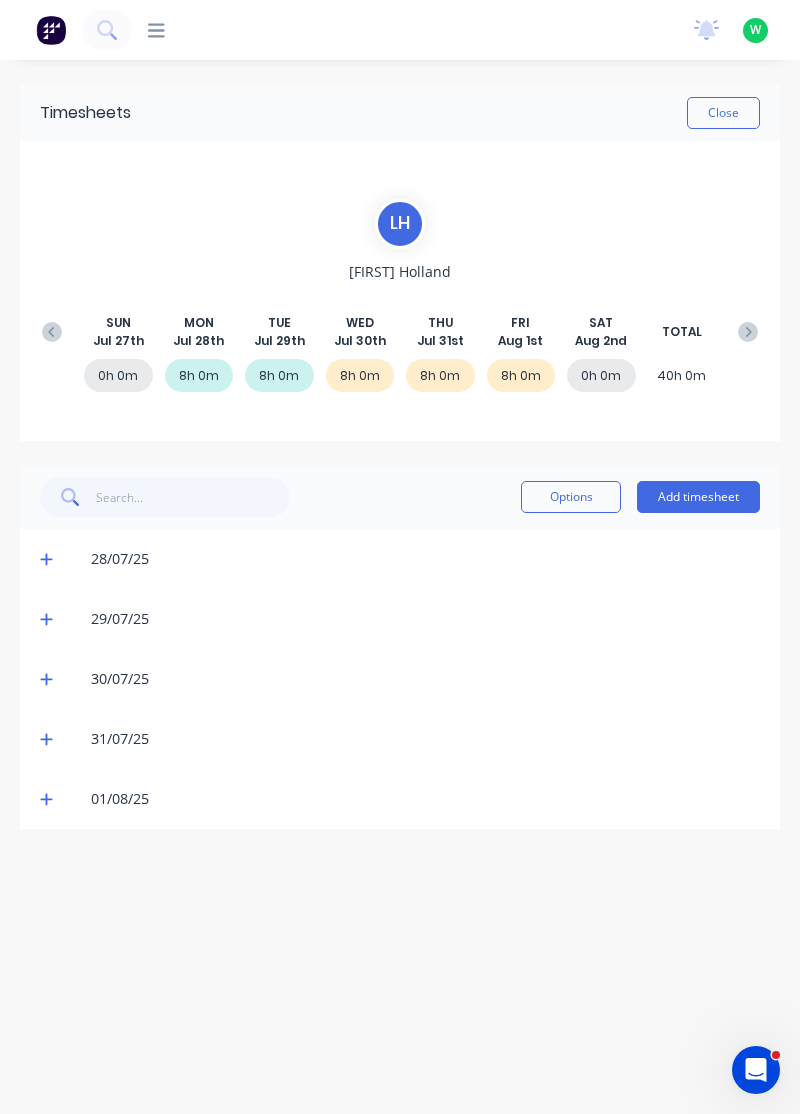 scroll, scrollTop: 0, scrollLeft: 0, axis: both 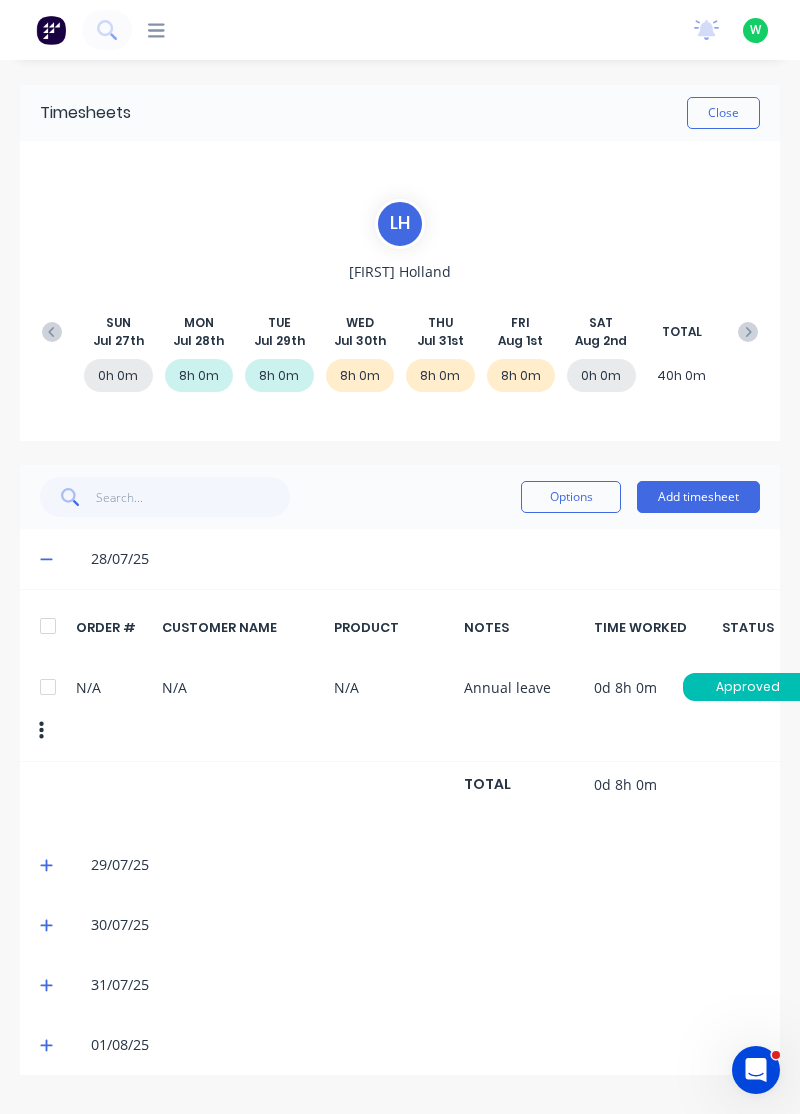 click 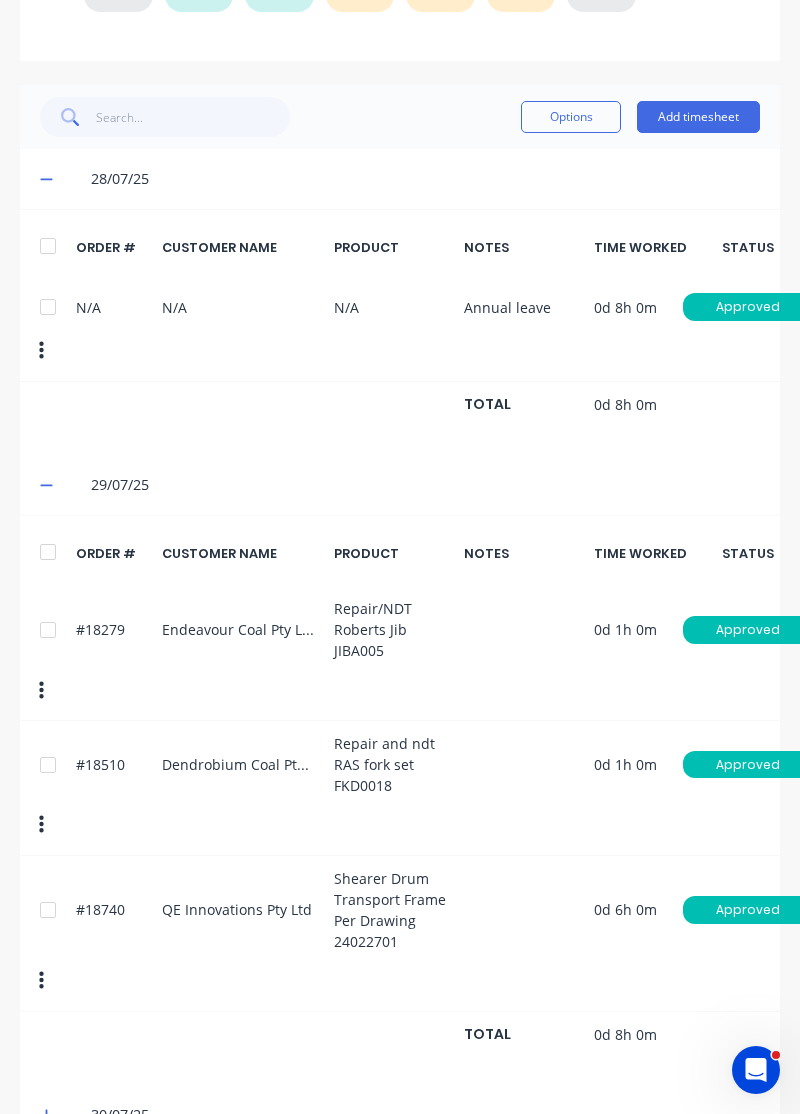 scroll, scrollTop: 455, scrollLeft: 0, axis: vertical 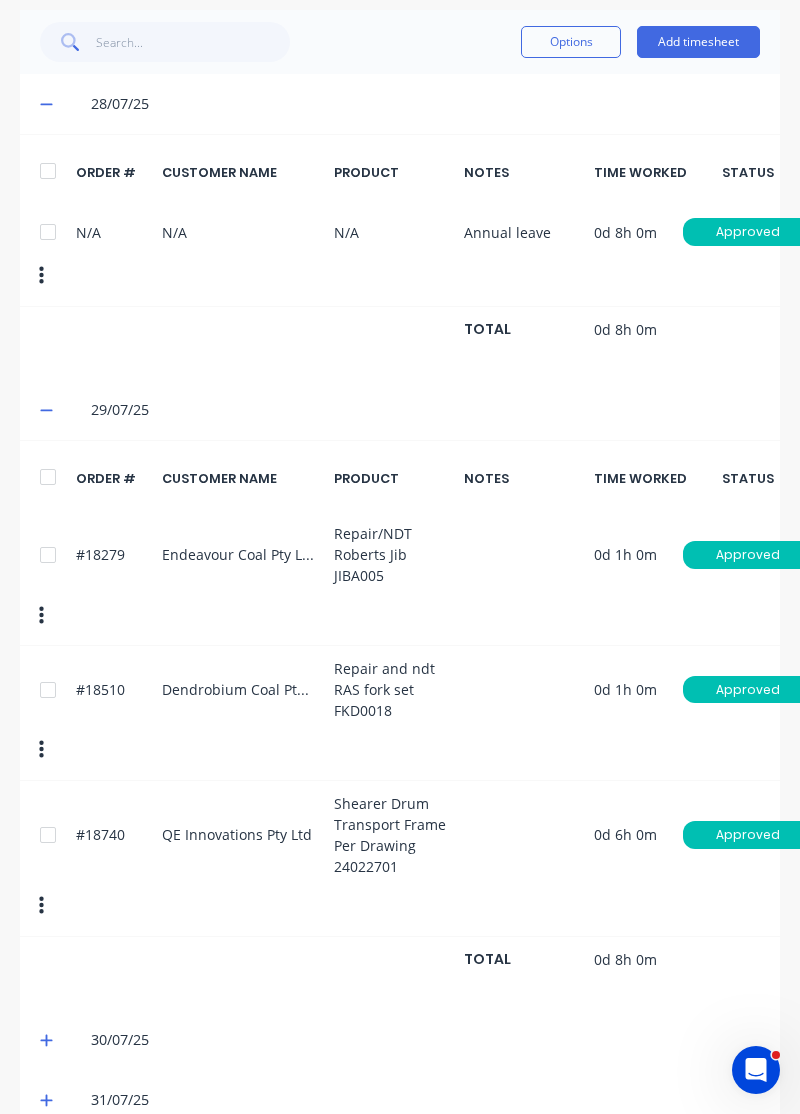 click 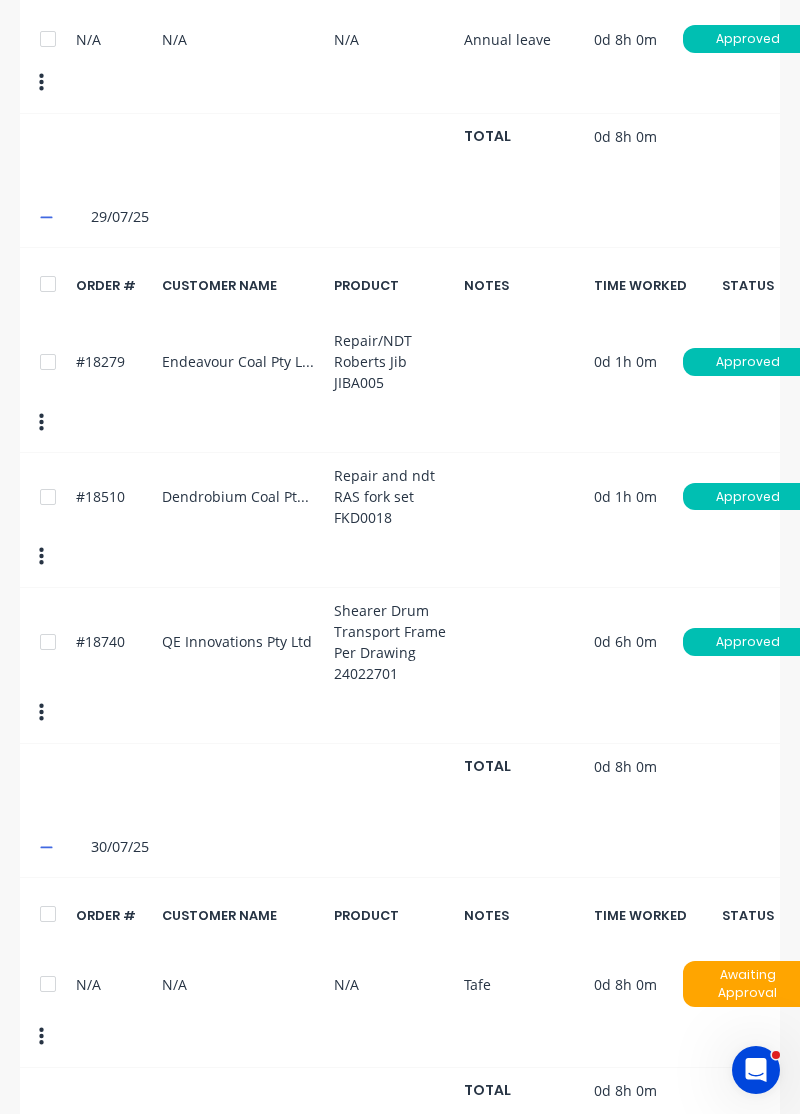 scroll, scrollTop: 698, scrollLeft: 0, axis: vertical 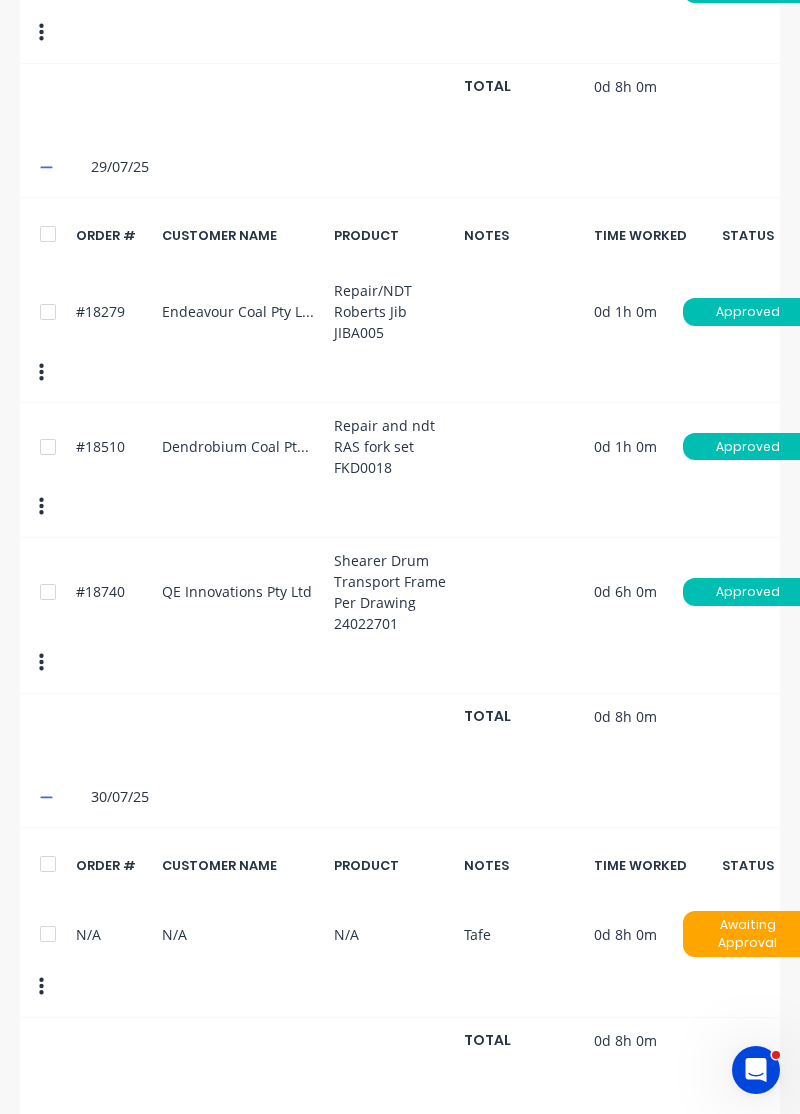 click 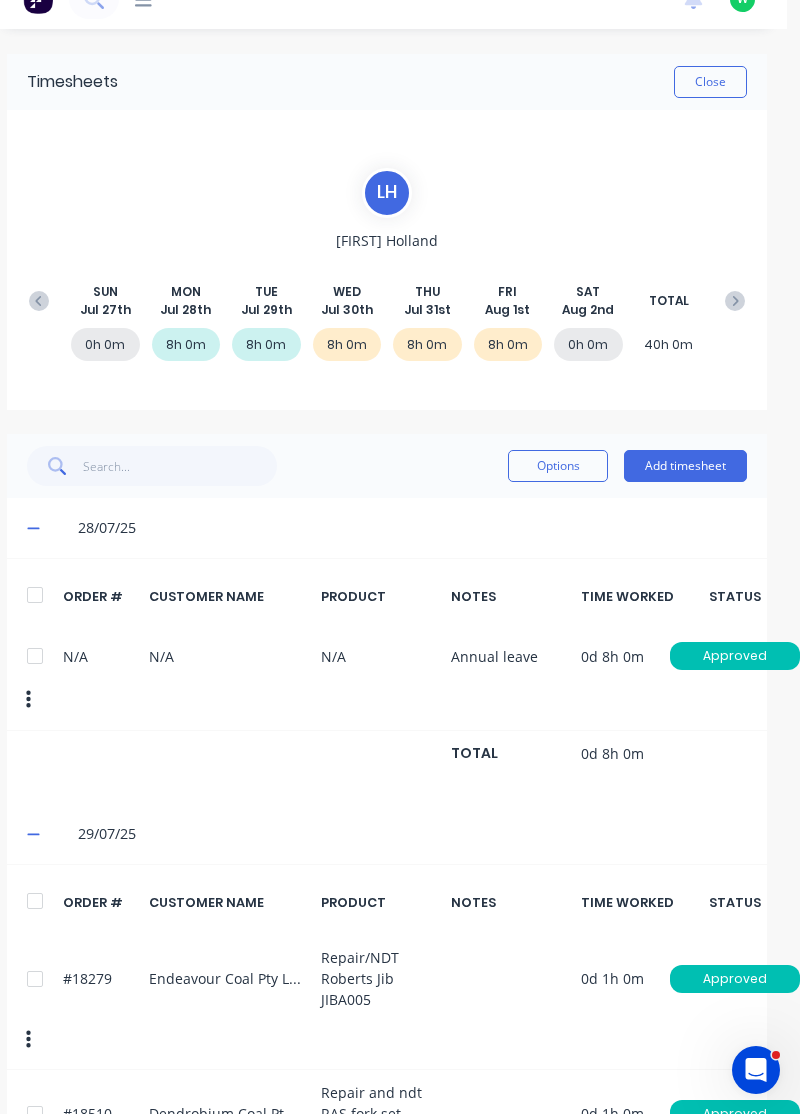 scroll, scrollTop: 0, scrollLeft: 13, axis: horizontal 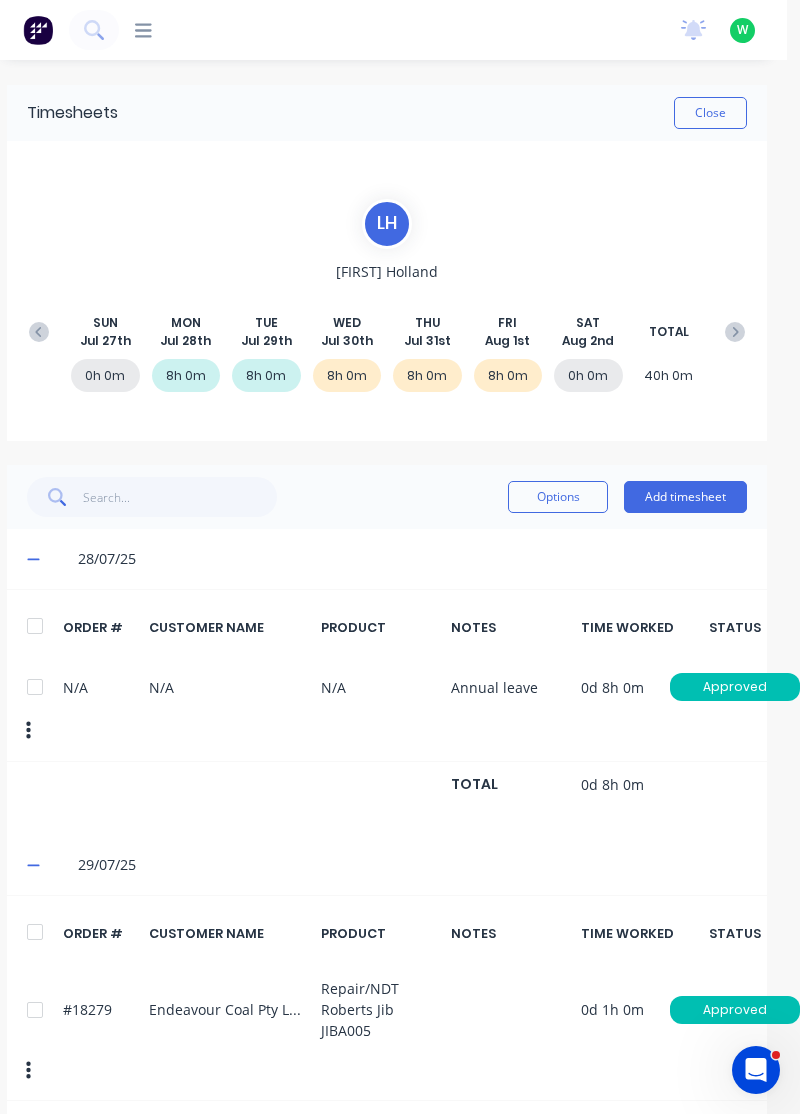 click on "Add timesheet" at bounding box center (685, 497) 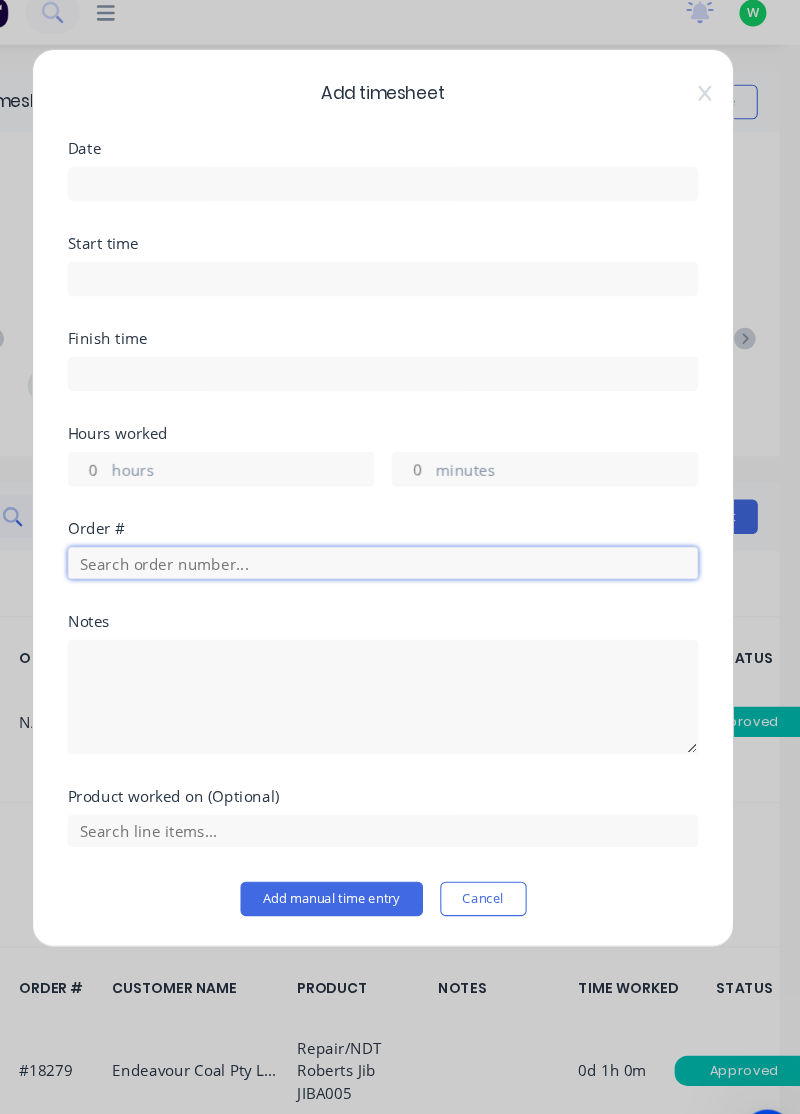 click at bounding box center (400, 540) 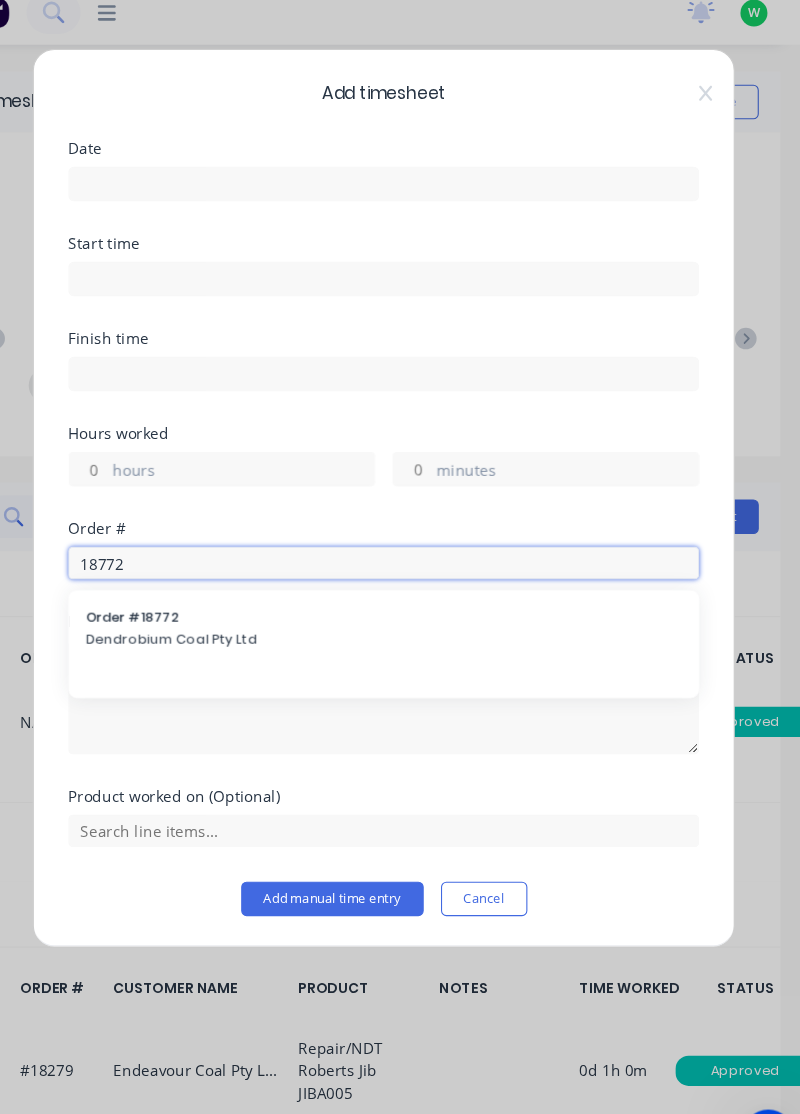 type on "18772" 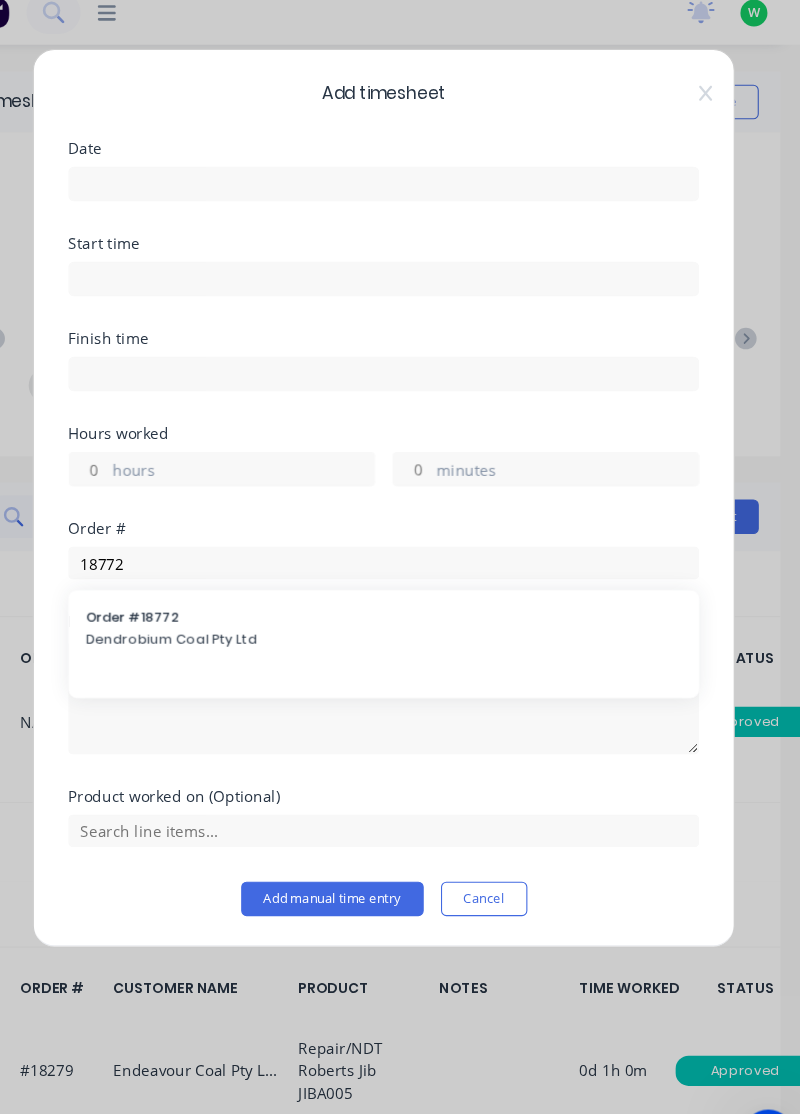 click on "Dendrobium Coal Pty Ltd" at bounding box center [400, 611] 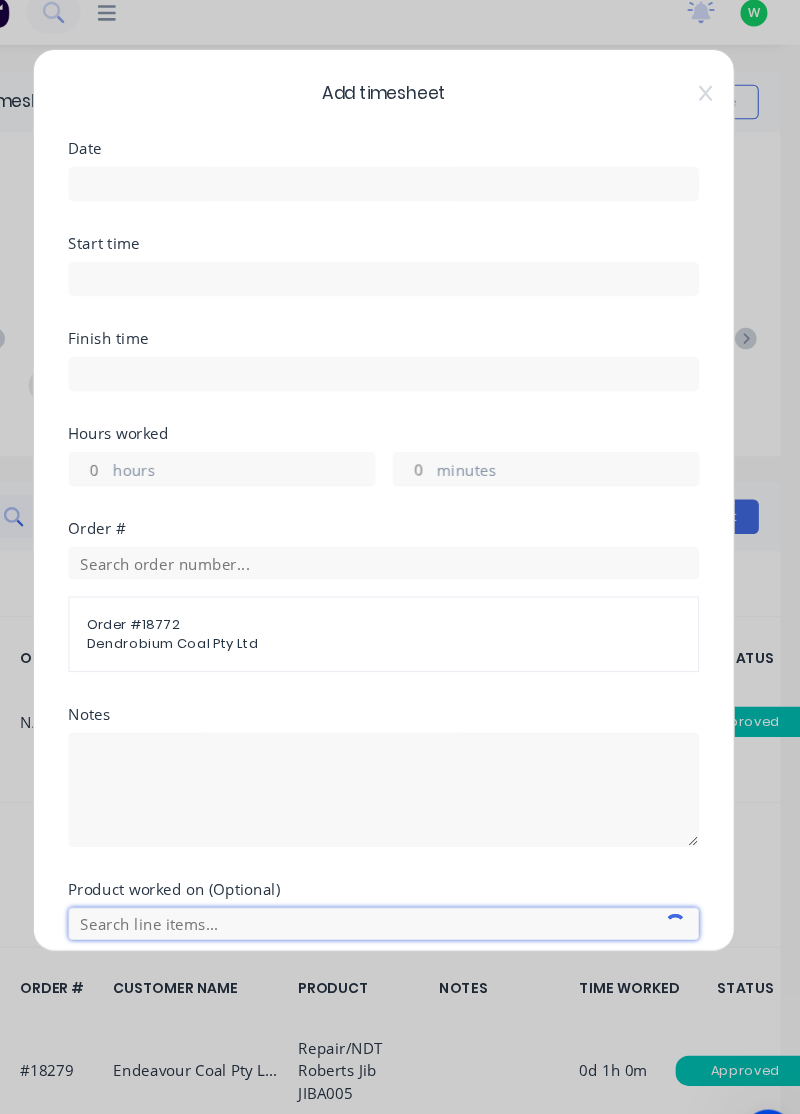 click at bounding box center (400, 874) 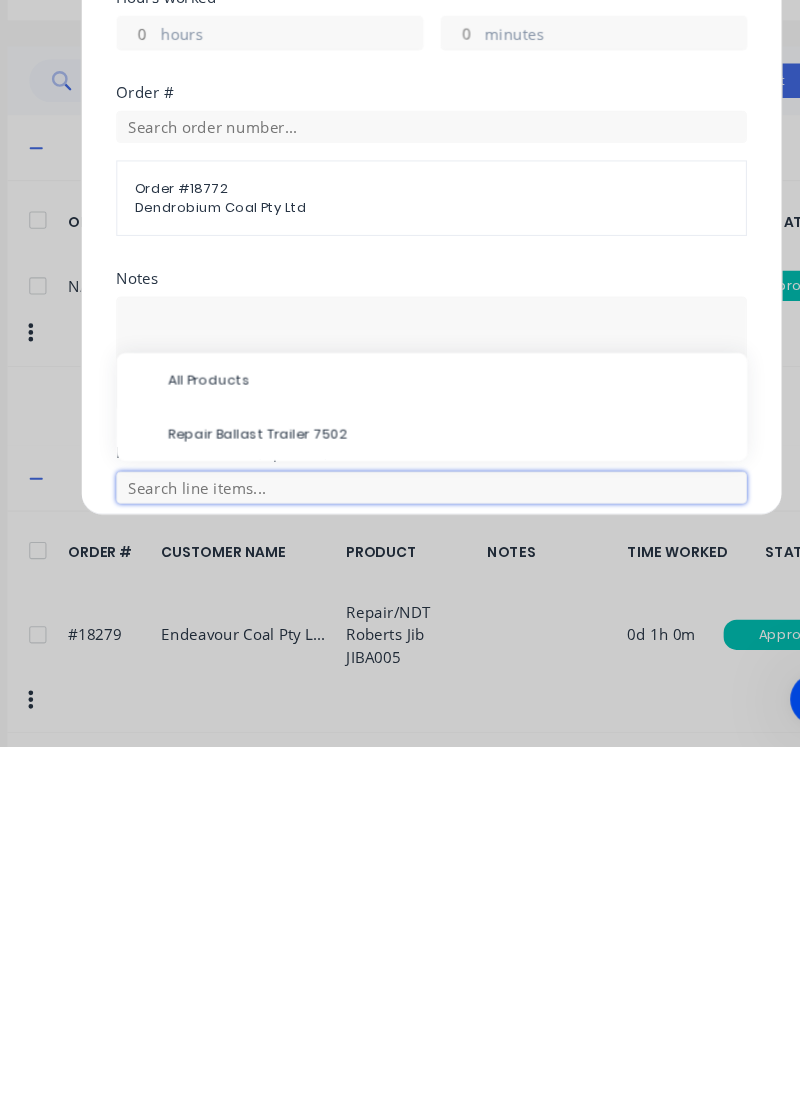 scroll, scrollTop: 0, scrollLeft: 0, axis: both 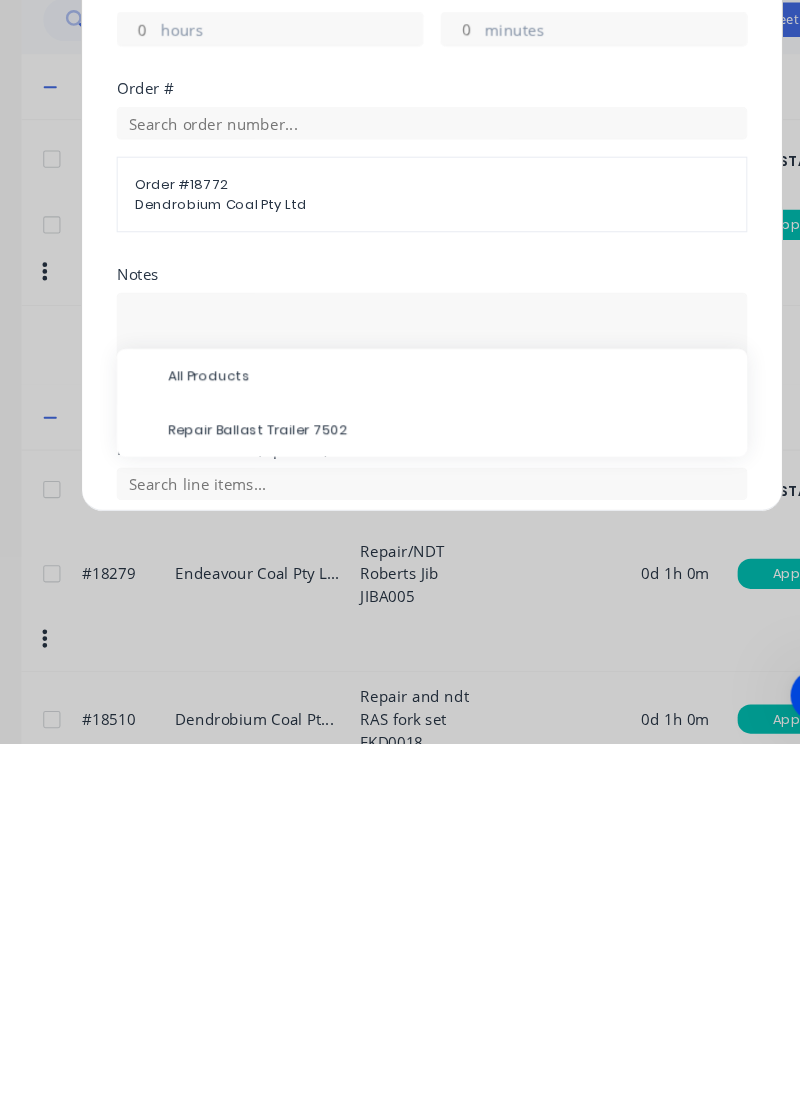 click on "Repair Ballast Trailer 7502" at bounding box center [416, 824] 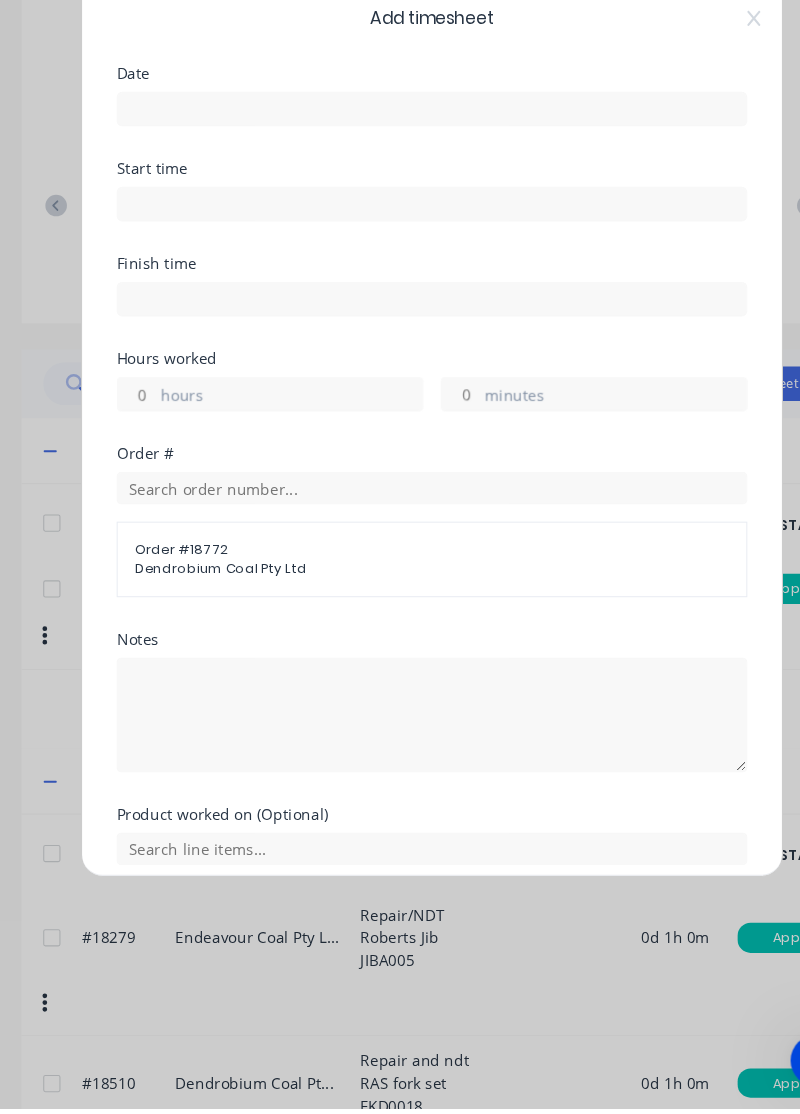 scroll, scrollTop: 0, scrollLeft: 0, axis: both 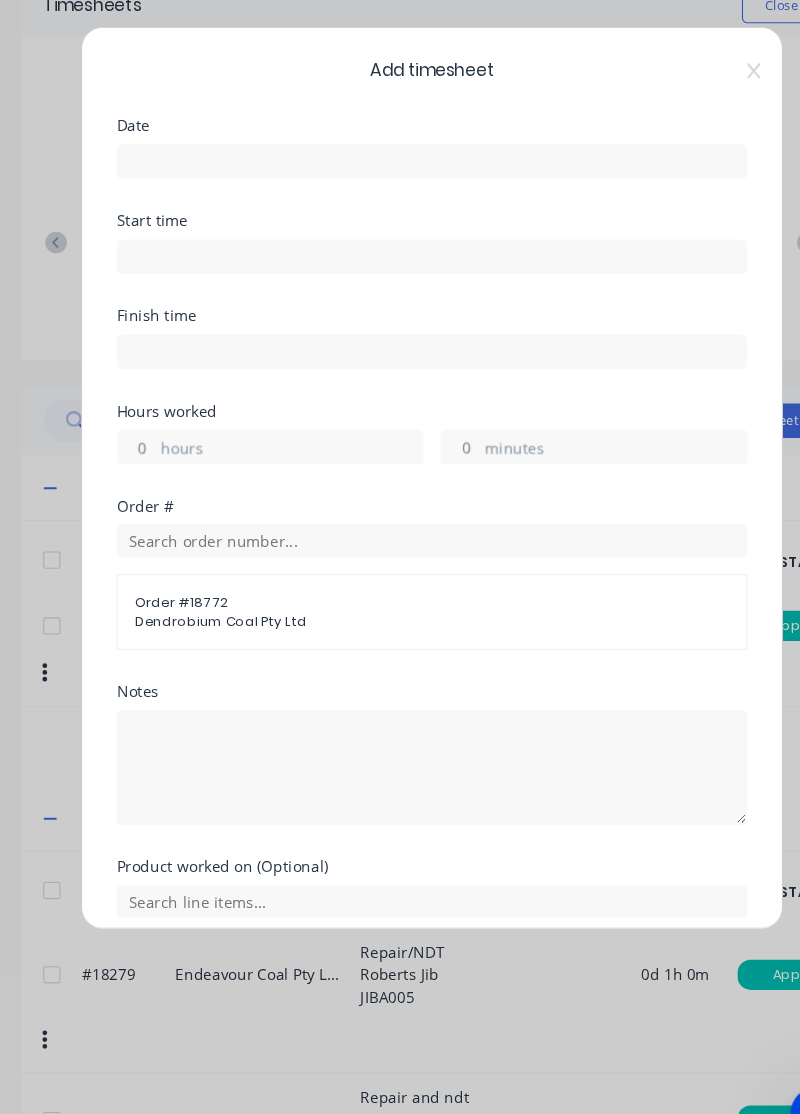 click on "hours" at bounding box center [270, 455] 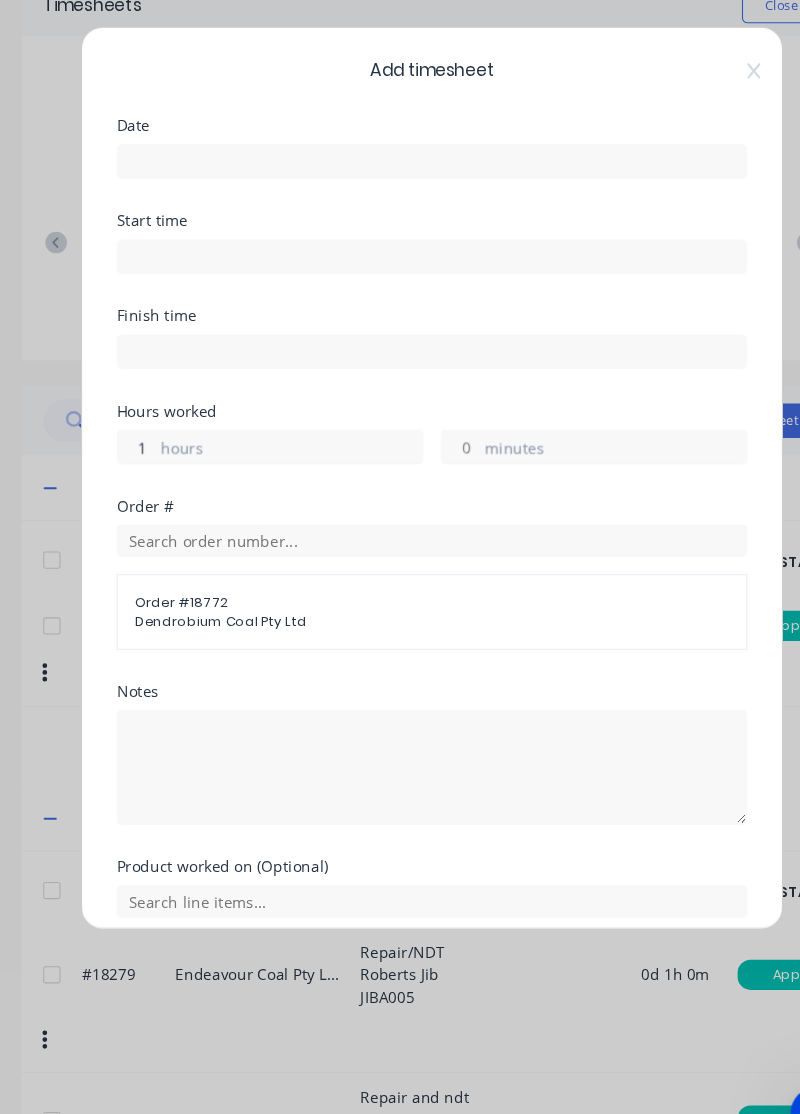 type on "1" 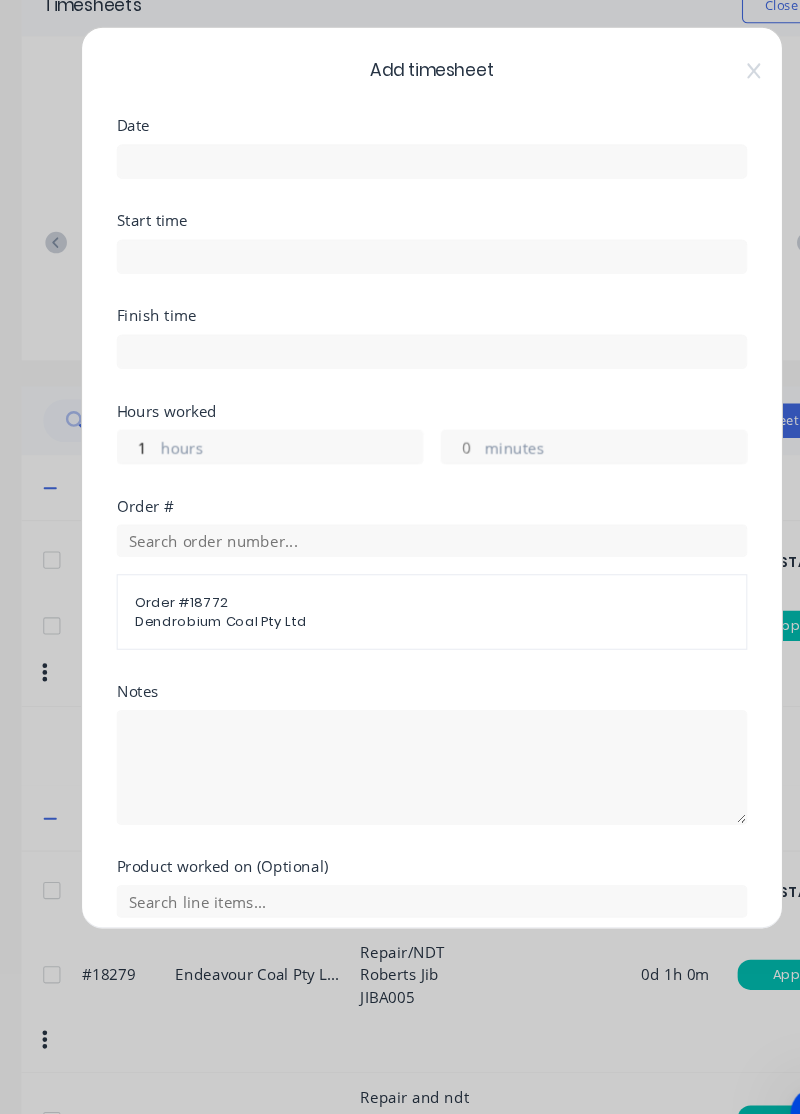click at bounding box center [400, 189] 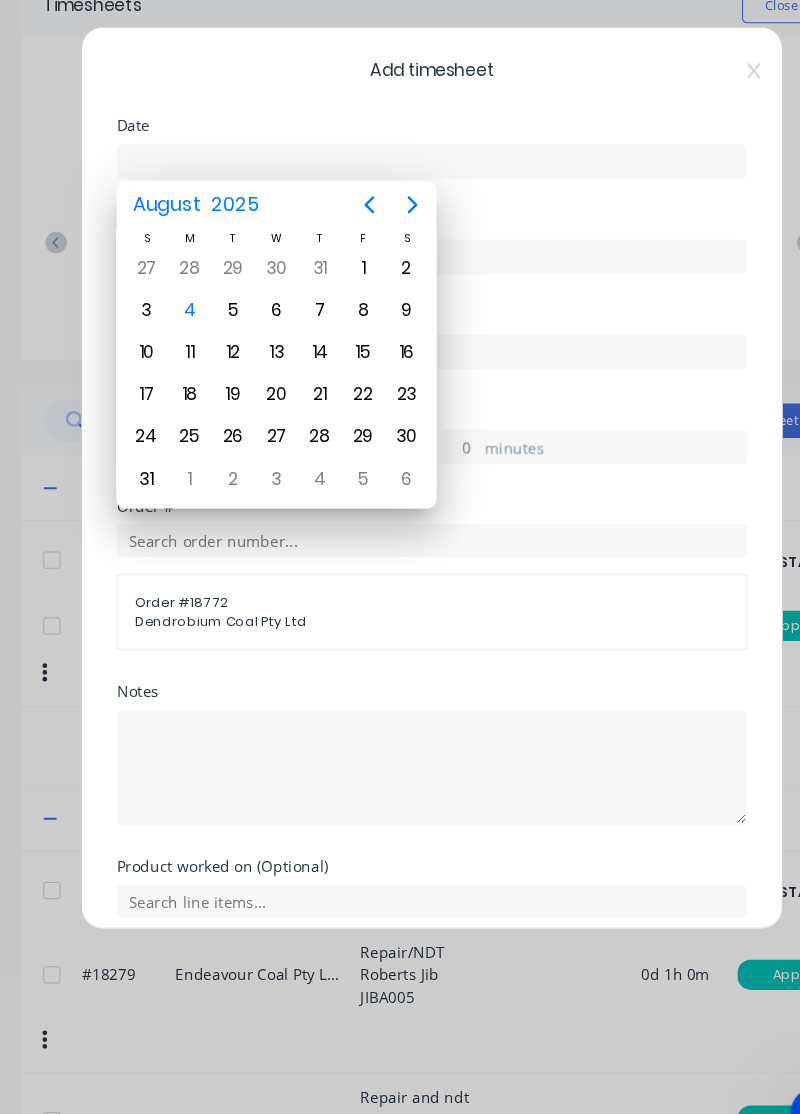 click on "4" at bounding box center [176, 327] 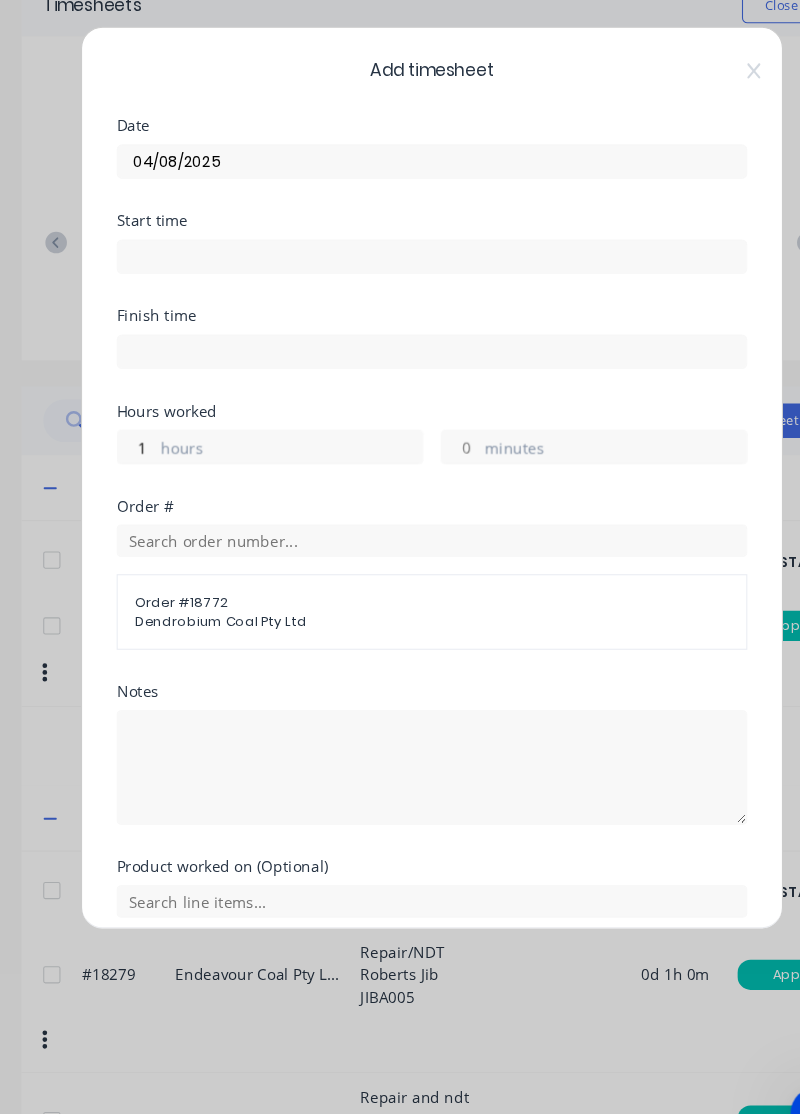 scroll, scrollTop: 145, scrollLeft: 0, axis: vertical 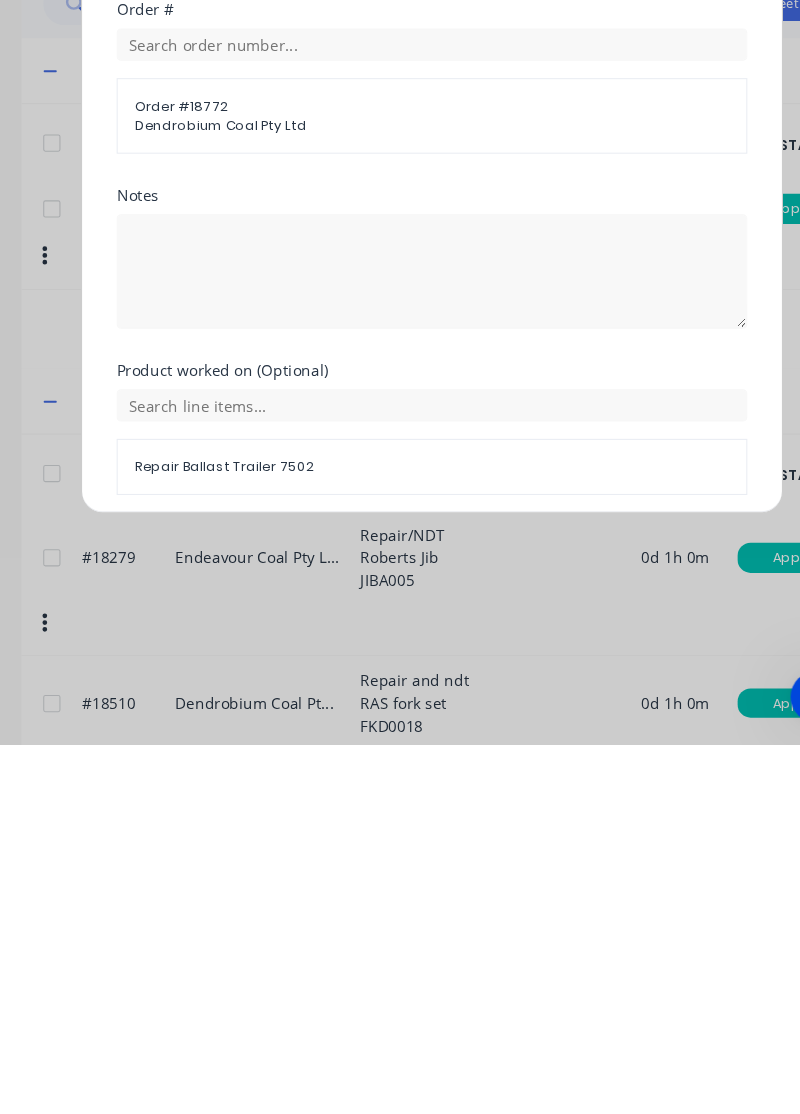 click on "Add manual time entry" at bounding box center (352, 931) 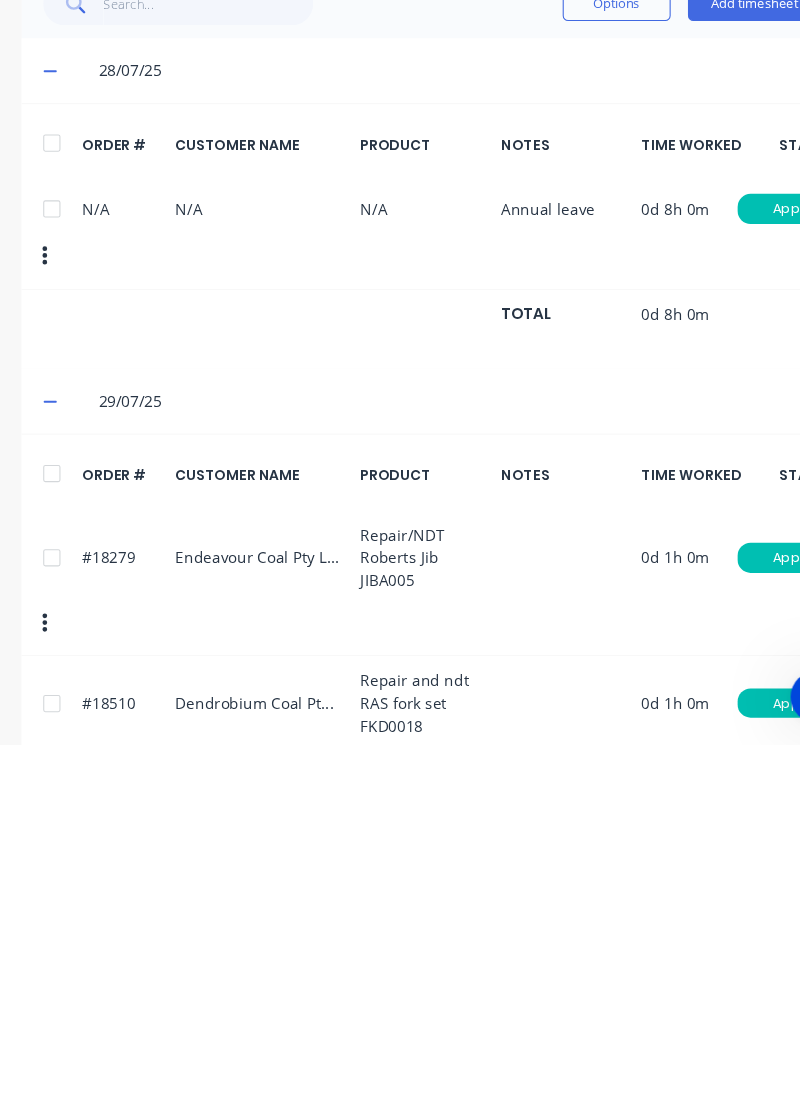 scroll, scrollTop: 70, scrollLeft: 0, axis: vertical 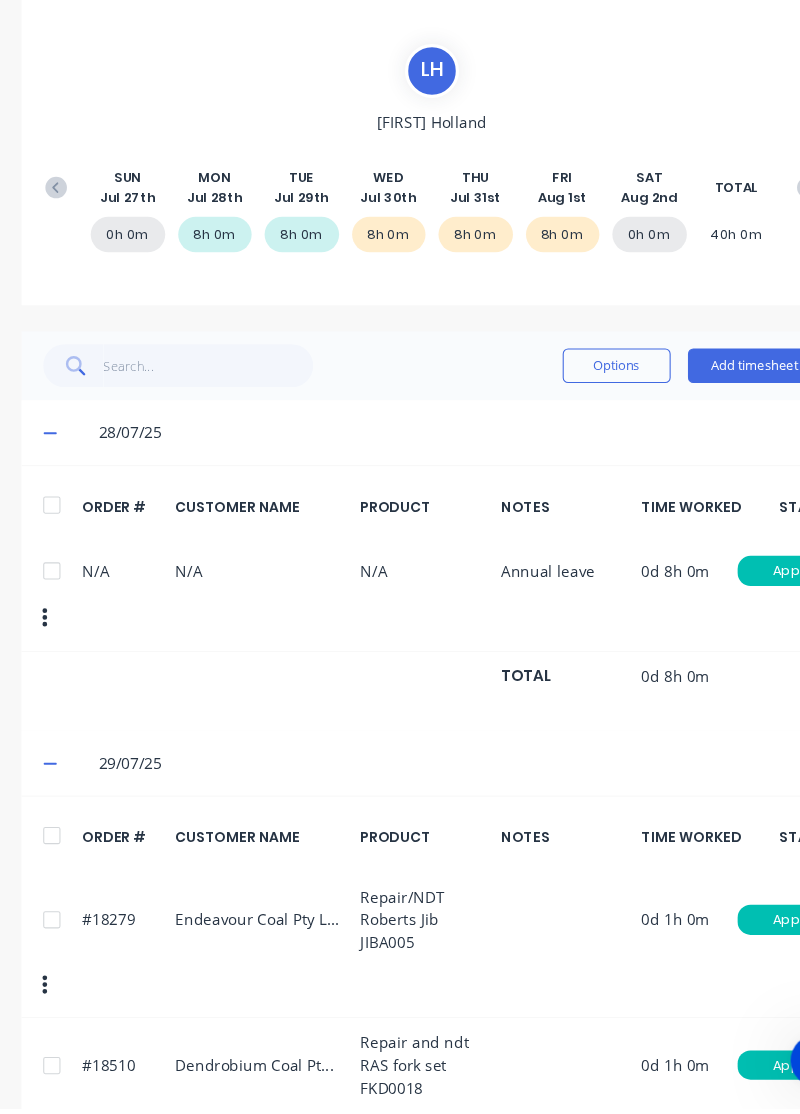 click at bounding box center (52, 262) 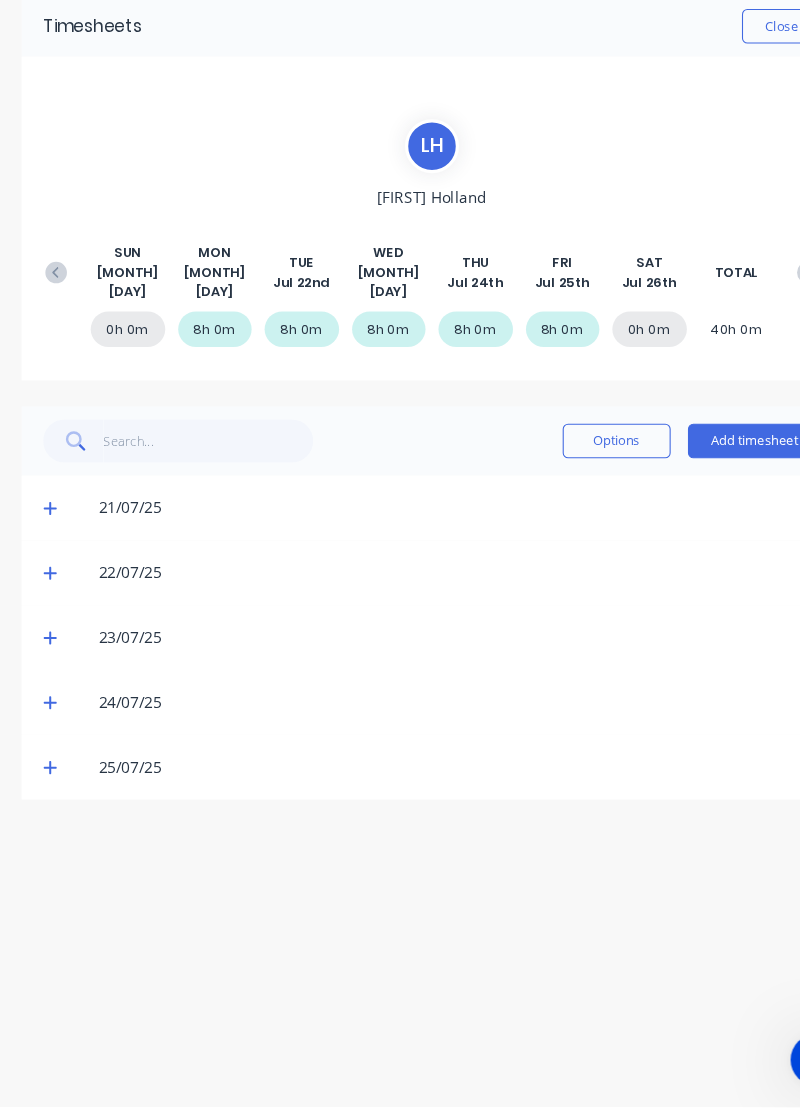 scroll, scrollTop: 0, scrollLeft: 0, axis: both 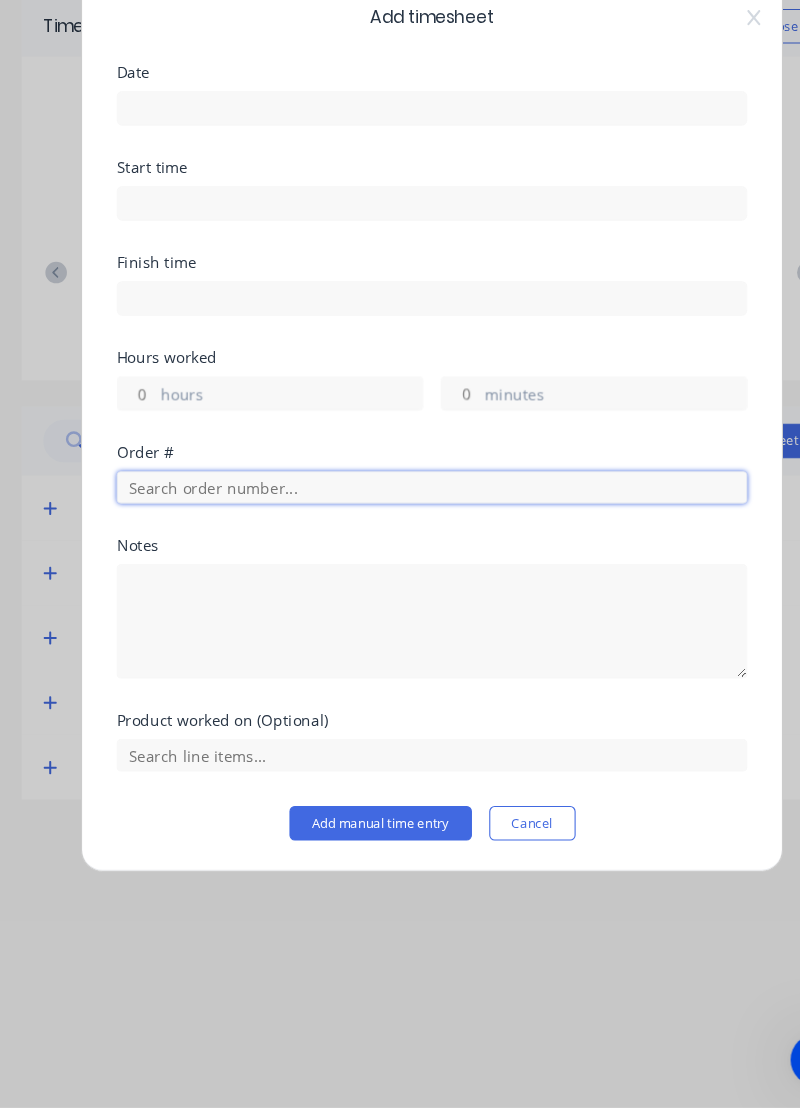 click at bounding box center [400, 540] 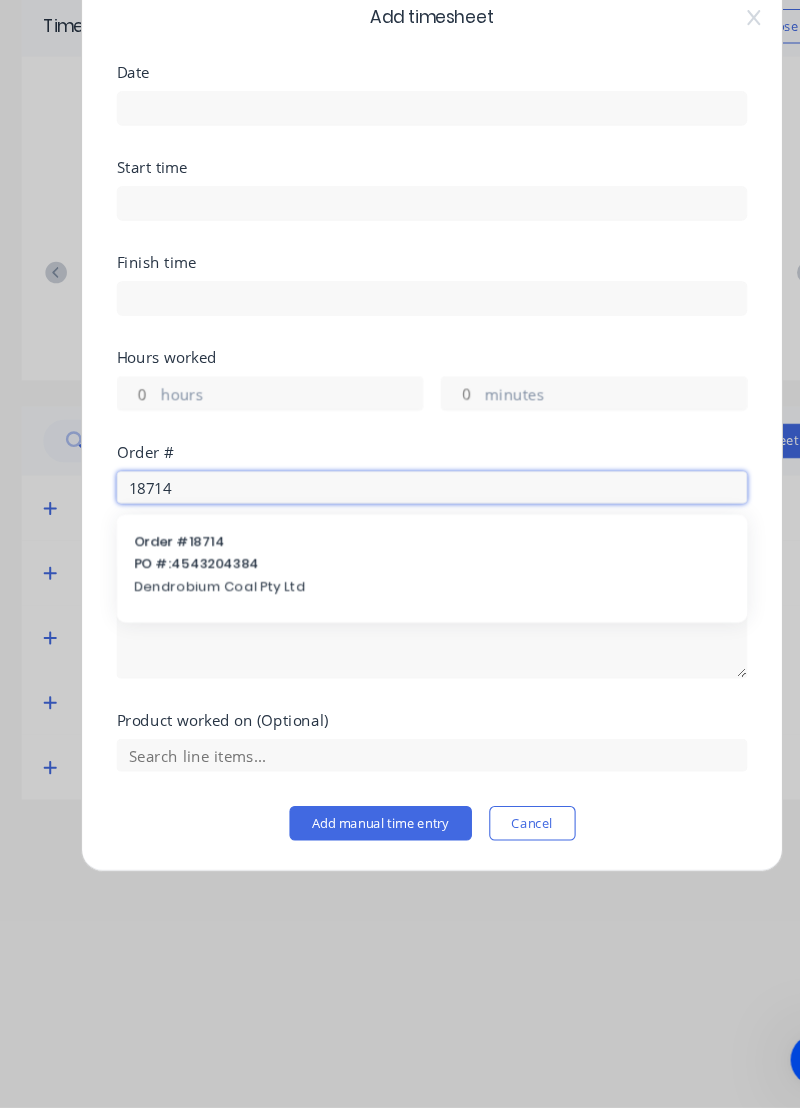 type on "18714" 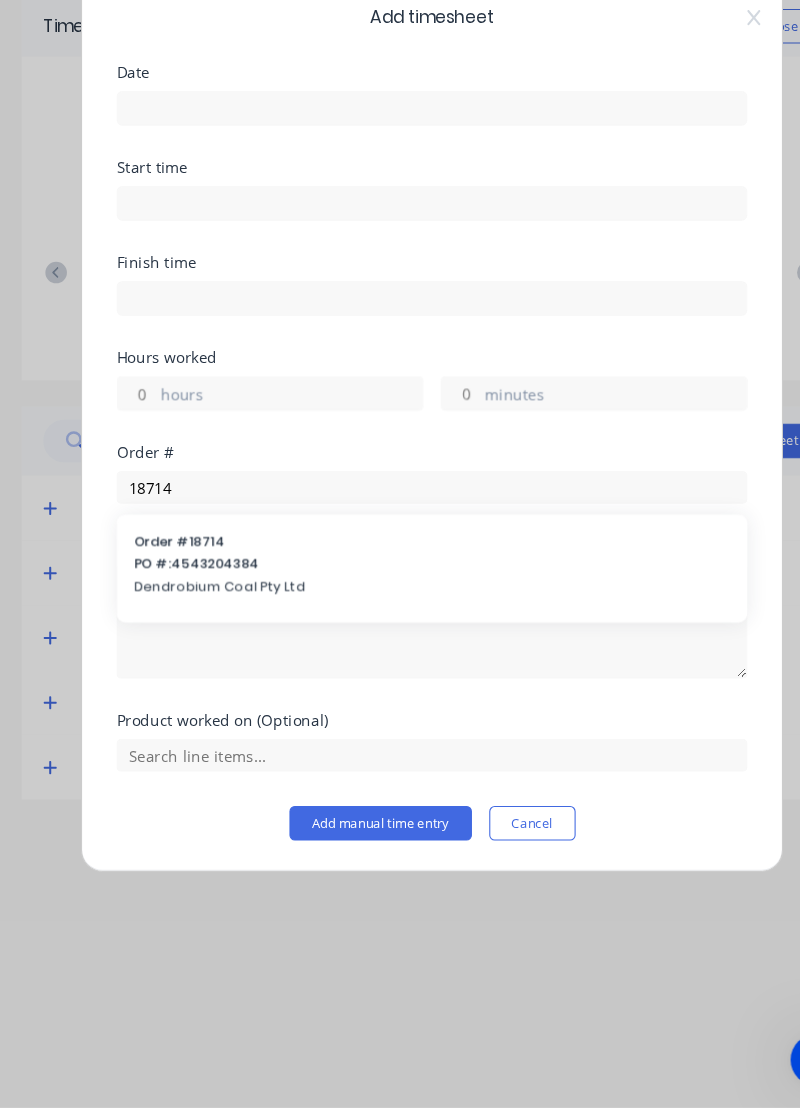 click on "Dendrobium Coal Pty Ltd" at bounding box center (400, 632) 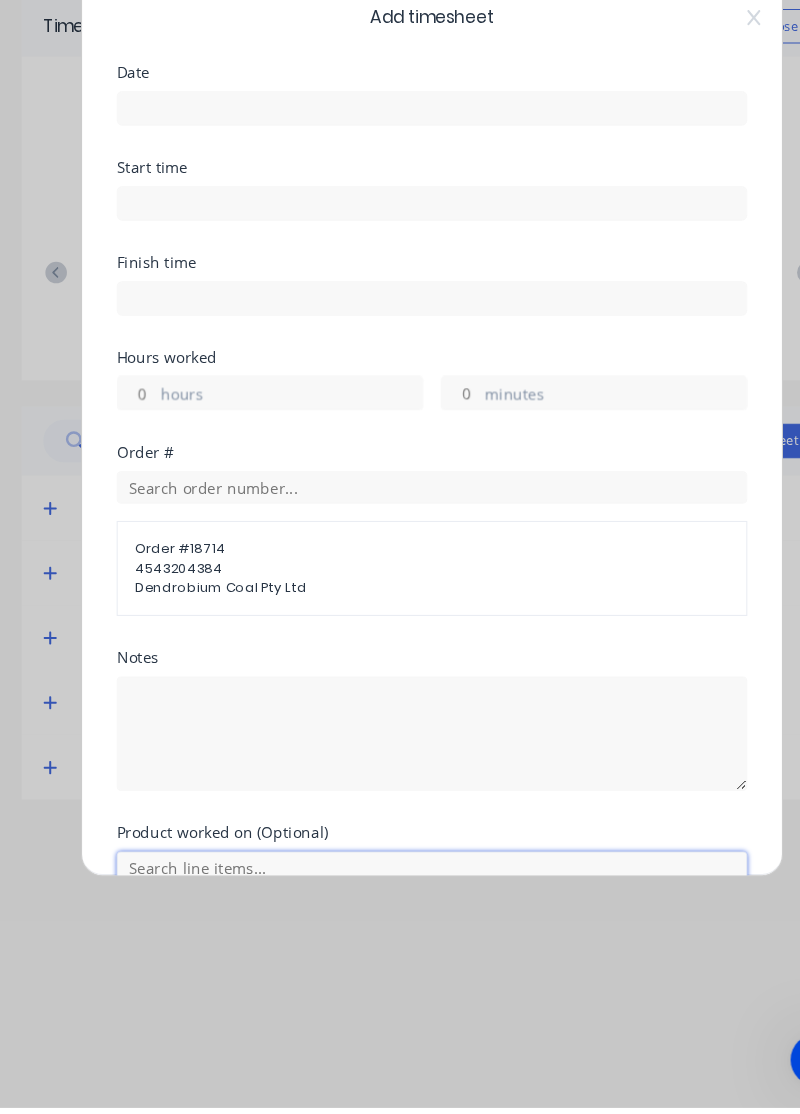 click at bounding box center (400, 892) 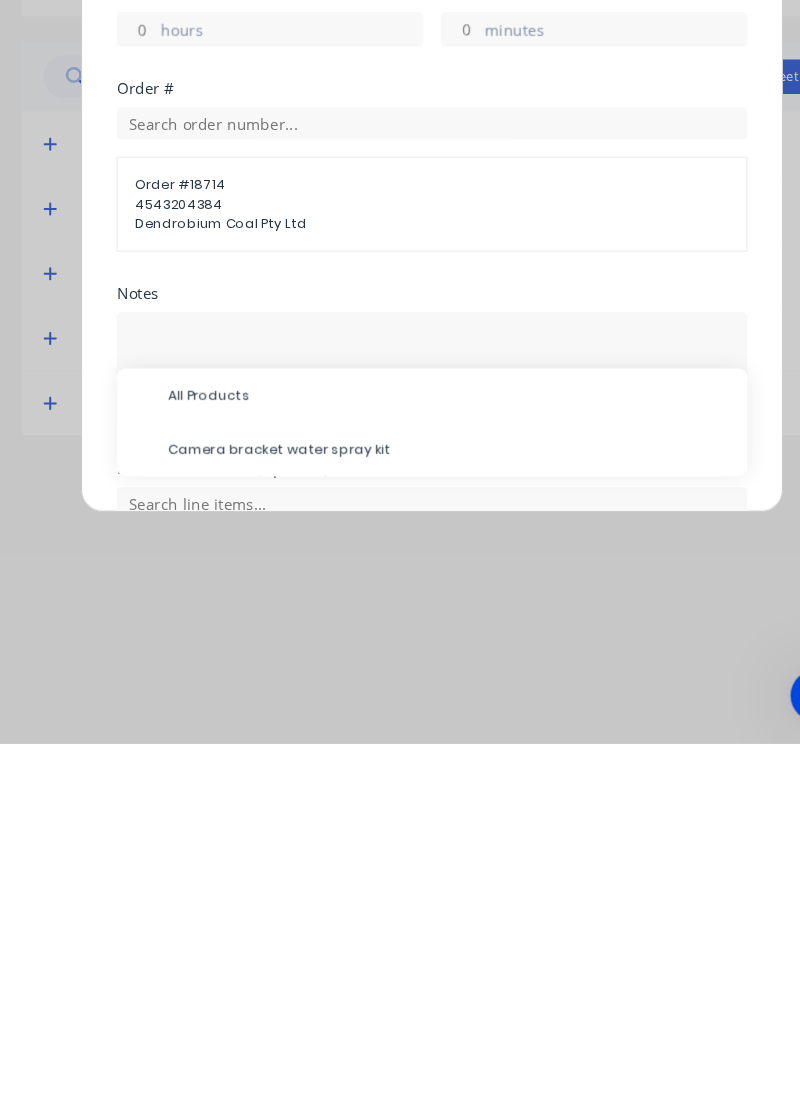 click on "Camera bracket water spray kit" at bounding box center (416, 842) 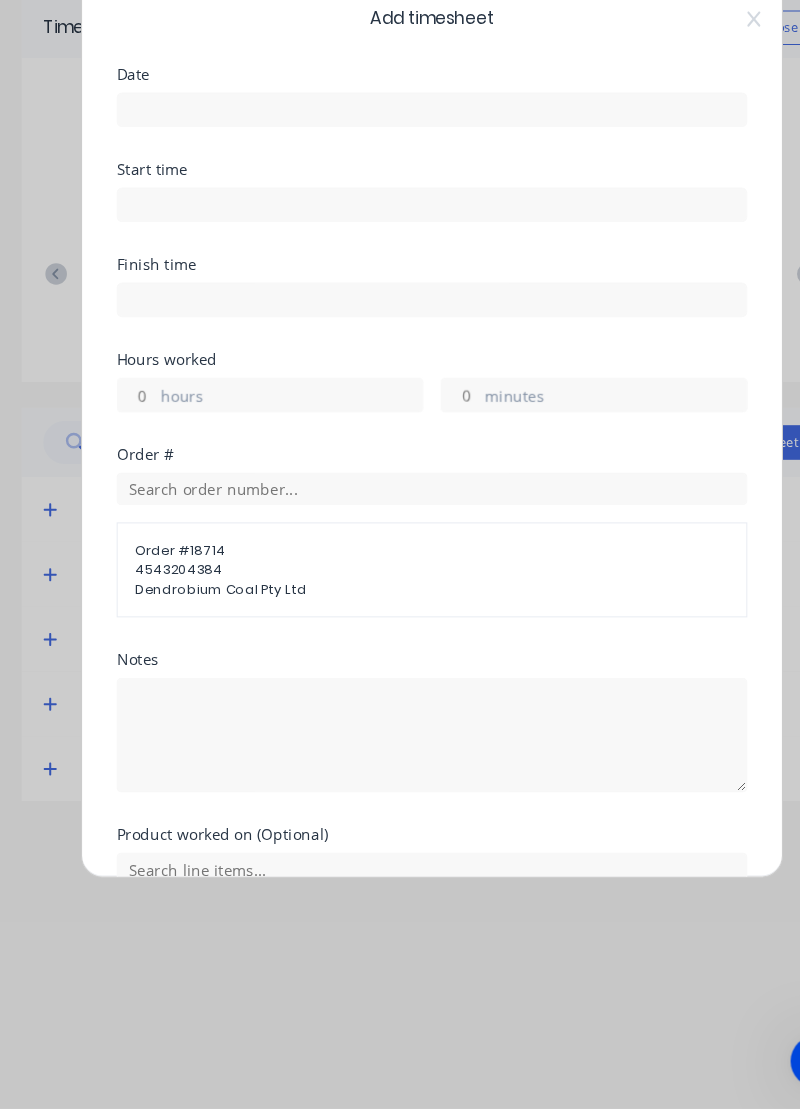 scroll, scrollTop: 0, scrollLeft: 0, axis: both 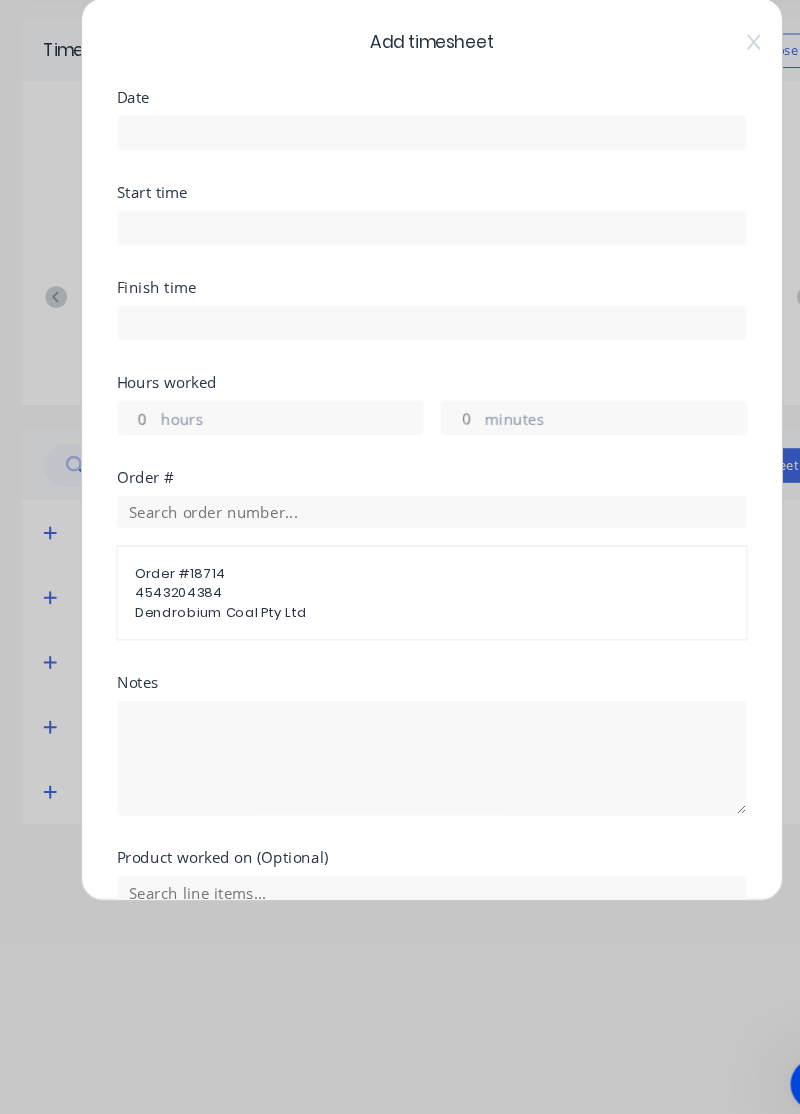click on "hours" at bounding box center [270, 455] 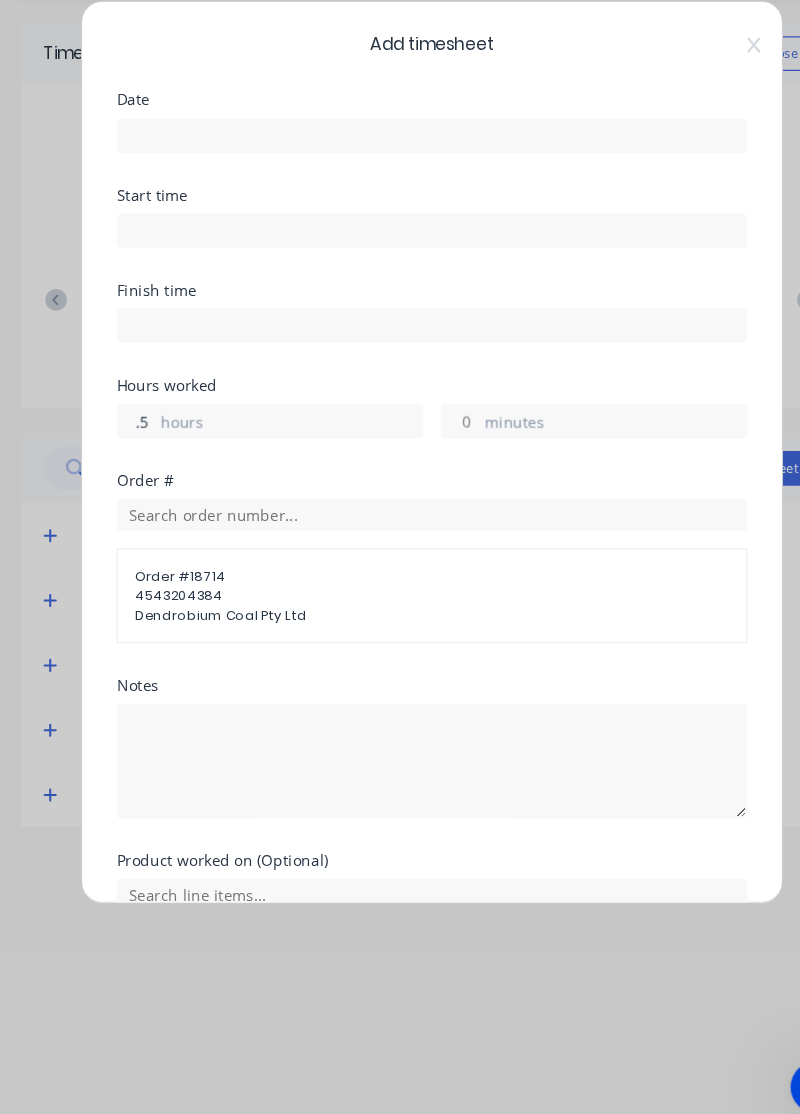 type on ".5" 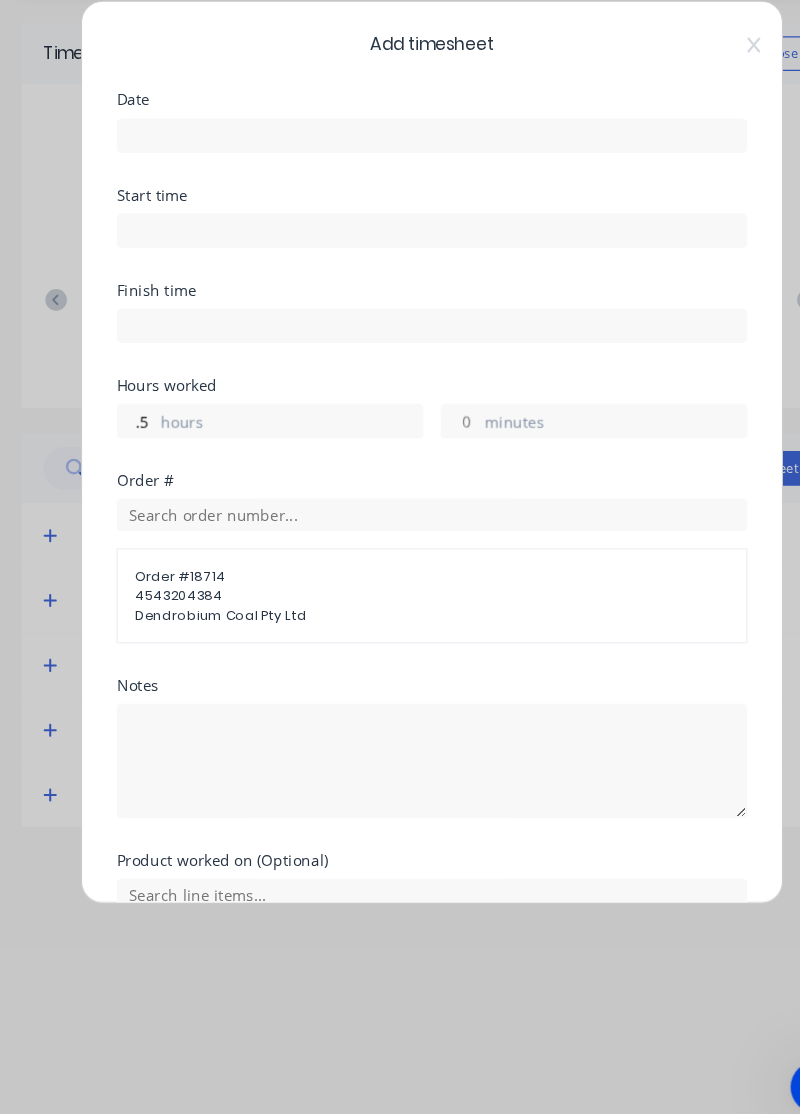 click at bounding box center [400, 189] 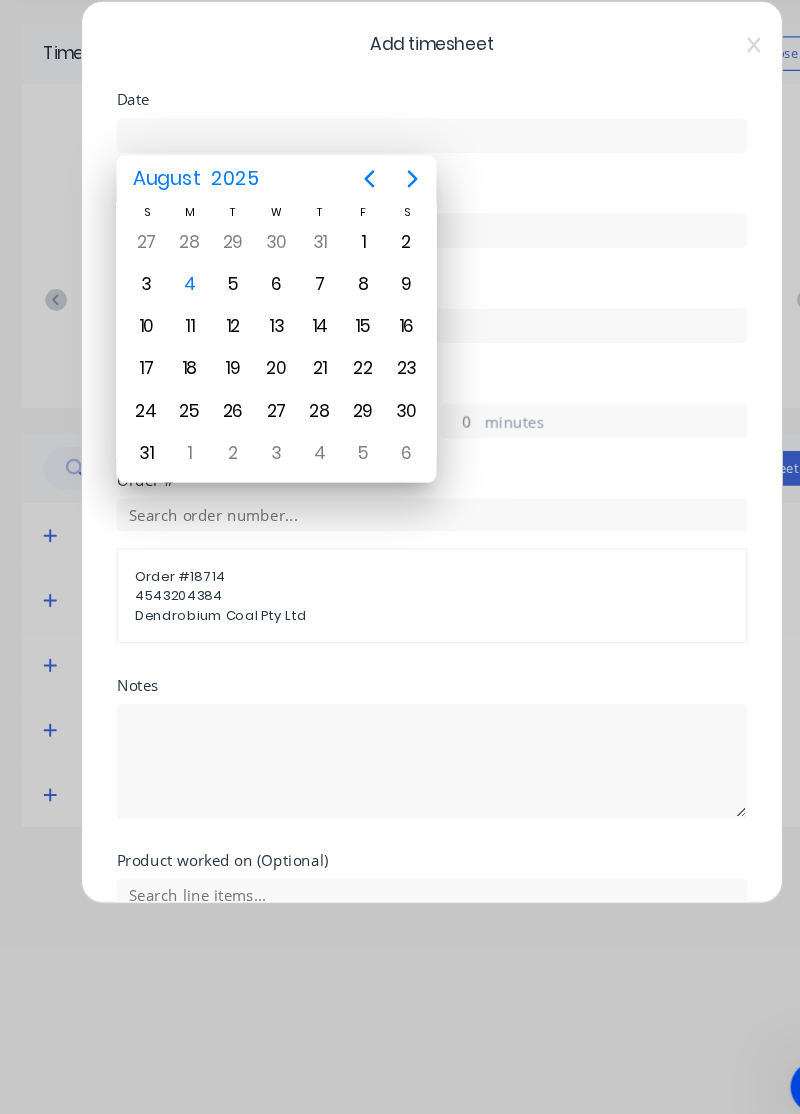 click on "4" at bounding box center [176, 327] 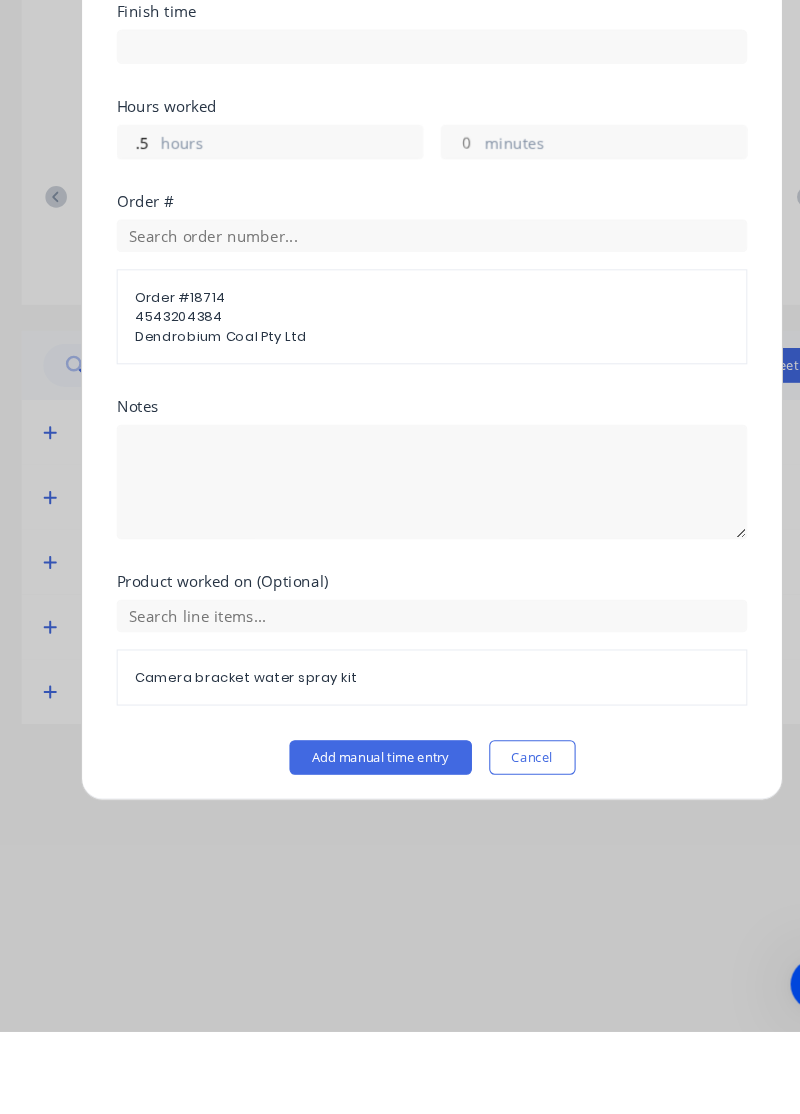 scroll, scrollTop: 92, scrollLeft: 0, axis: vertical 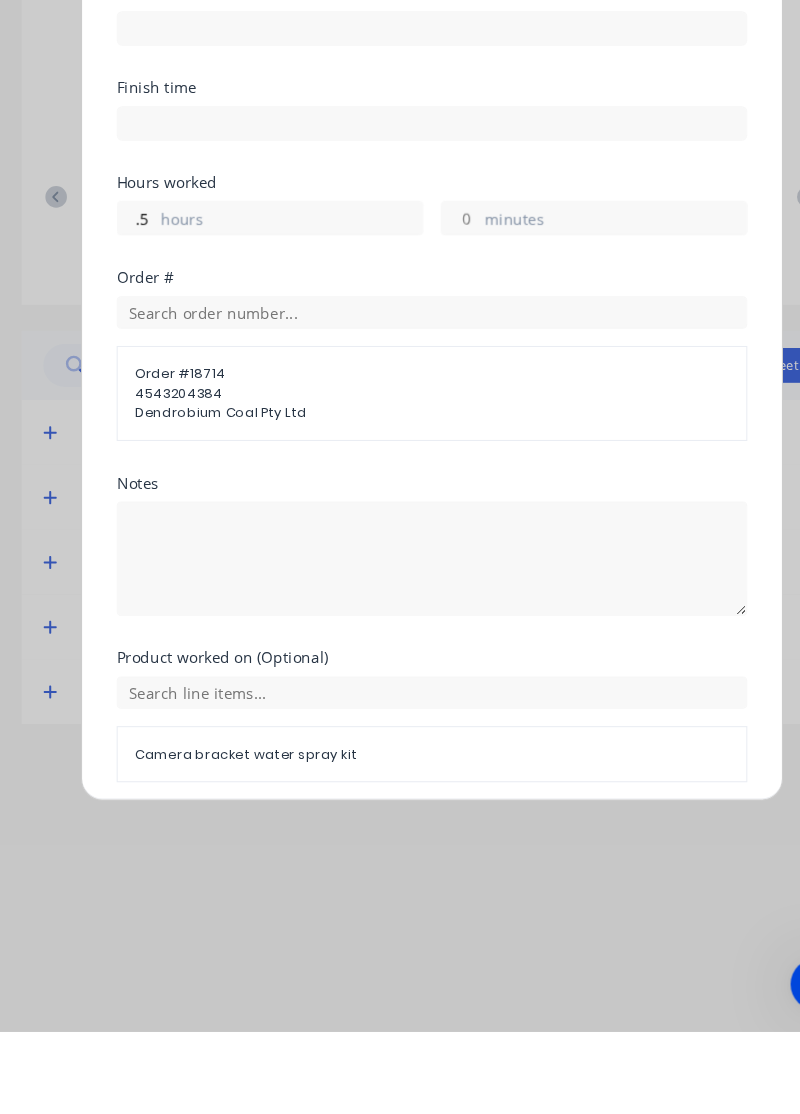 click on "Add manual time entry" at bounding box center (352, 931) 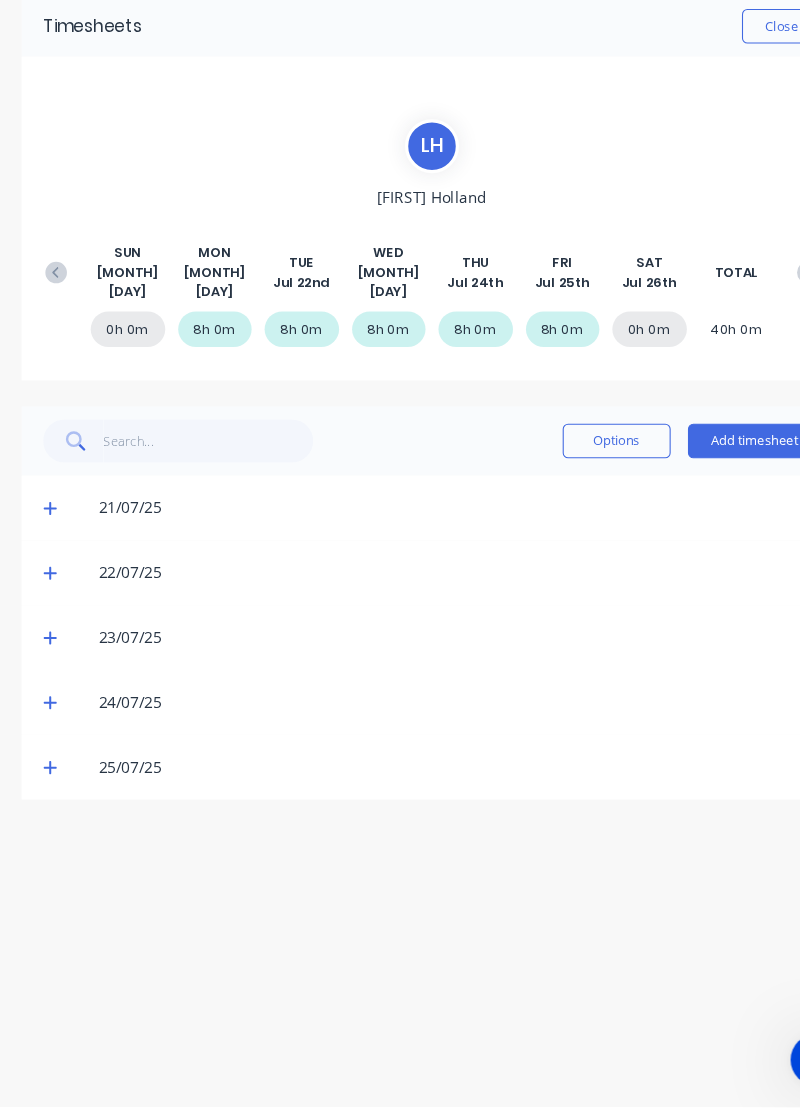 scroll, scrollTop: 0, scrollLeft: 0, axis: both 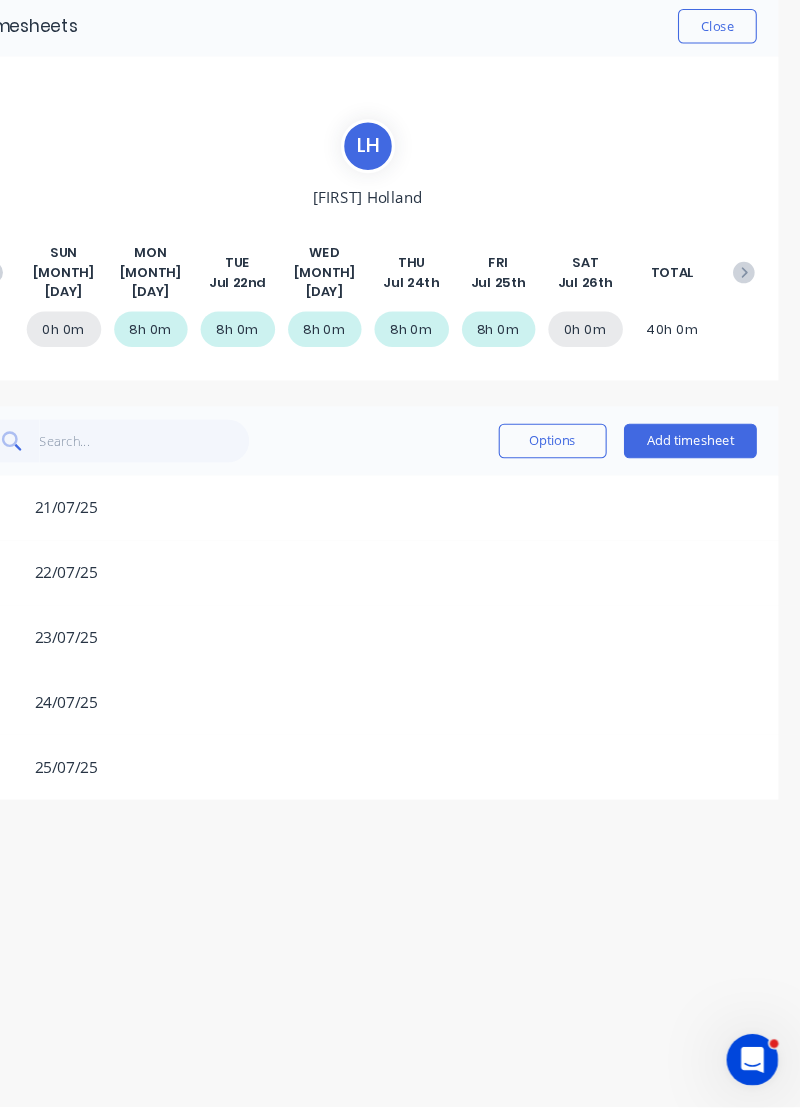 click 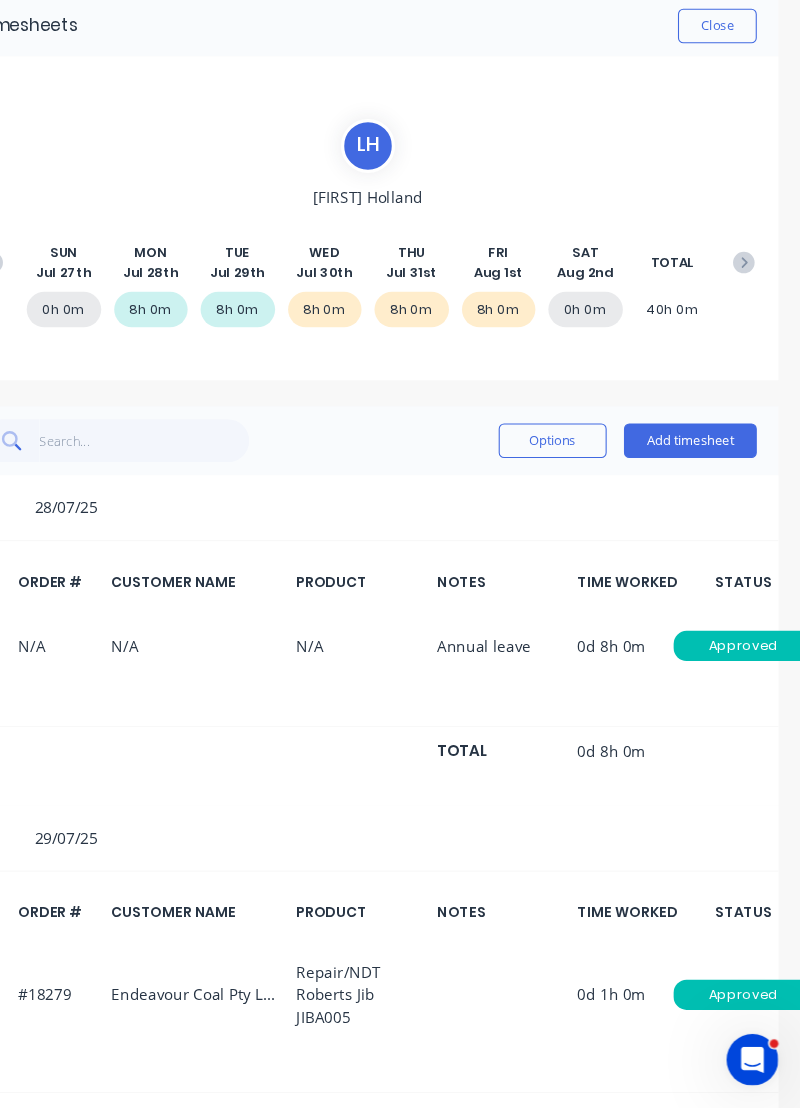 scroll, scrollTop: 0, scrollLeft: 0, axis: both 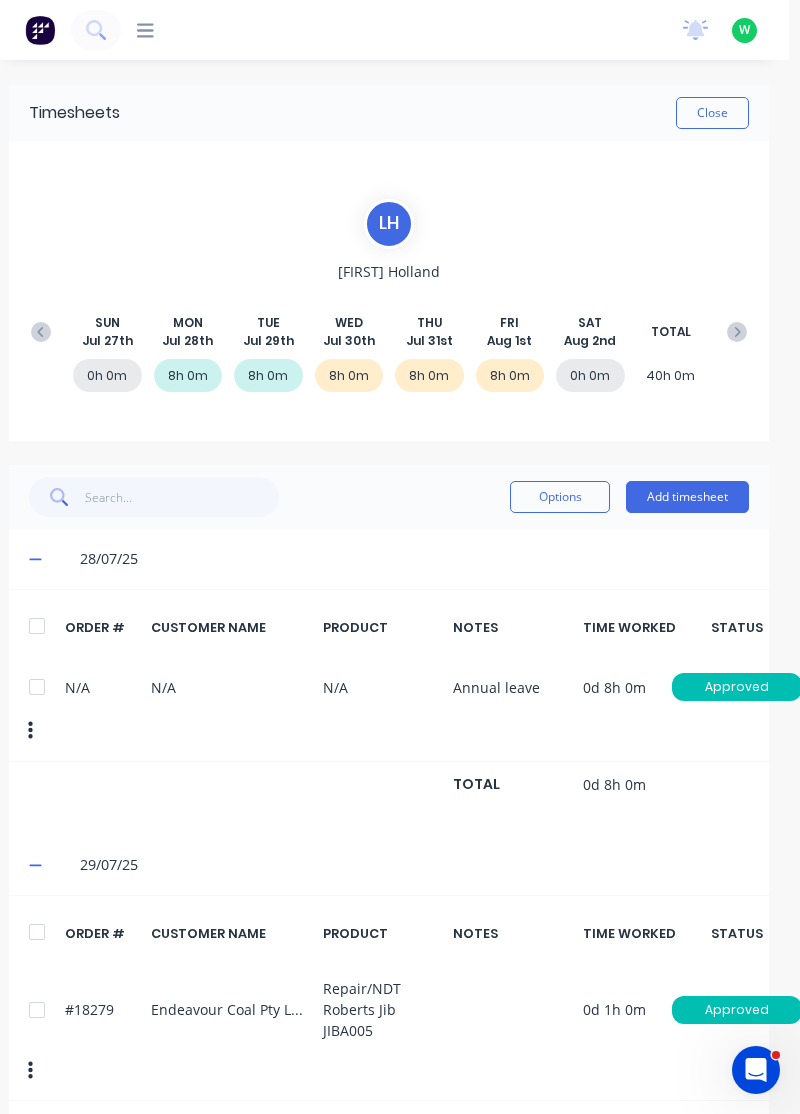 click at bounding box center (737, 332) 